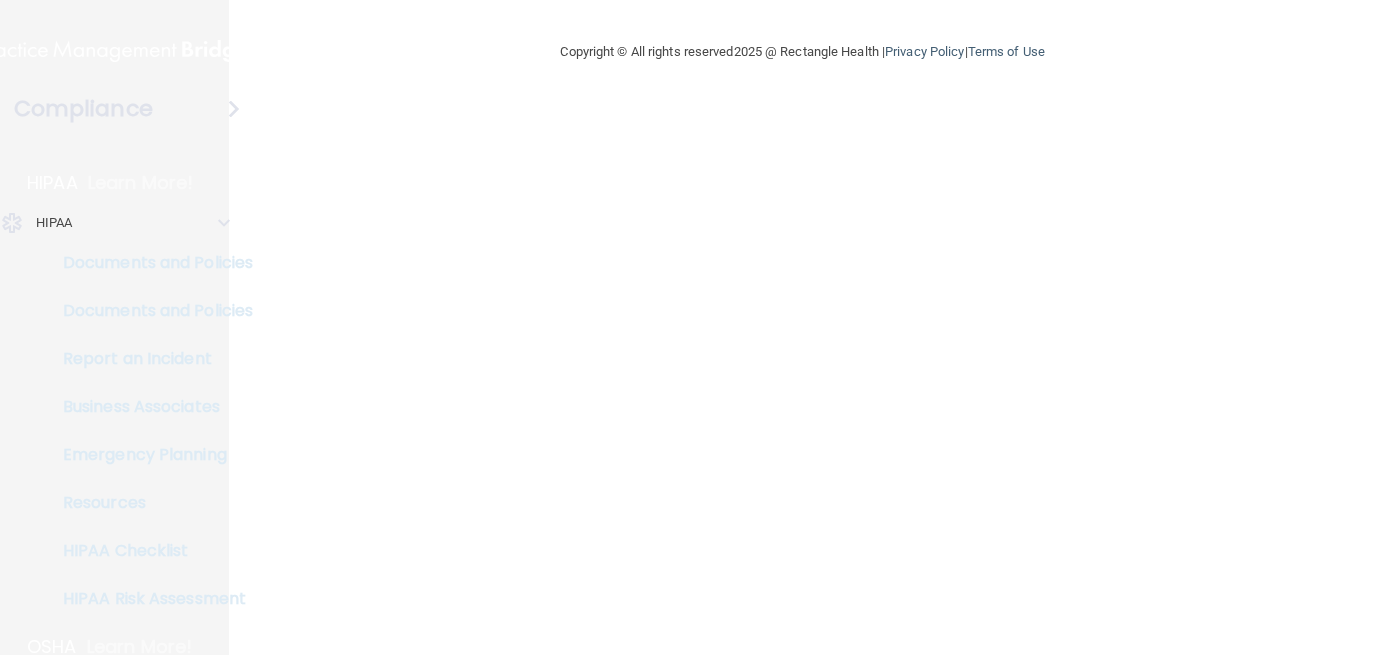 scroll, scrollTop: 0, scrollLeft: 0, axis: both 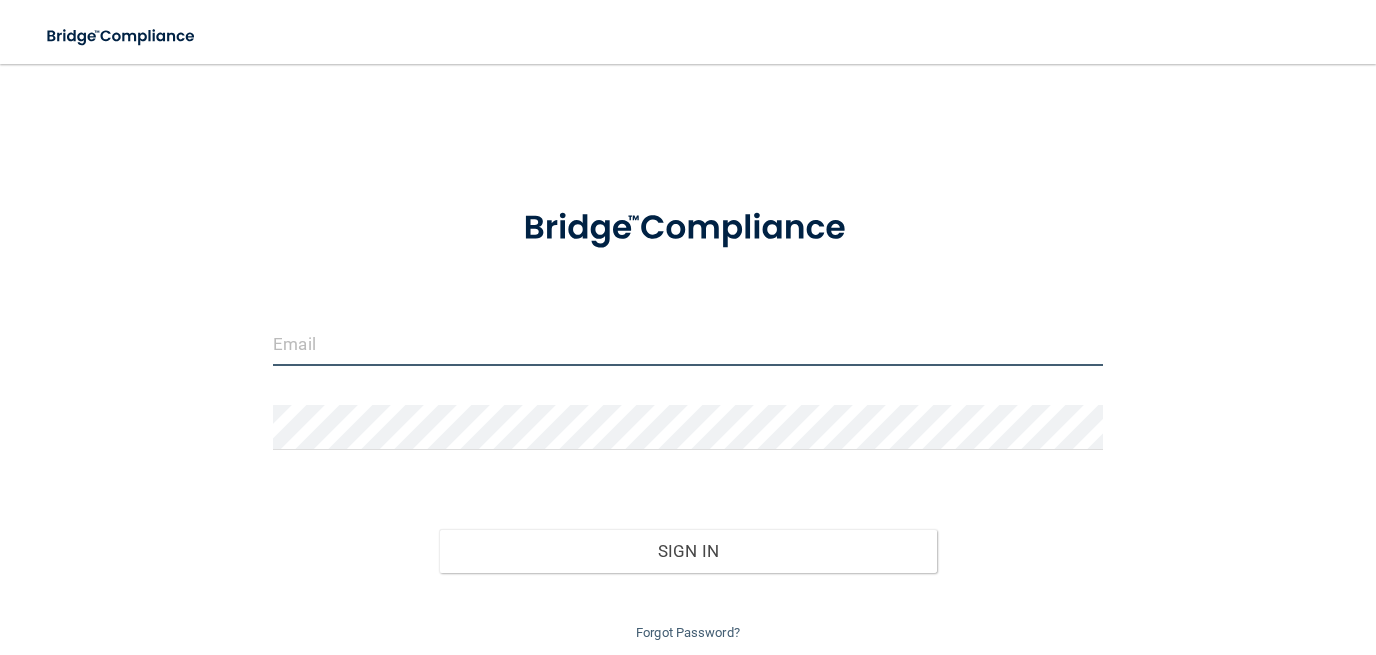 click at bounding box center [687, 343] 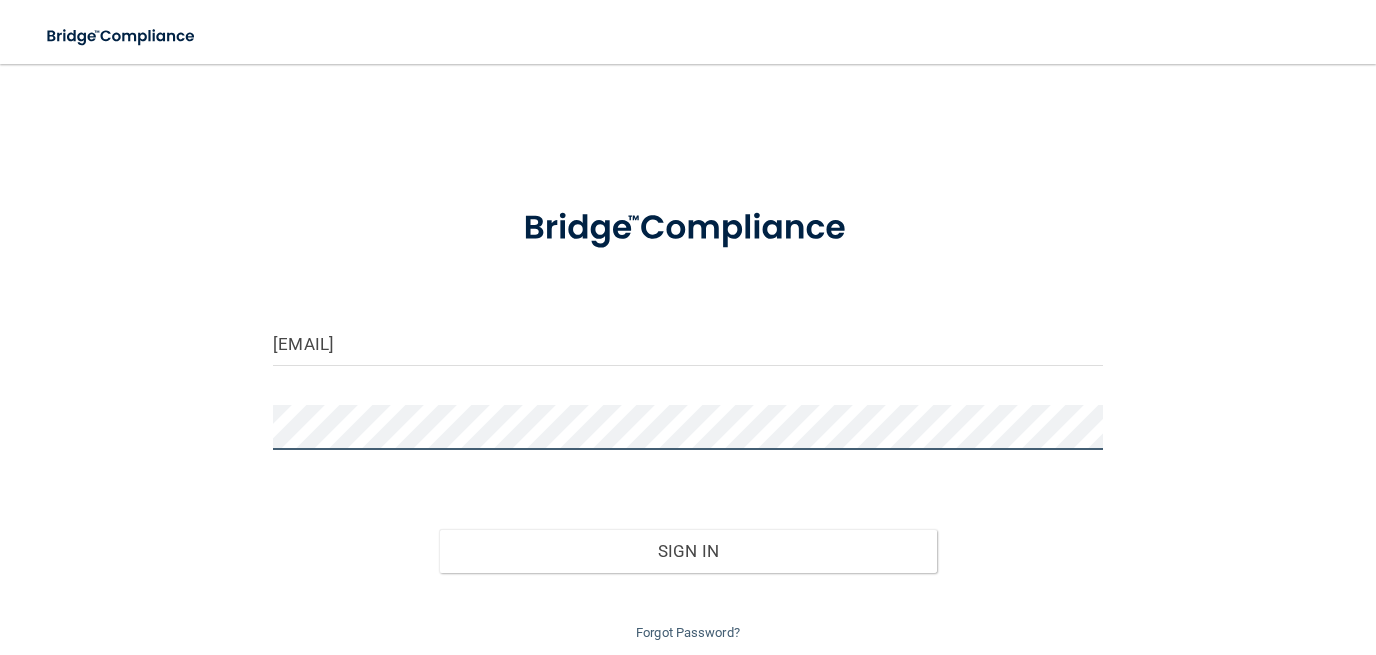 click on "Sign In" at bounding box center (688, 551) 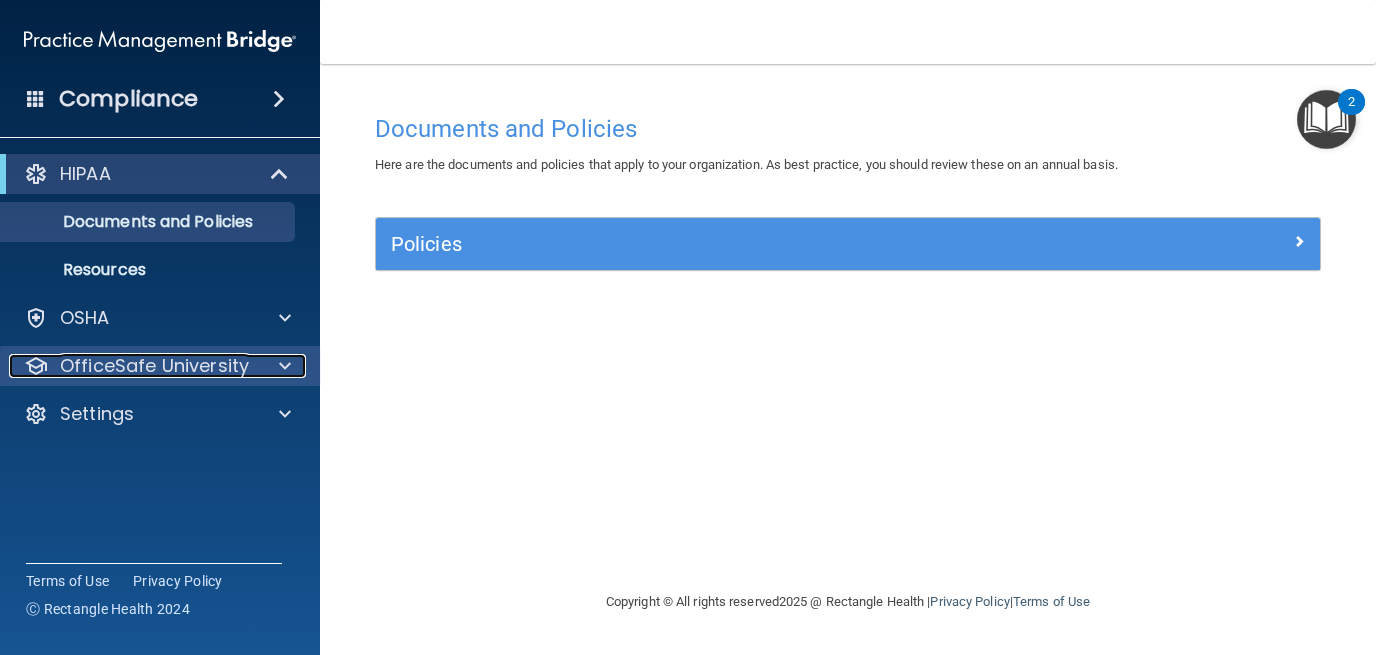 click on "OfficeSafe University" at bounding box center (154, 366) 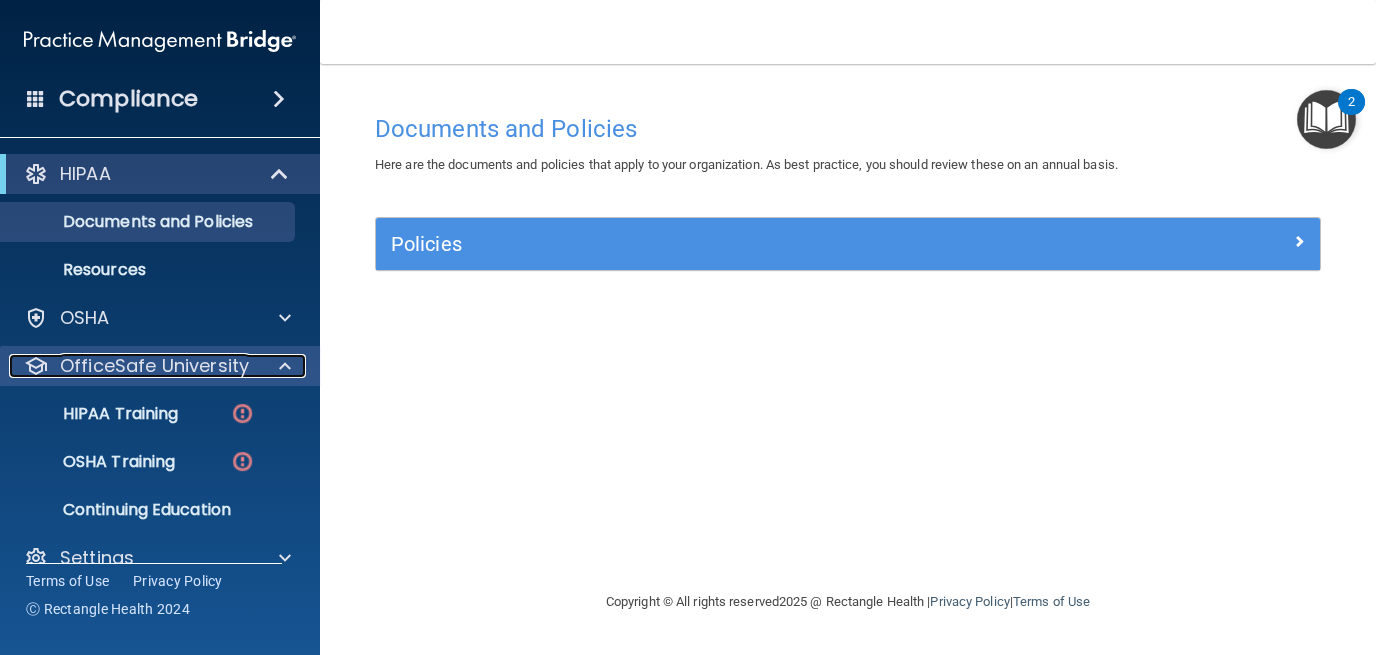 scroll, scrollTop: 31, scrollLeft: 0, axis: vertical 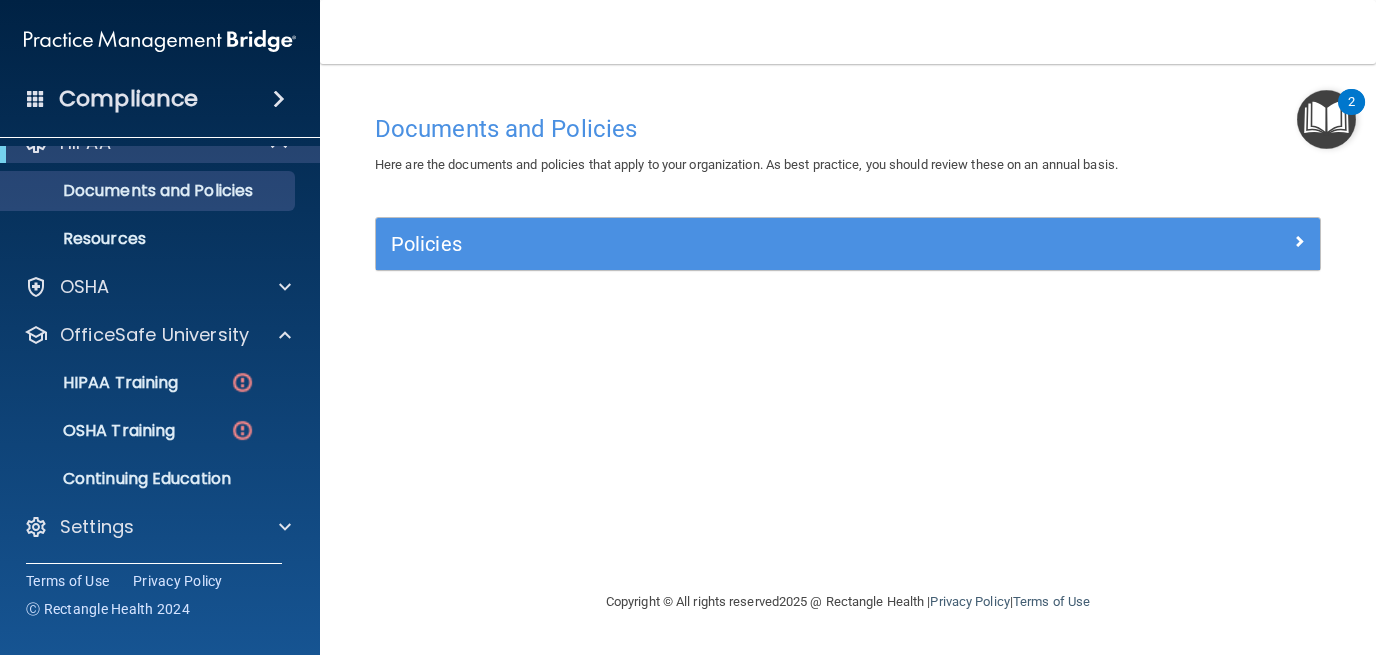 click on "HIPAA Training                   OSHA Training                   Continuing Education" at bounding box center [161, 427] 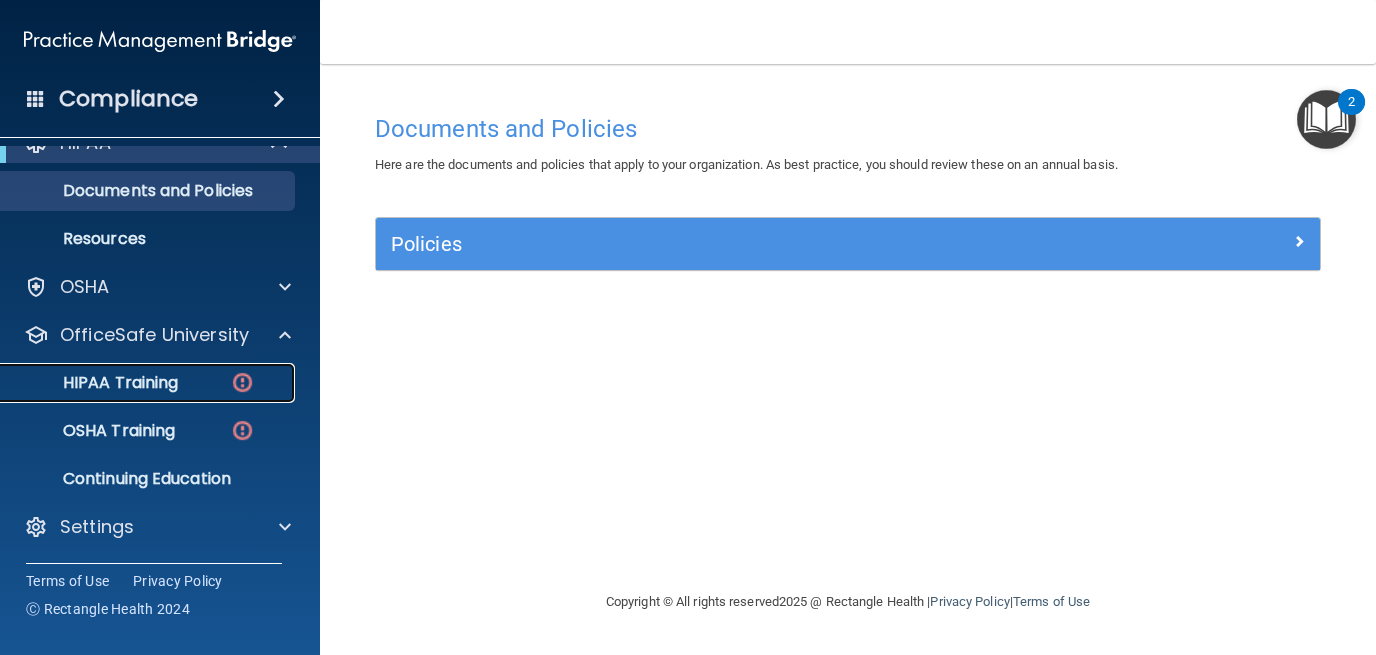 click on "HIPAA Training" at bounding box center [137, 383] 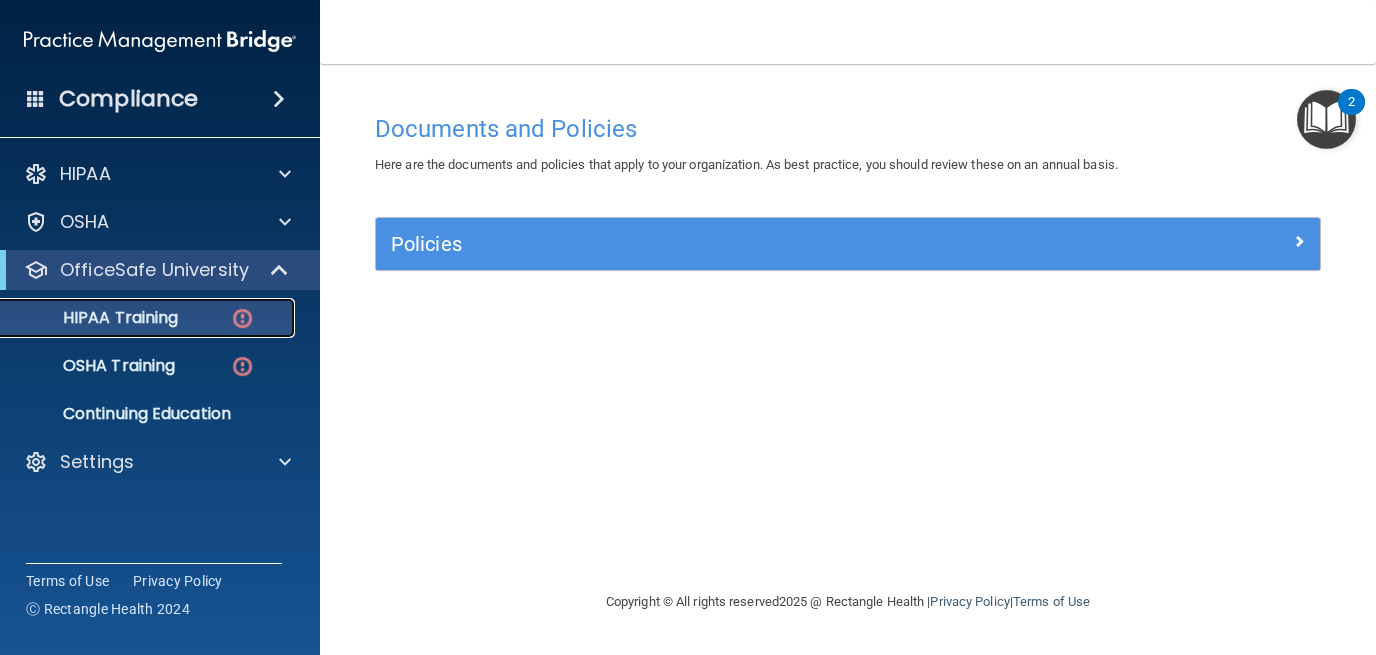 scroll, scrollTop: 0, scrollLeft: 0, axis: both 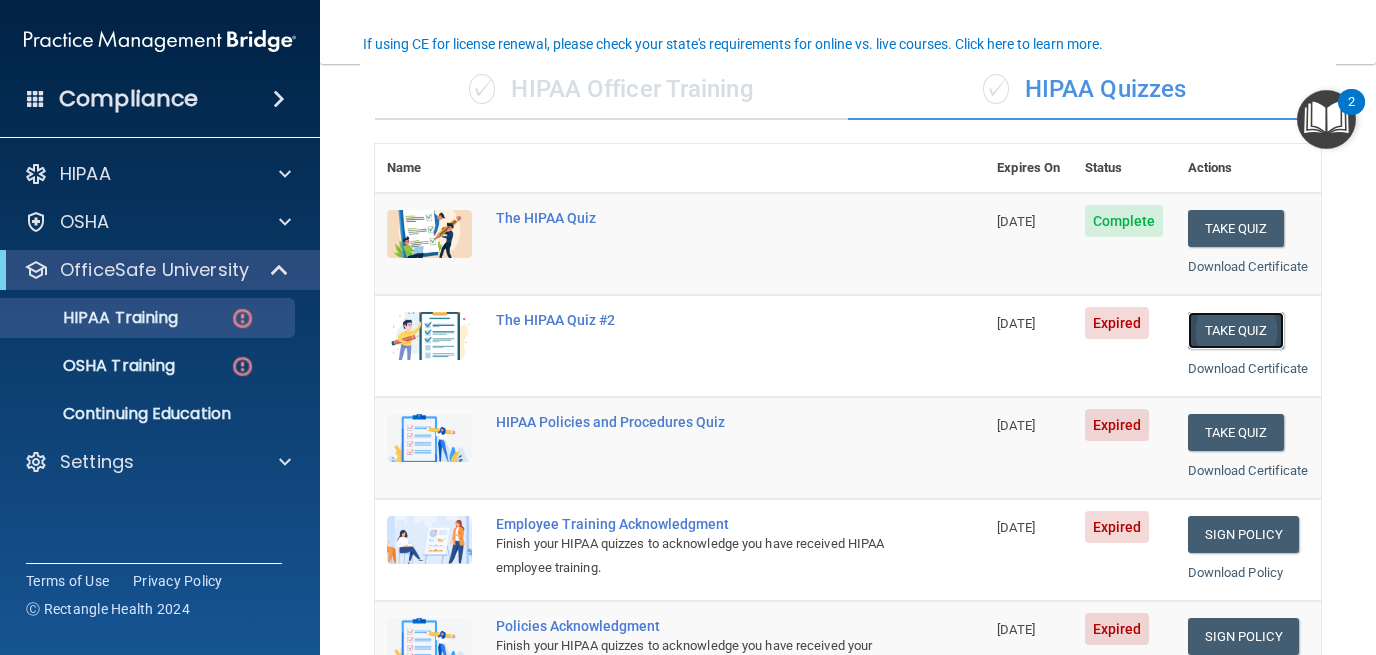 click on "Take Quiz" at bounding box center [1236, 330] 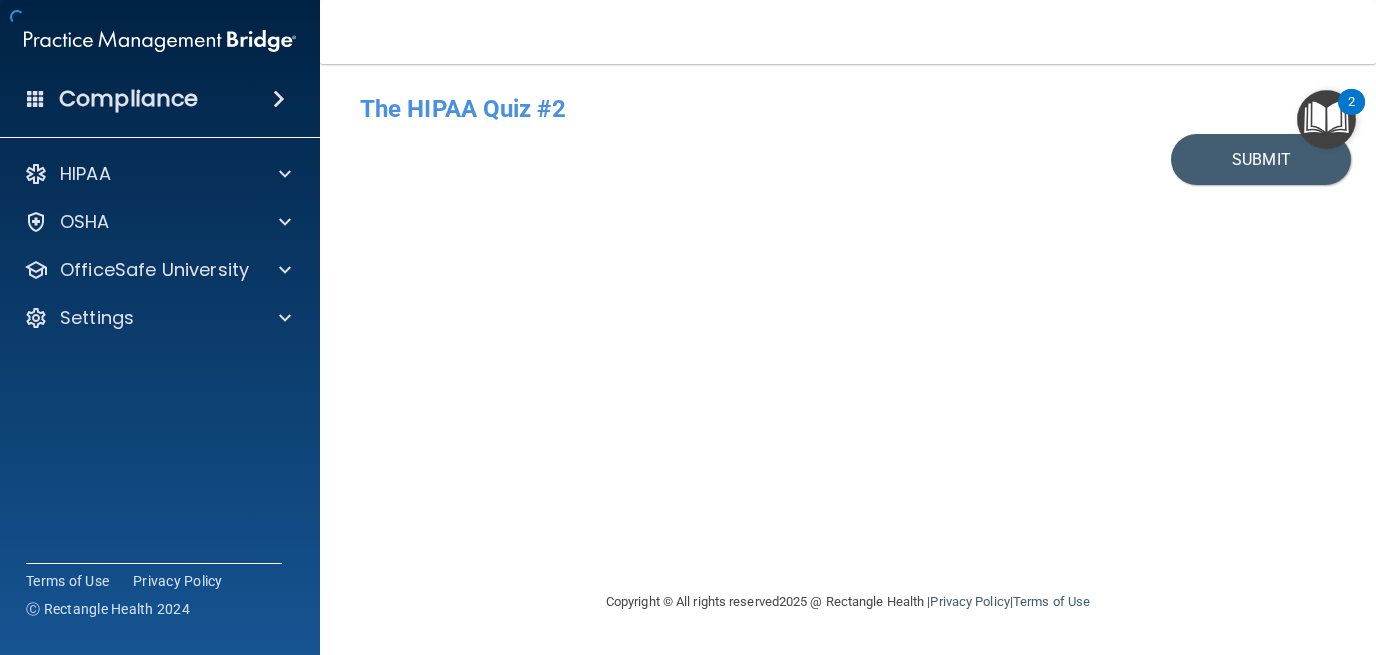 scroll, scrollTop: 0, scrollLeft: 0, axis: both 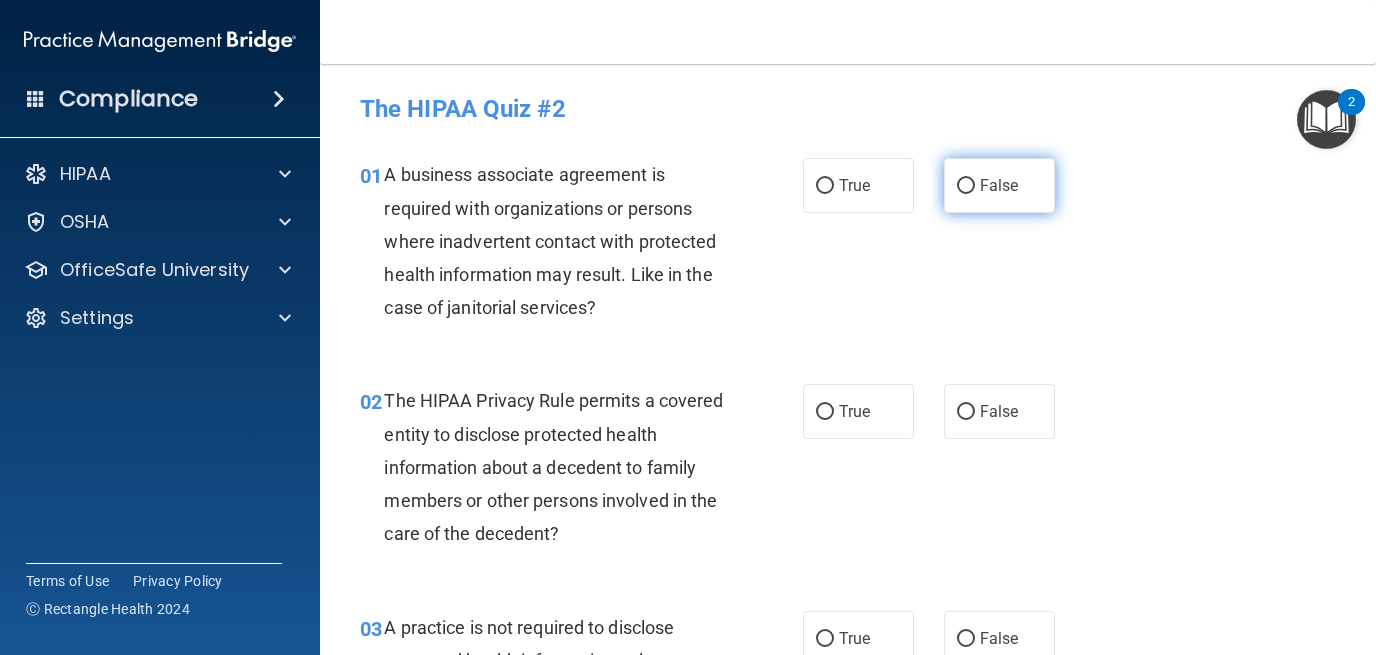 click on "False" at bounding box center [999, 185] 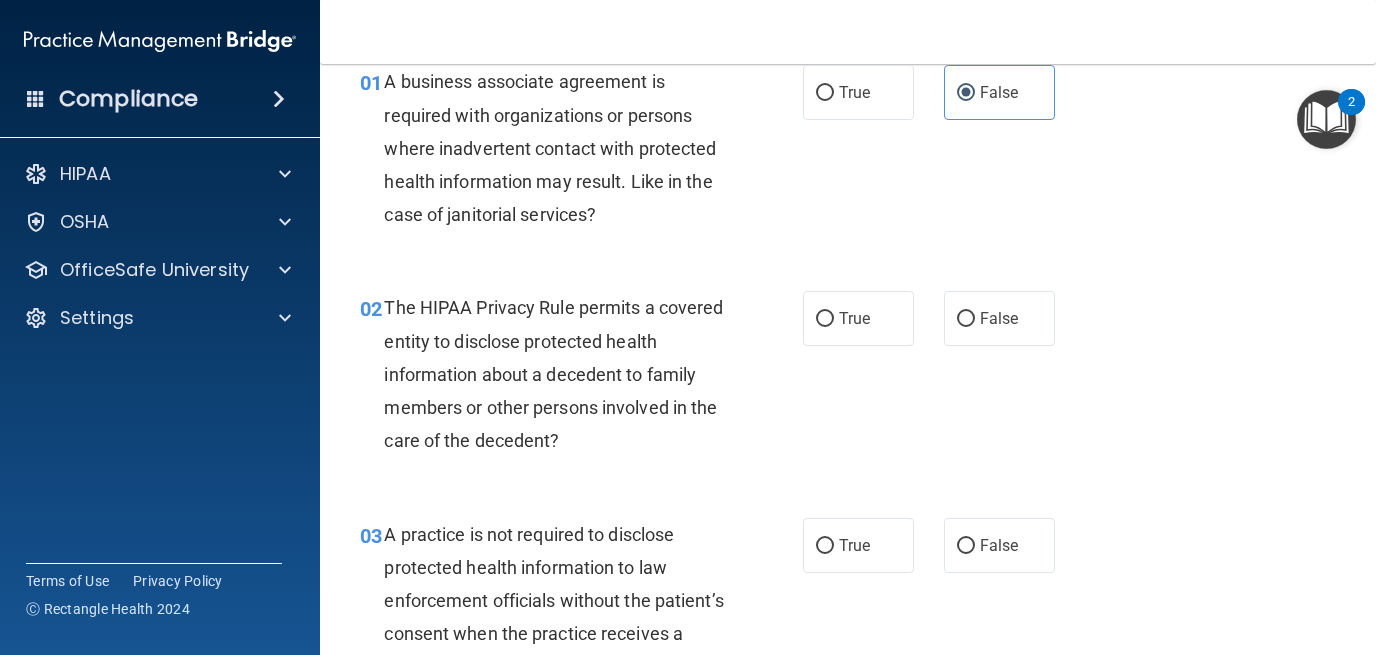 scroll, scrollTop: 99, scrollLeft: 0, axis: vertical 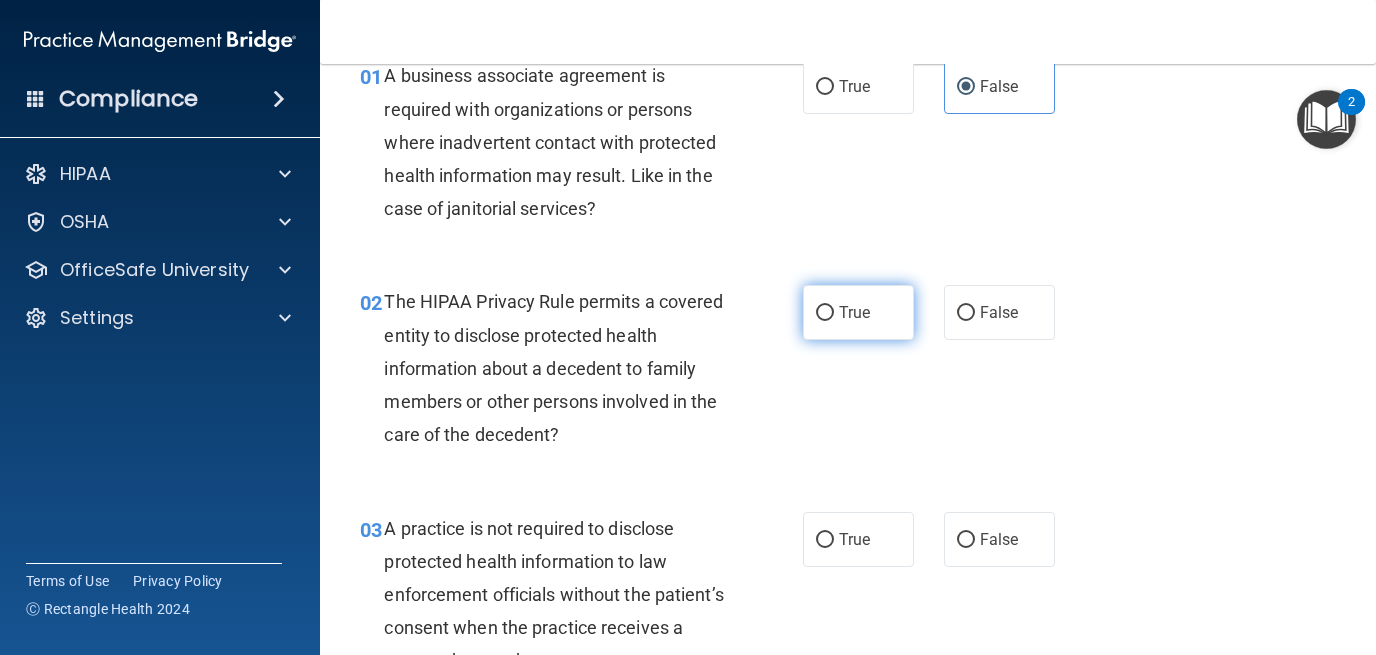 click on "True" at bounding box center (858, 312) 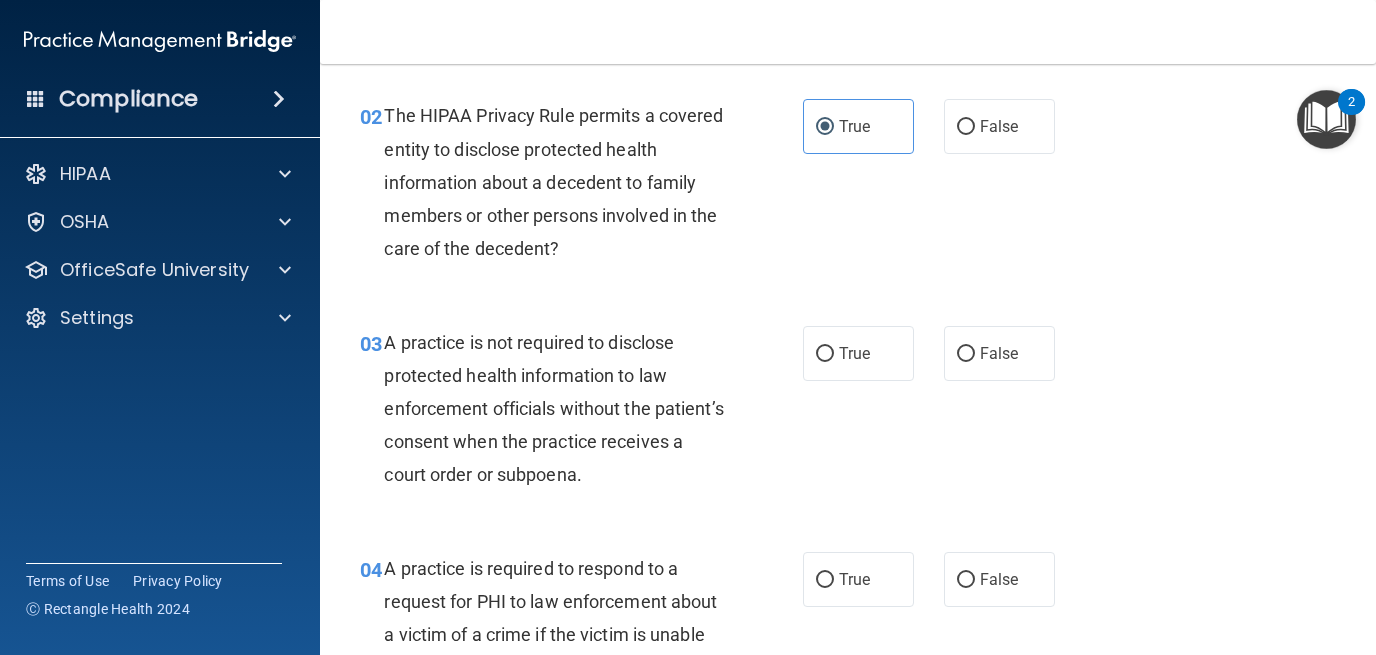 scroll, scrollTop: 288, scrollLeft: 0, axis: vertical 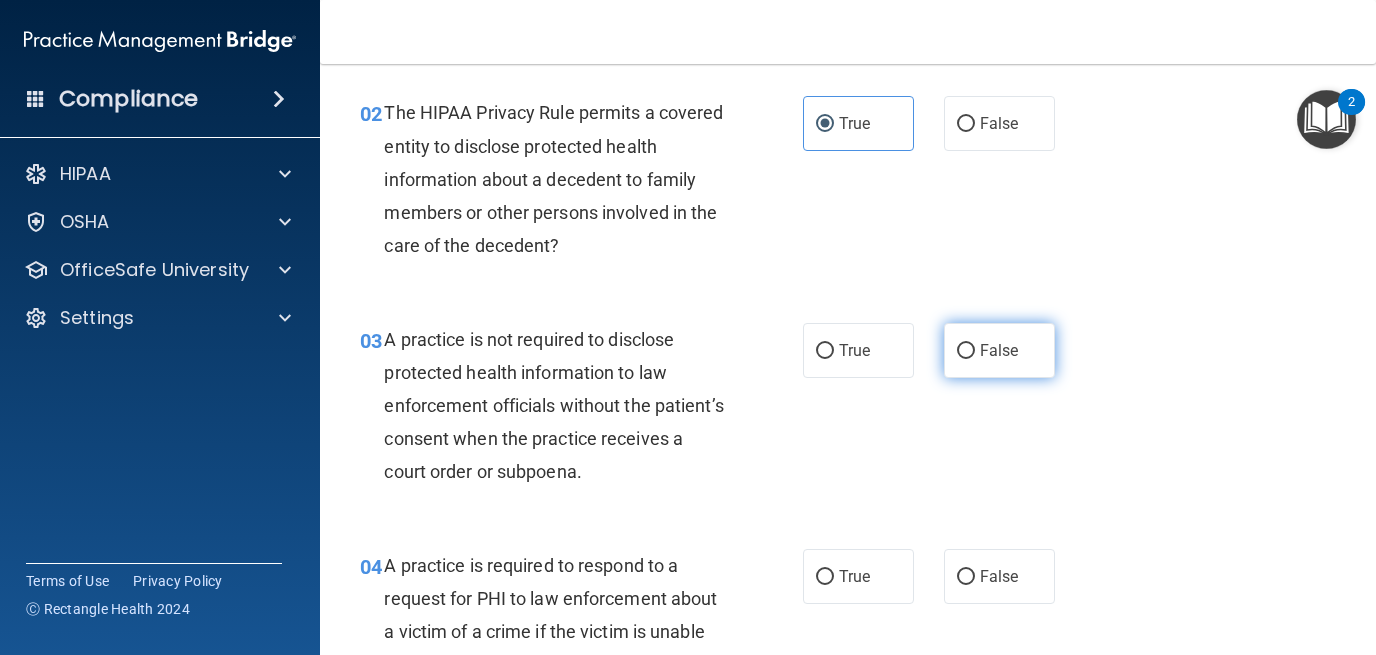 click on "False" at bounding box center [999, 350] 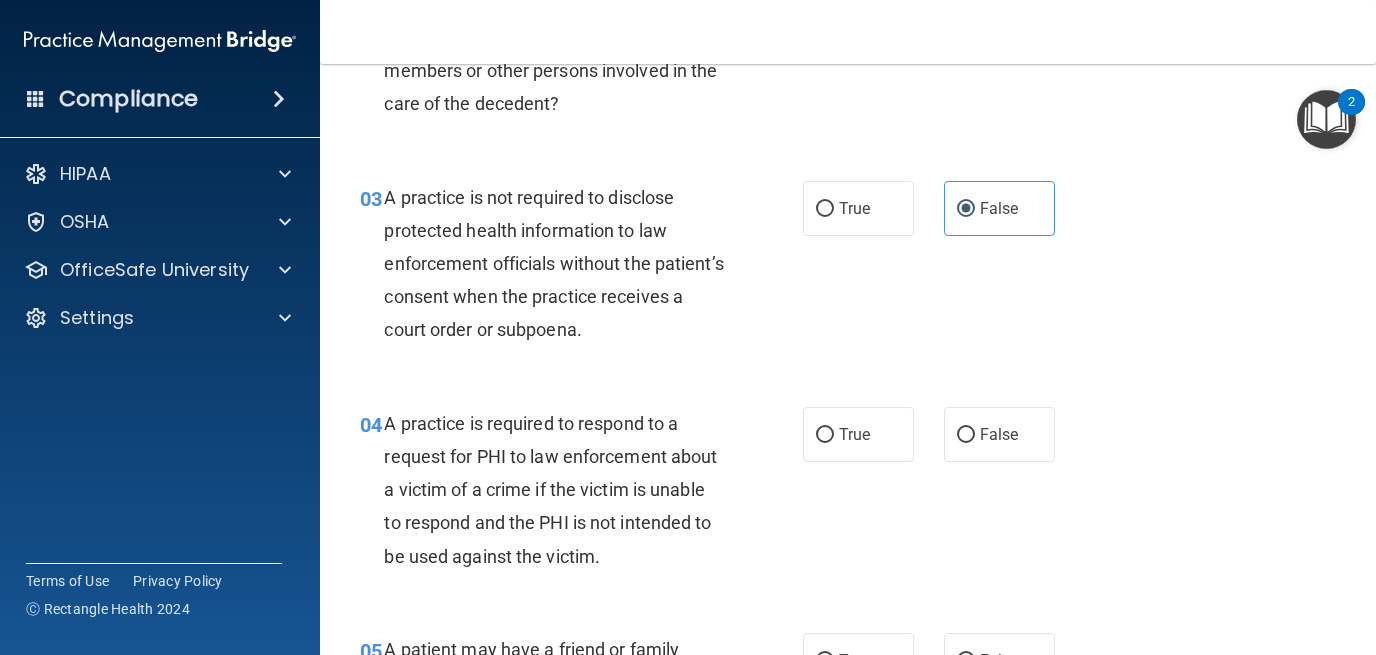 scroll, scrollTop: 436, scrollLeft: 0, axis: vertical 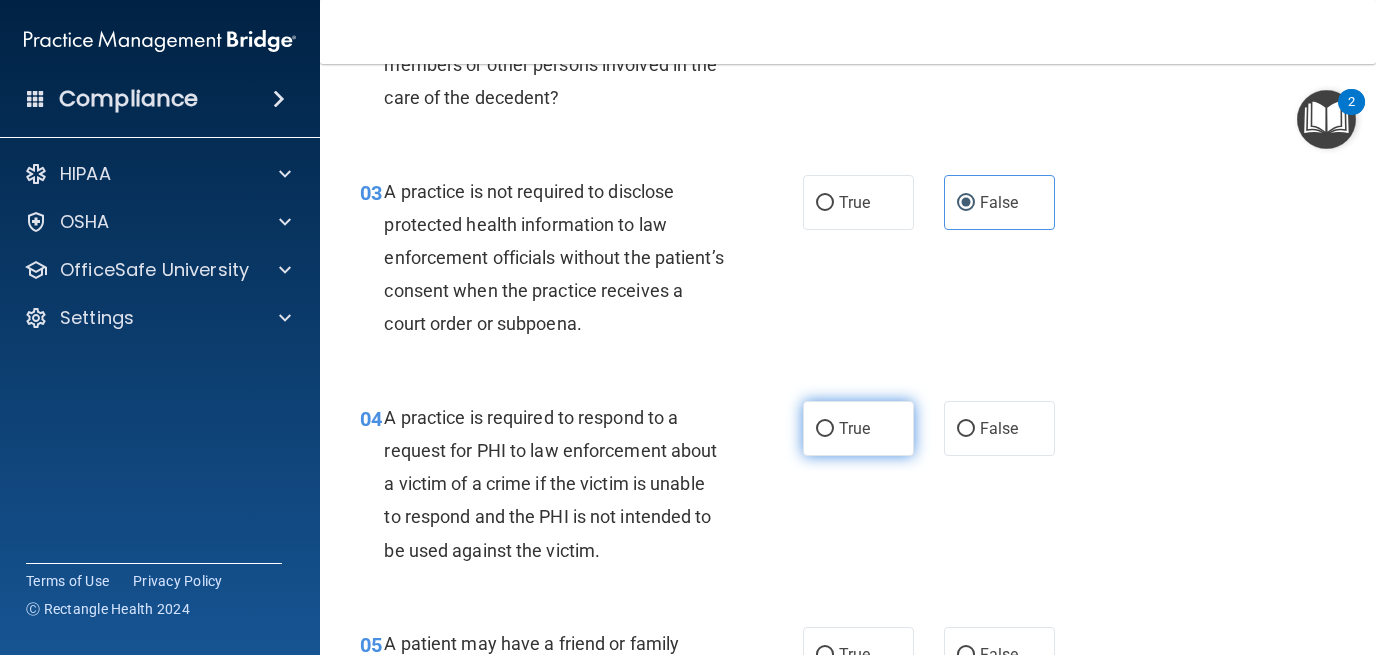click on "True" at bounding box center [858, 428] 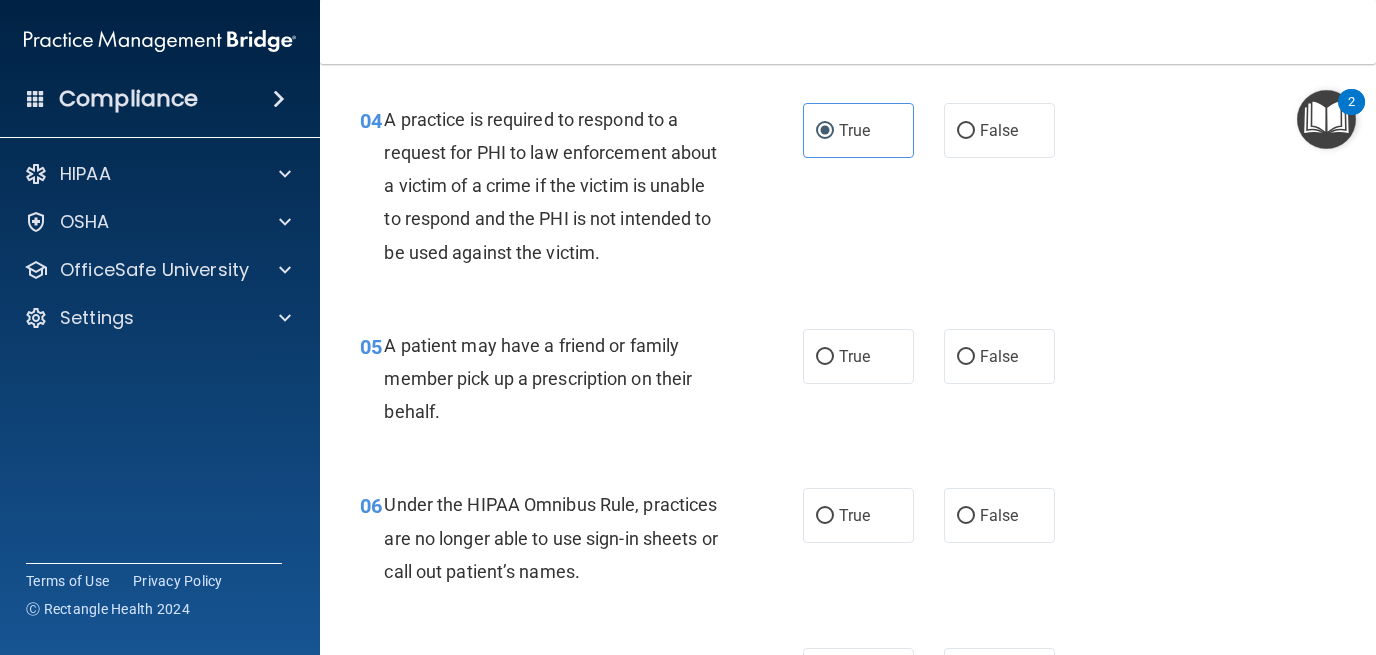 scroll, scrollTop: 751, scrollLeft: 0, axis: vertical 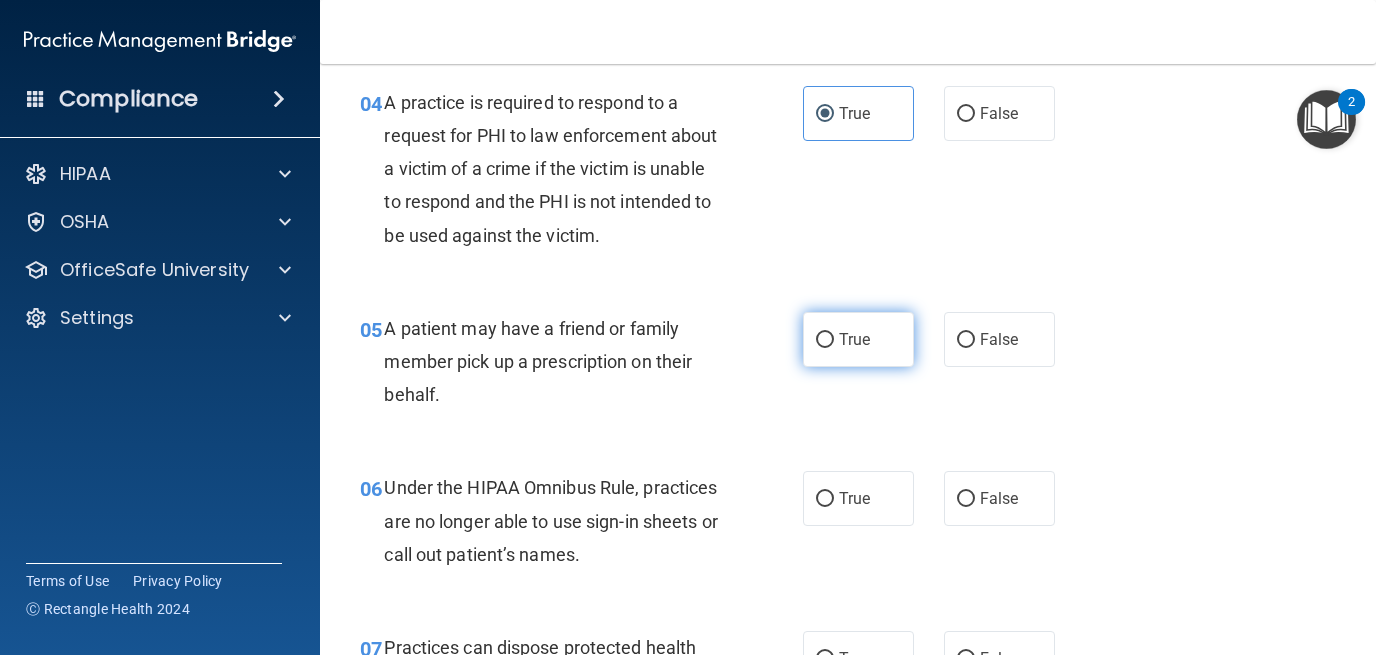 click on "True" at bounding box center [858, 339] 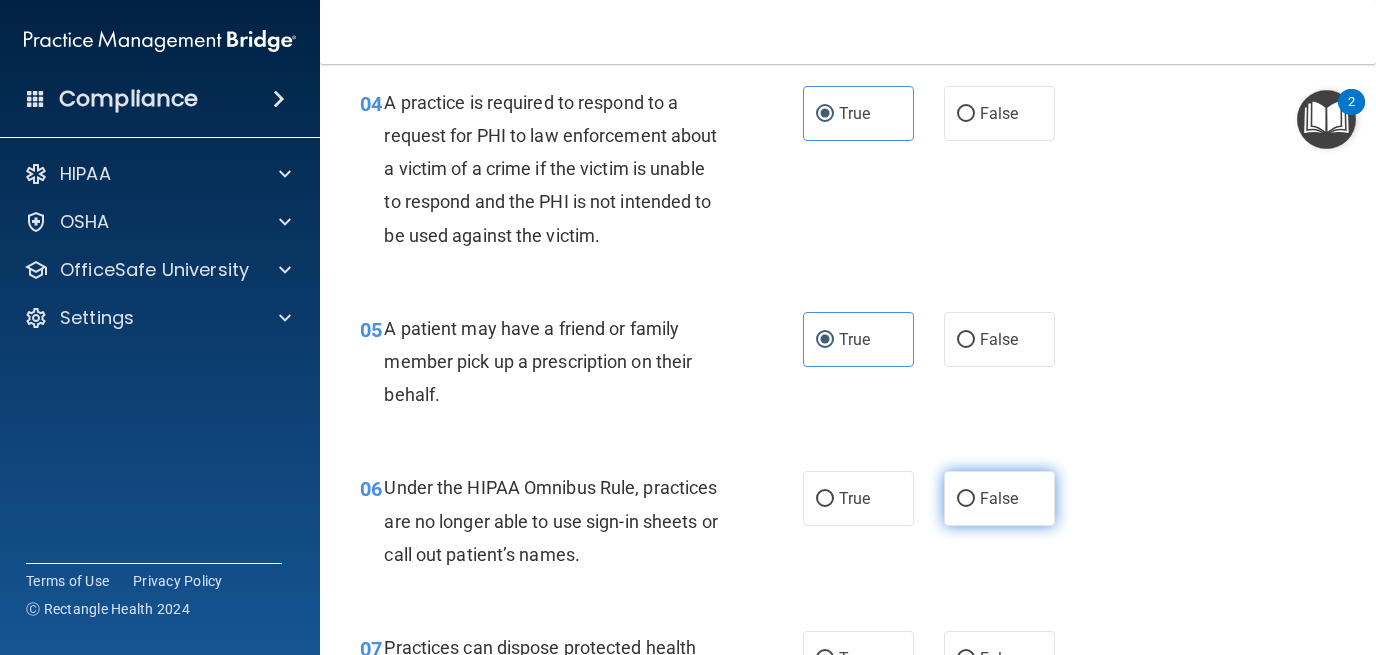 click on "False" at bounding box center [999, 498] 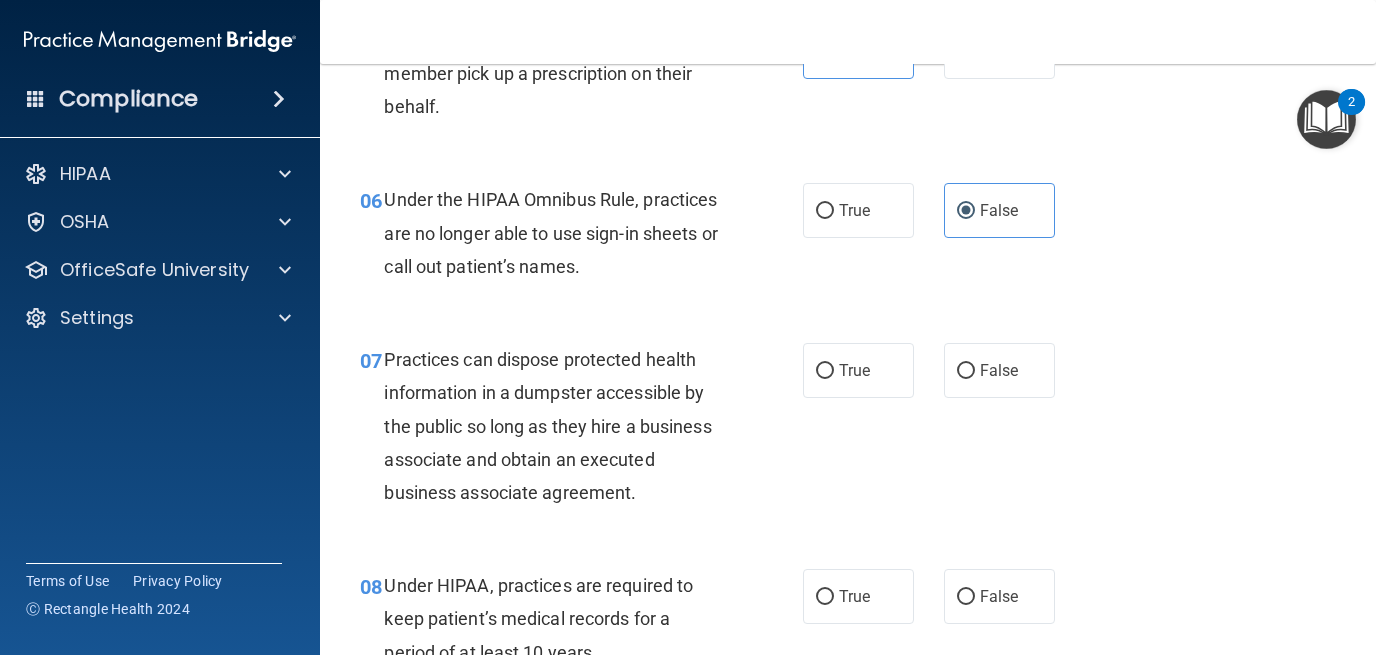 scroll, scrollTop: 1042, scrollLeft: 0, axis: vertical 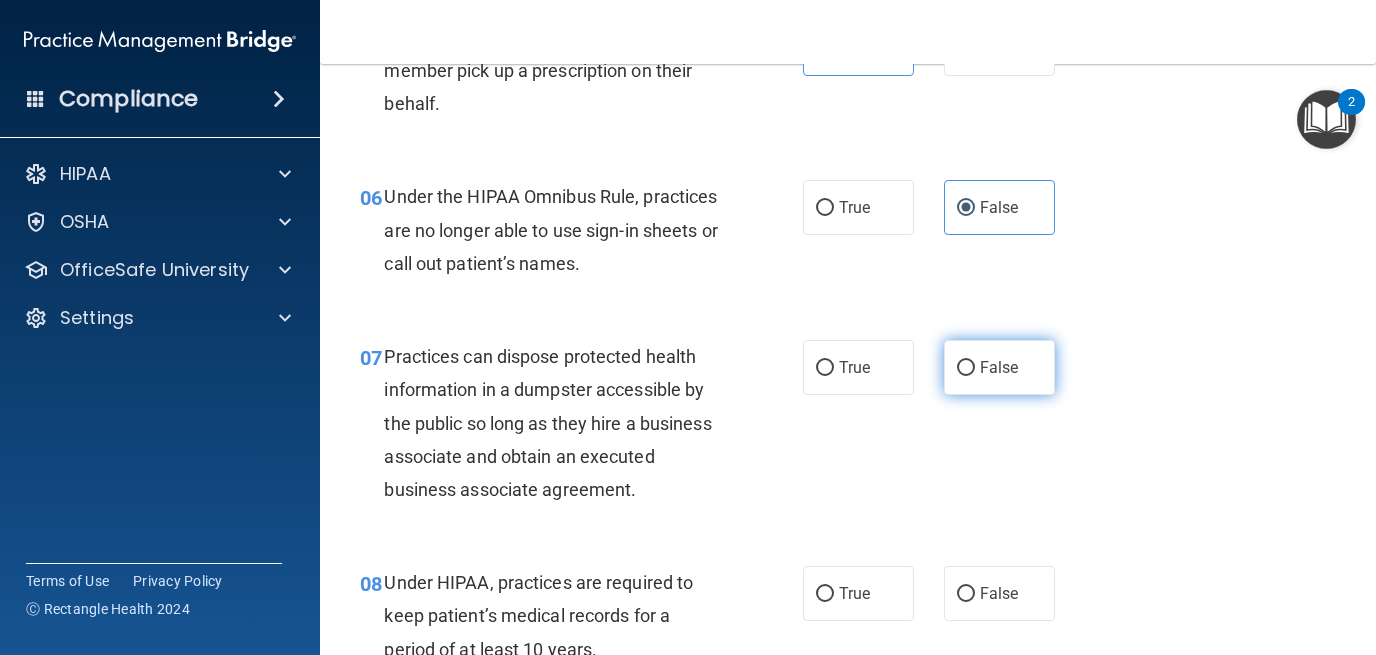 click on "False" at bounding box center (999, 367) 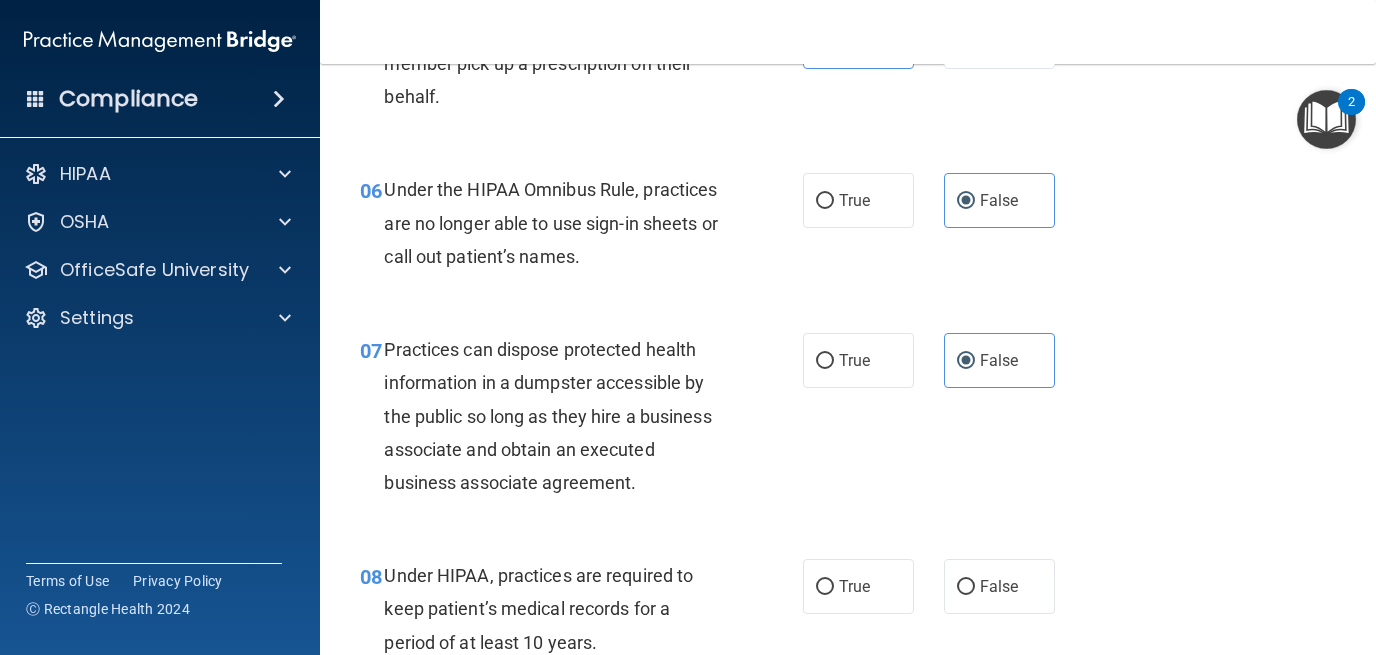 scroll, scrollTop: 1109, scrollLeft: 0, axis: vertical 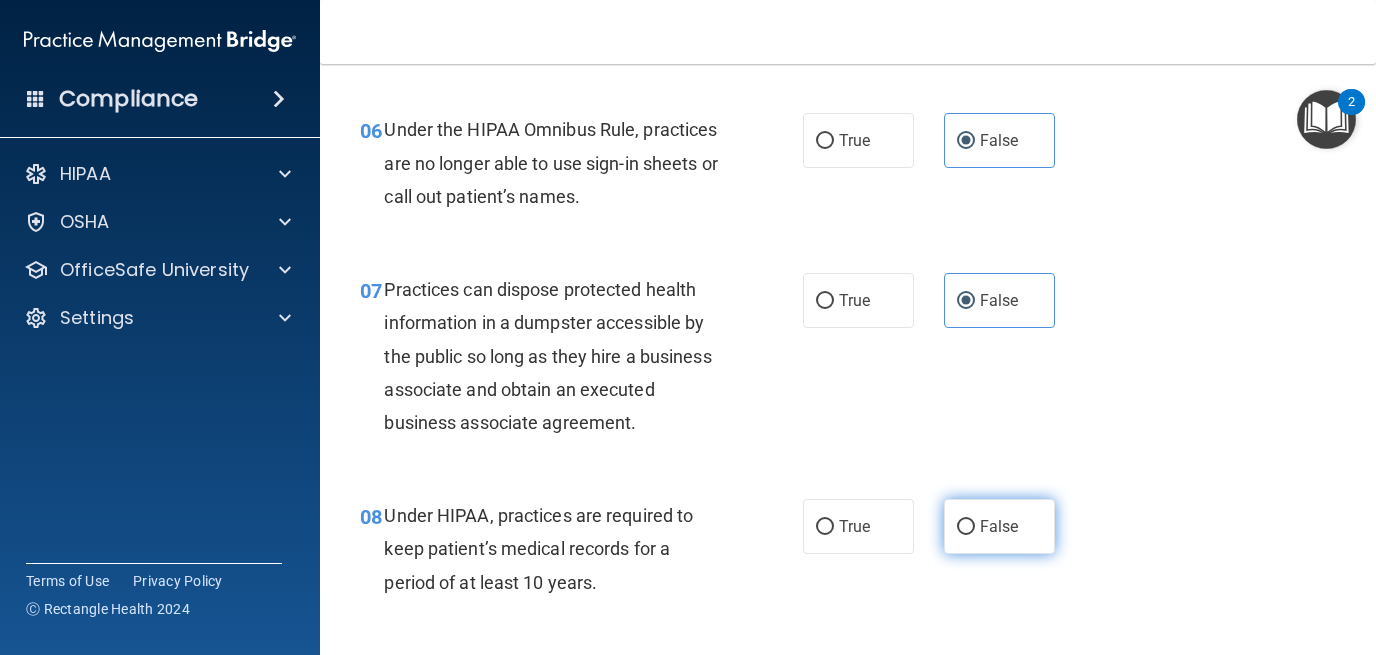 click on "False" at bounding box center [999, 526] 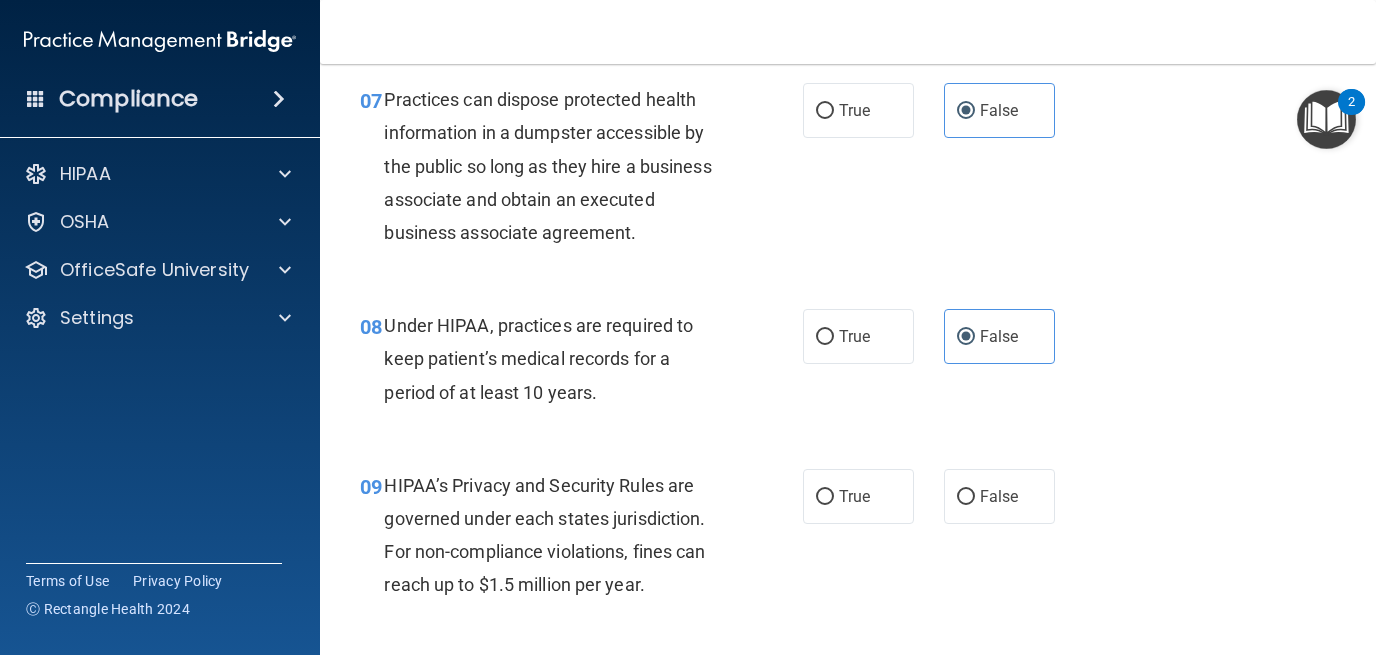 scroll, scrollTop: 1303, scrollLeft: 0, axis: vertical 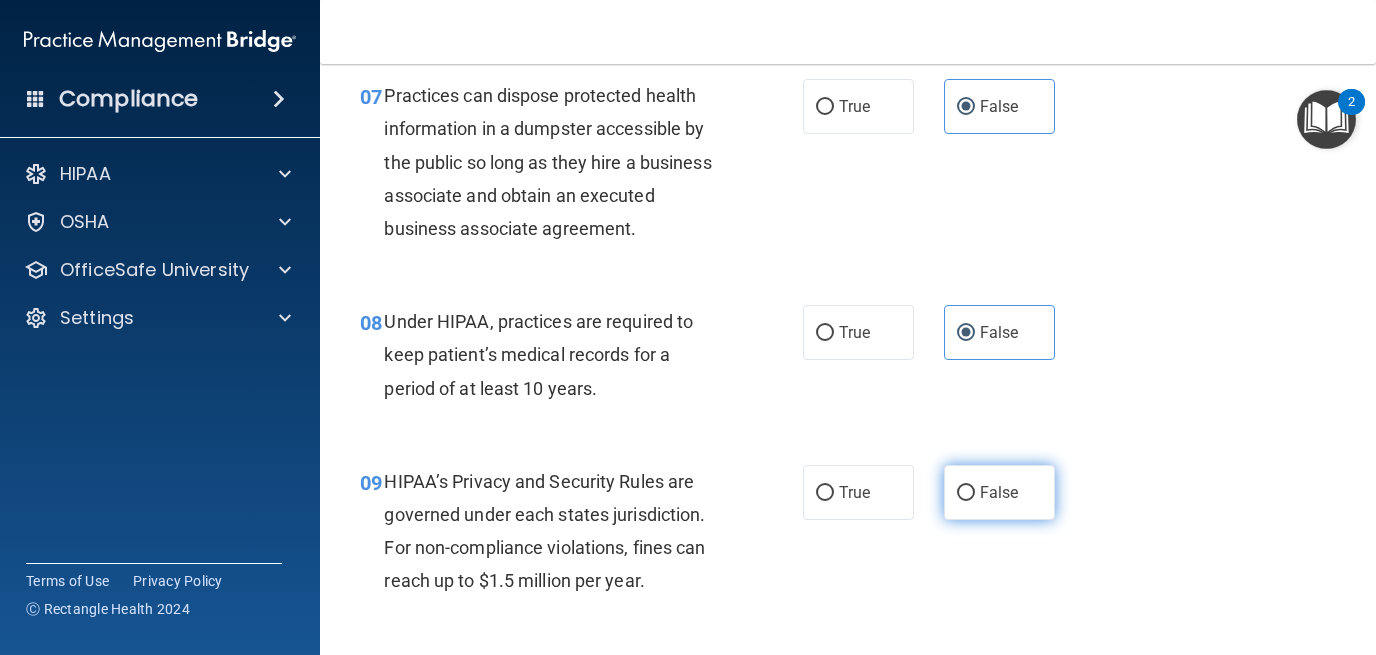 click on "False" at bounding box center (999, 492) 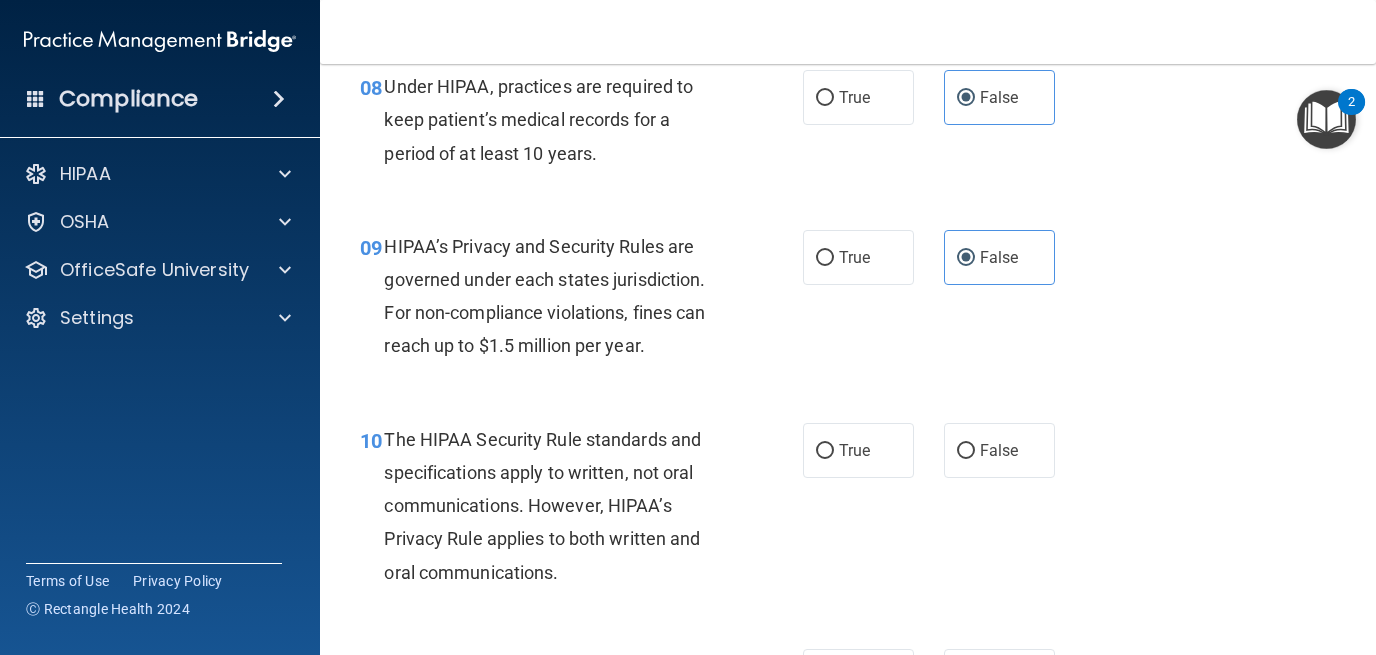 scroll, scrollTop: 1556, scrollLeft: 0, axis: vertical 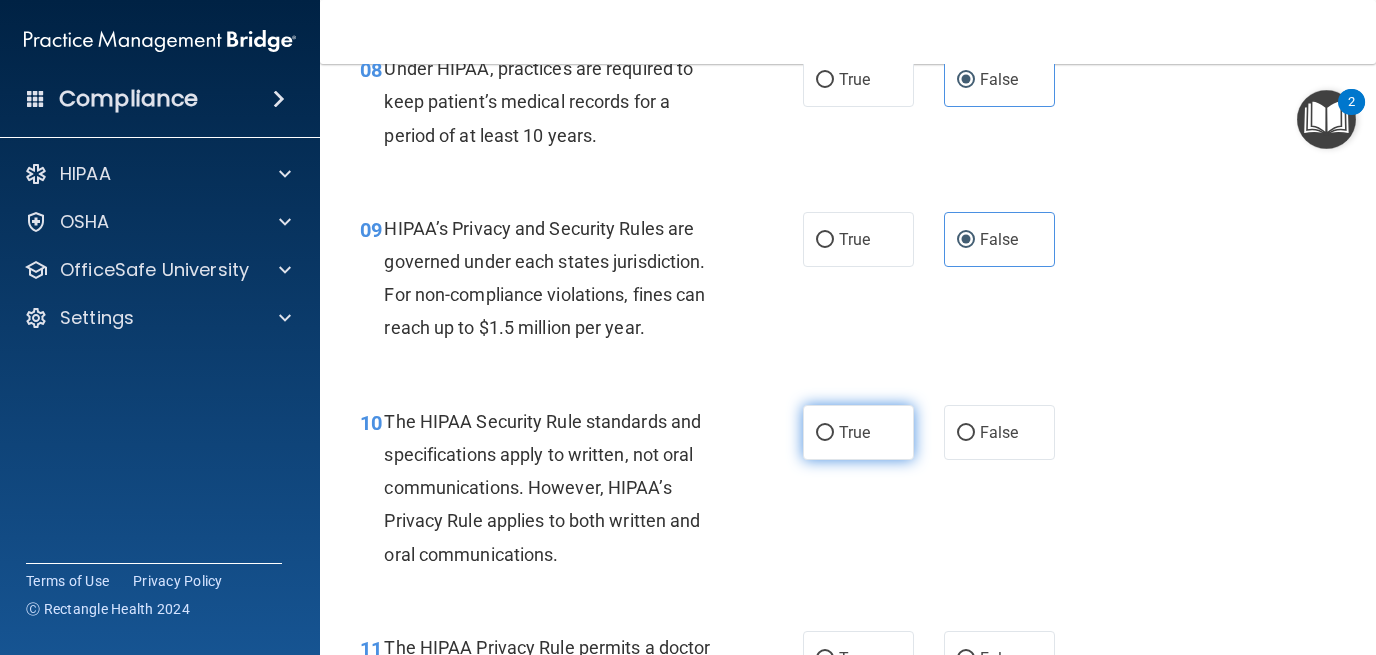 click on "True" at bounding box center [858, 432] 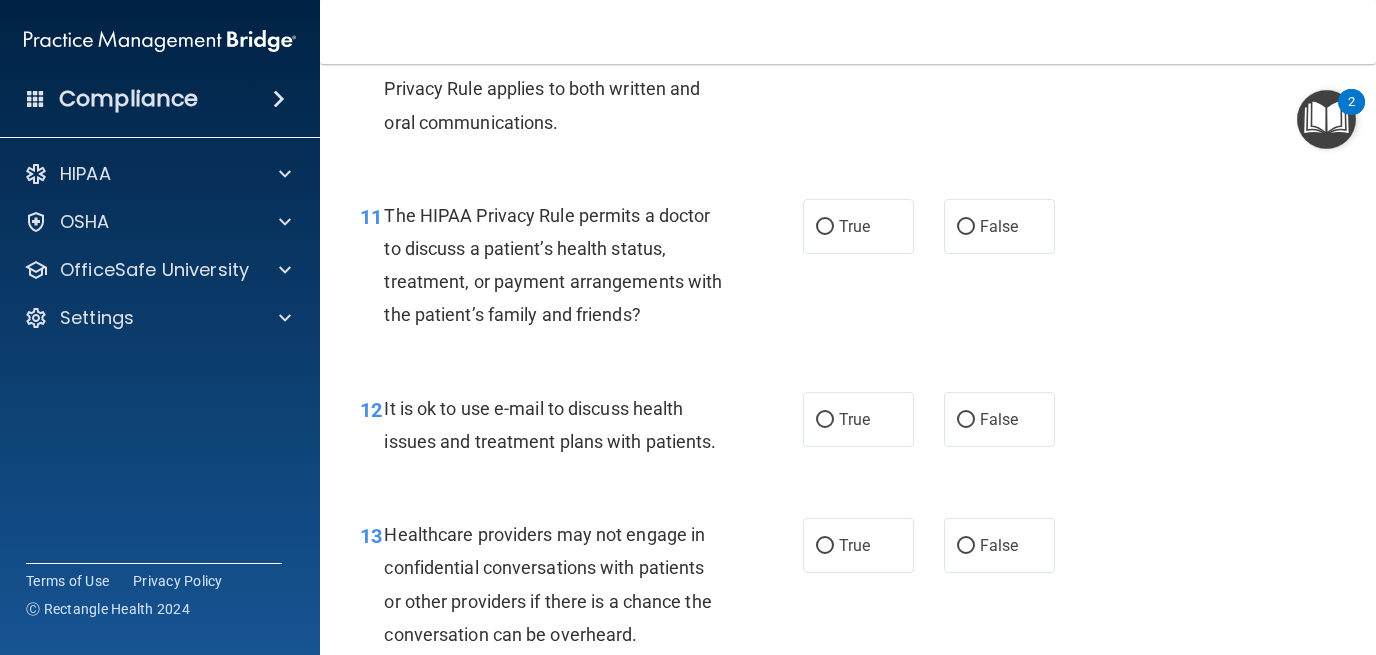 scroll, scrollTop: 2012, scrollLeft: 0, axis: vertical 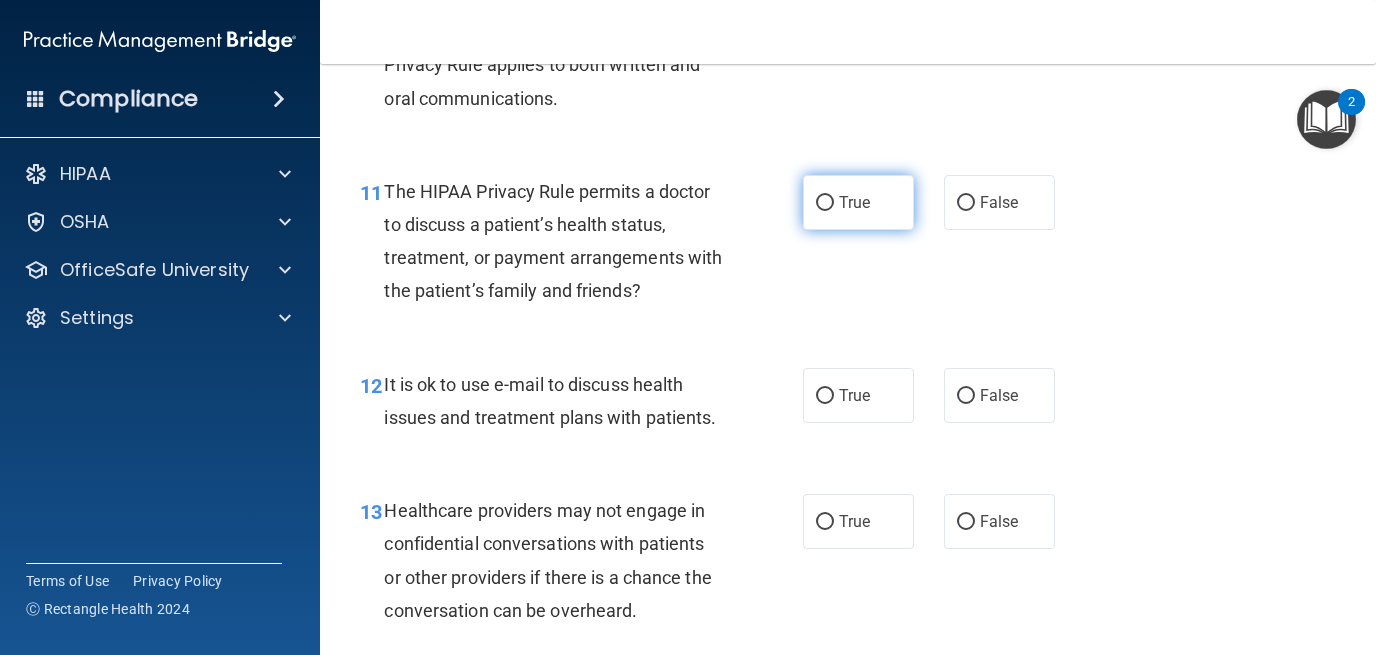 click on "True" at bounding box center (858, 202) 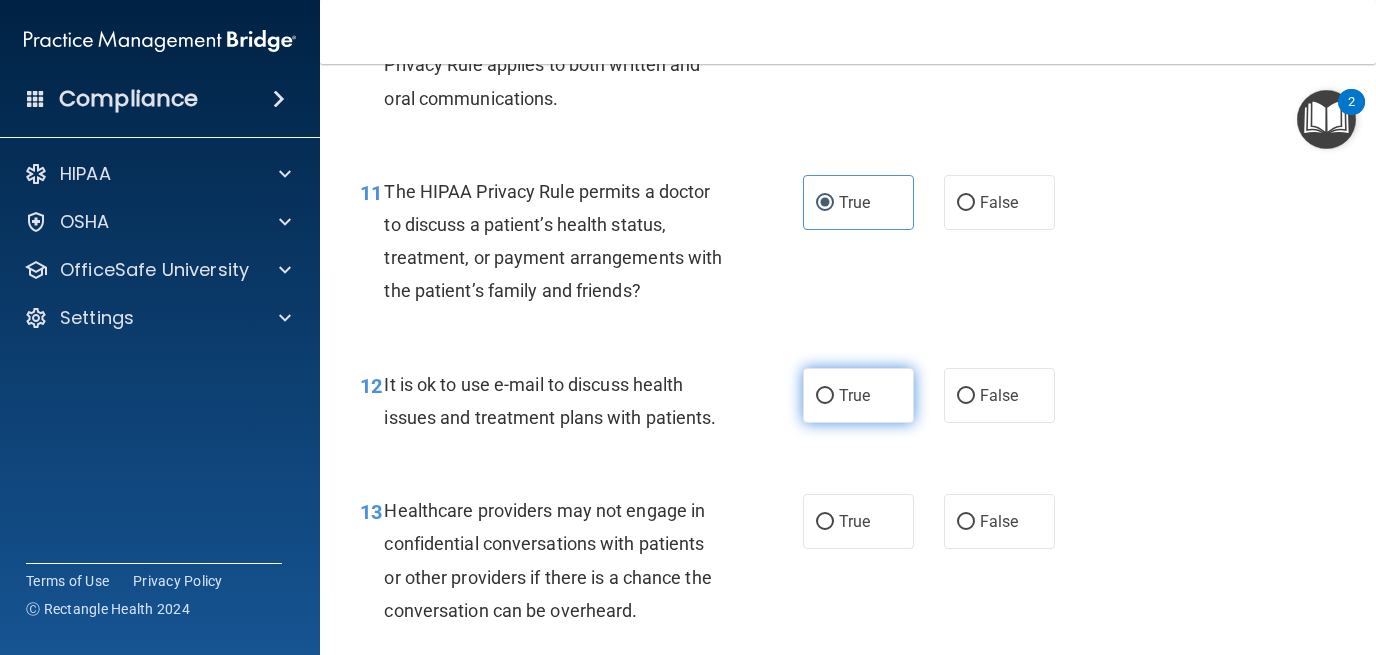 click on "True" at bounding box center (858, 395) 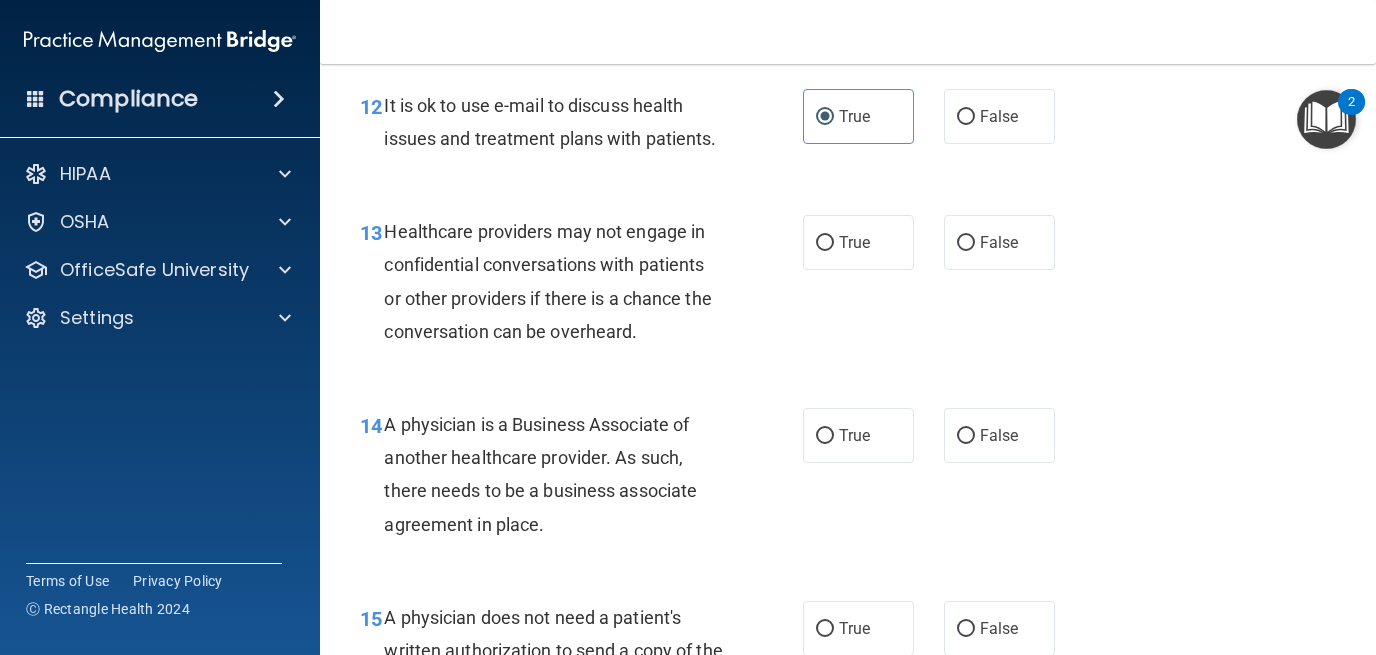 scroll, scrollTop: 2299, scrollLeft: 0, axis: vertical 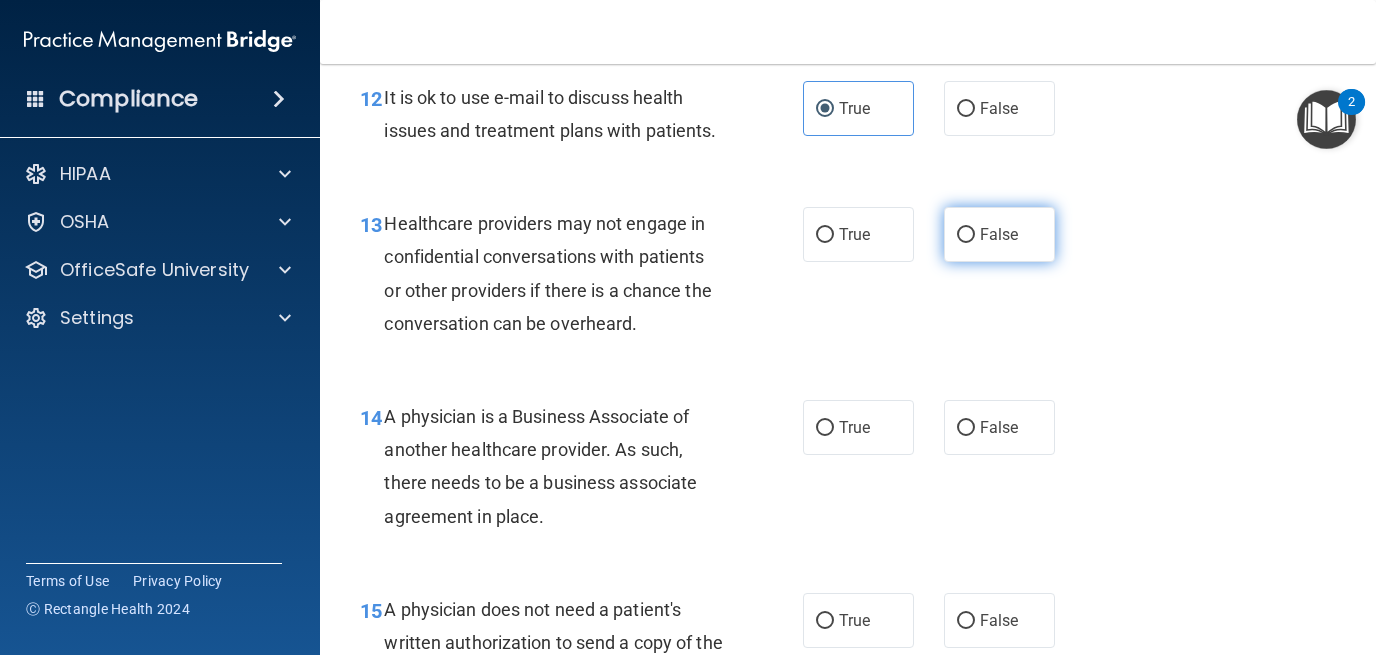 click on "False" at bounding box center (999, 234) 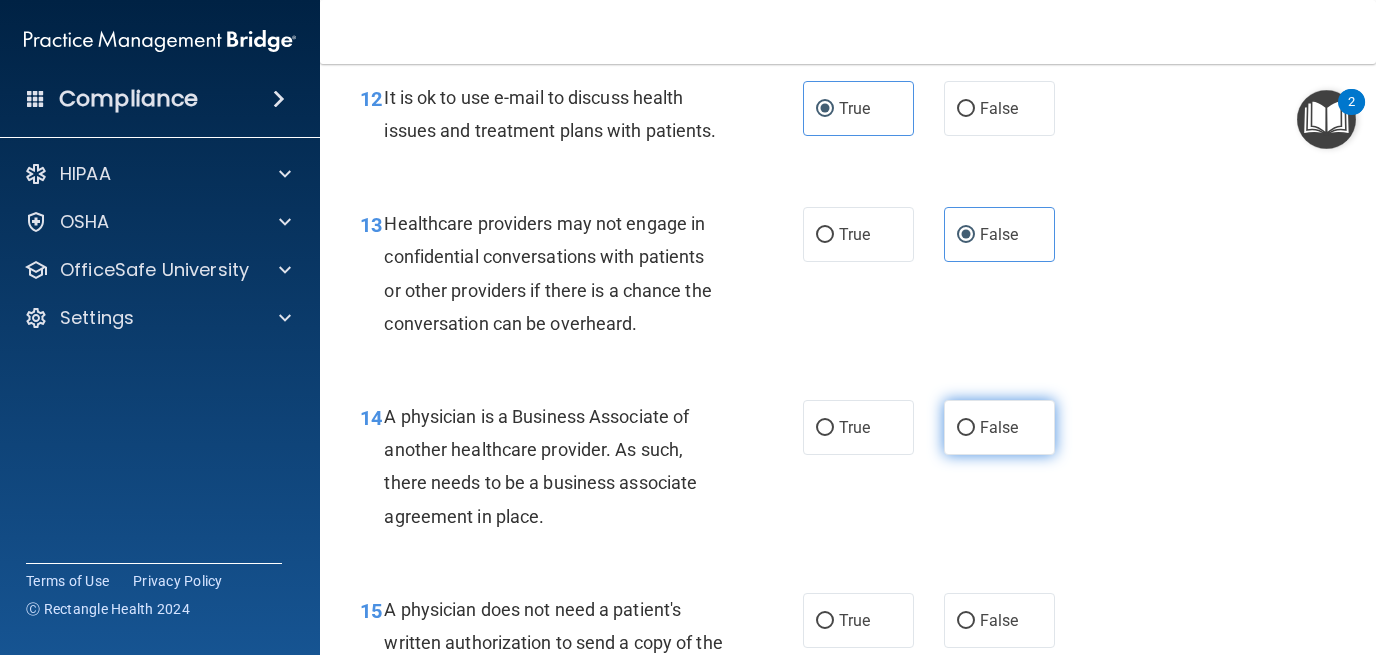 click on "False" at bounding box center (999, 427) 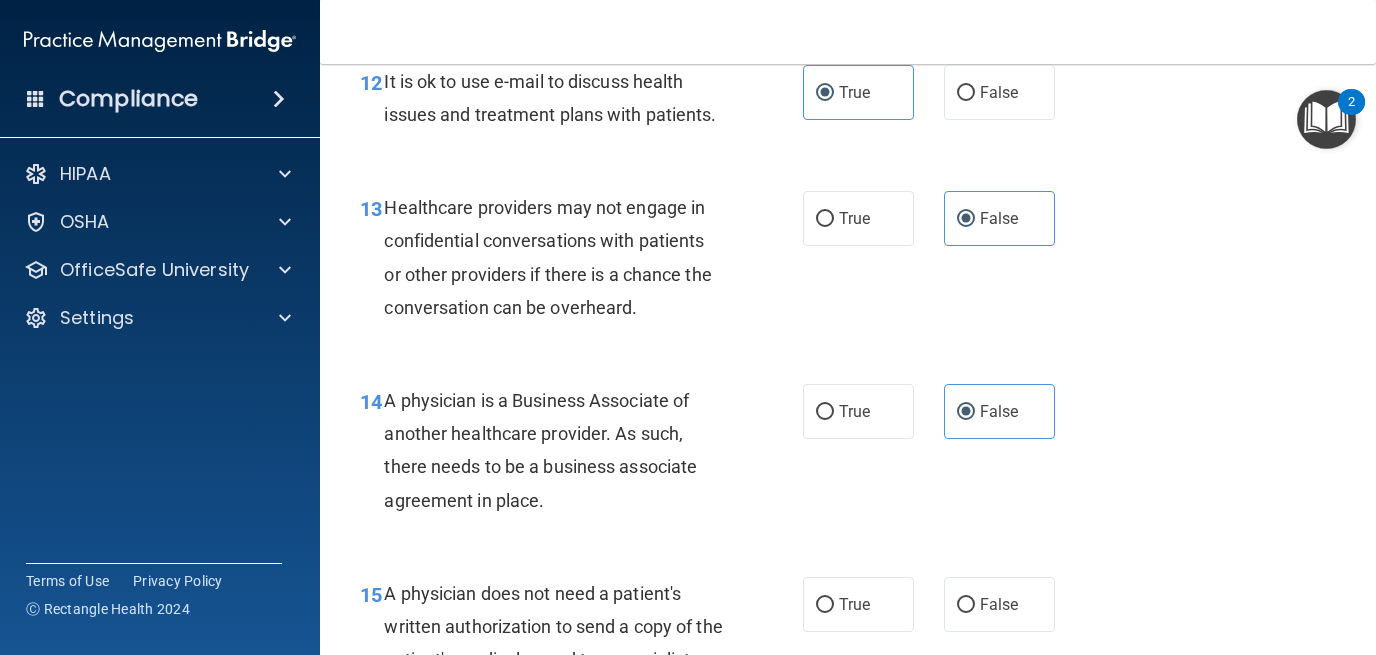scroll, scrollTop: 2320, scrollLeft: 0, axis: vertical 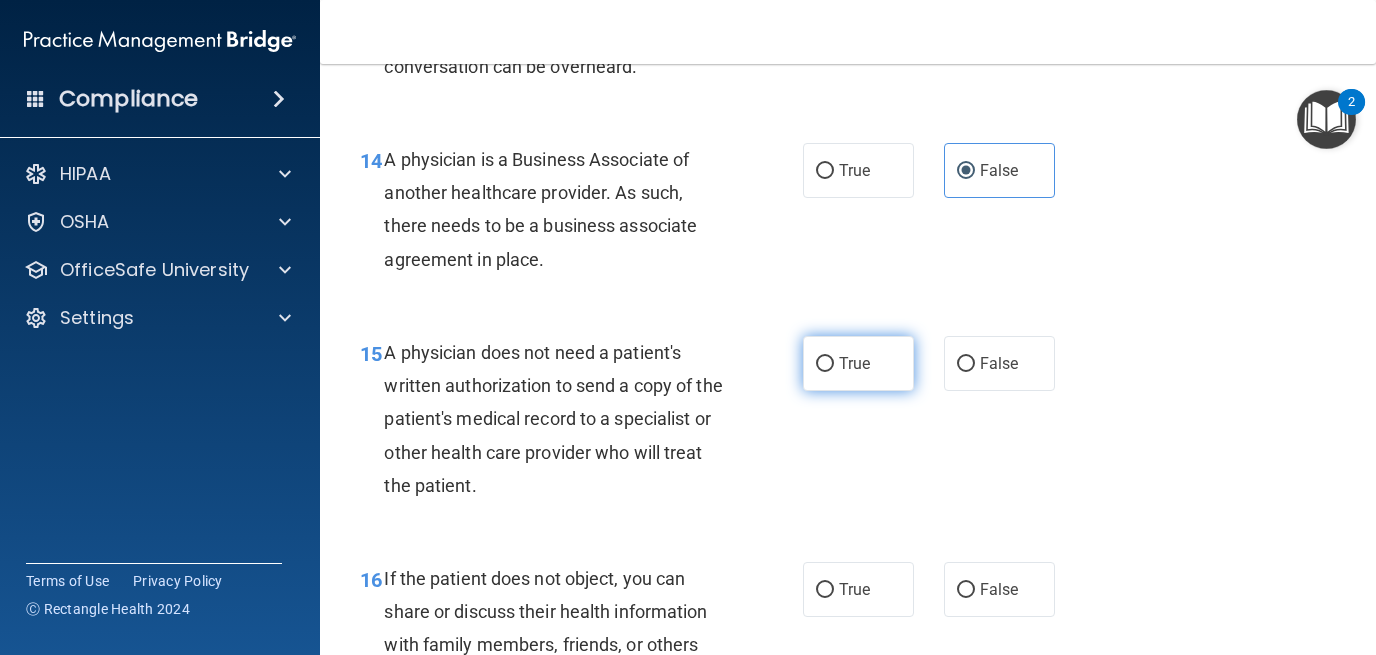 click on "True" at bounding box center [858, 363] 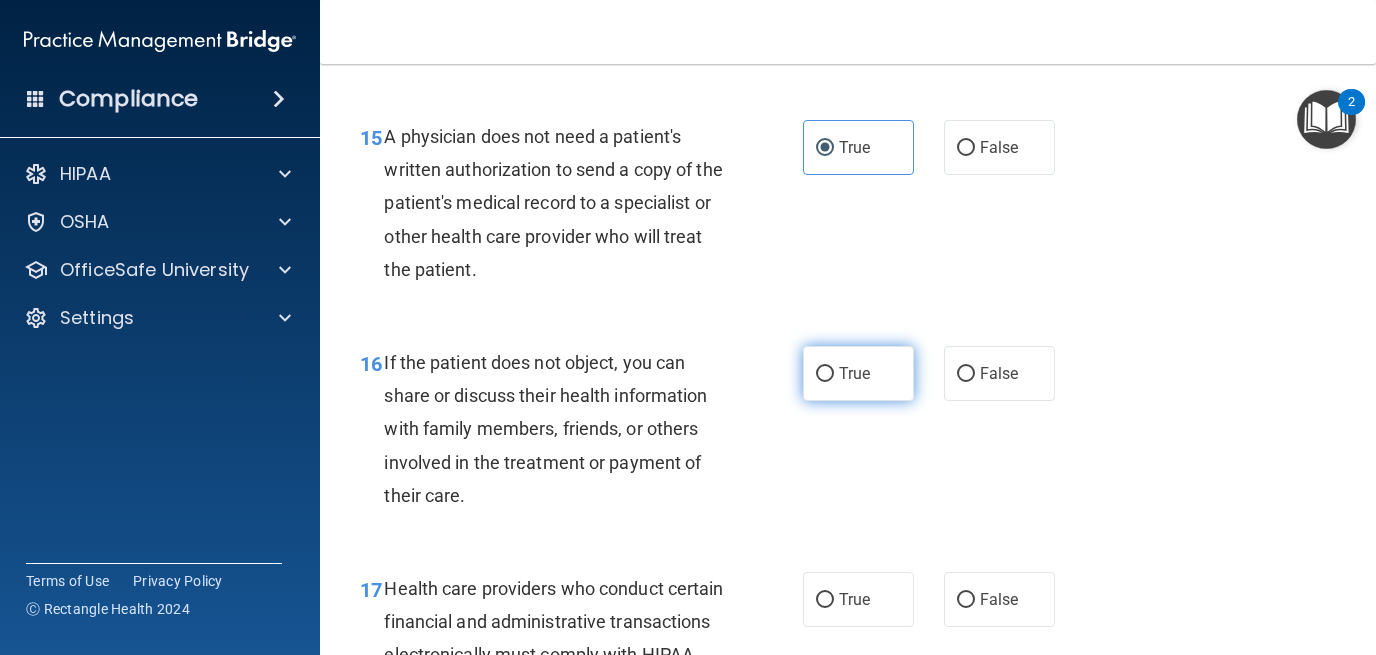 scroll, scrollTop: 2772, scrollLeft: 0, axis: vertical 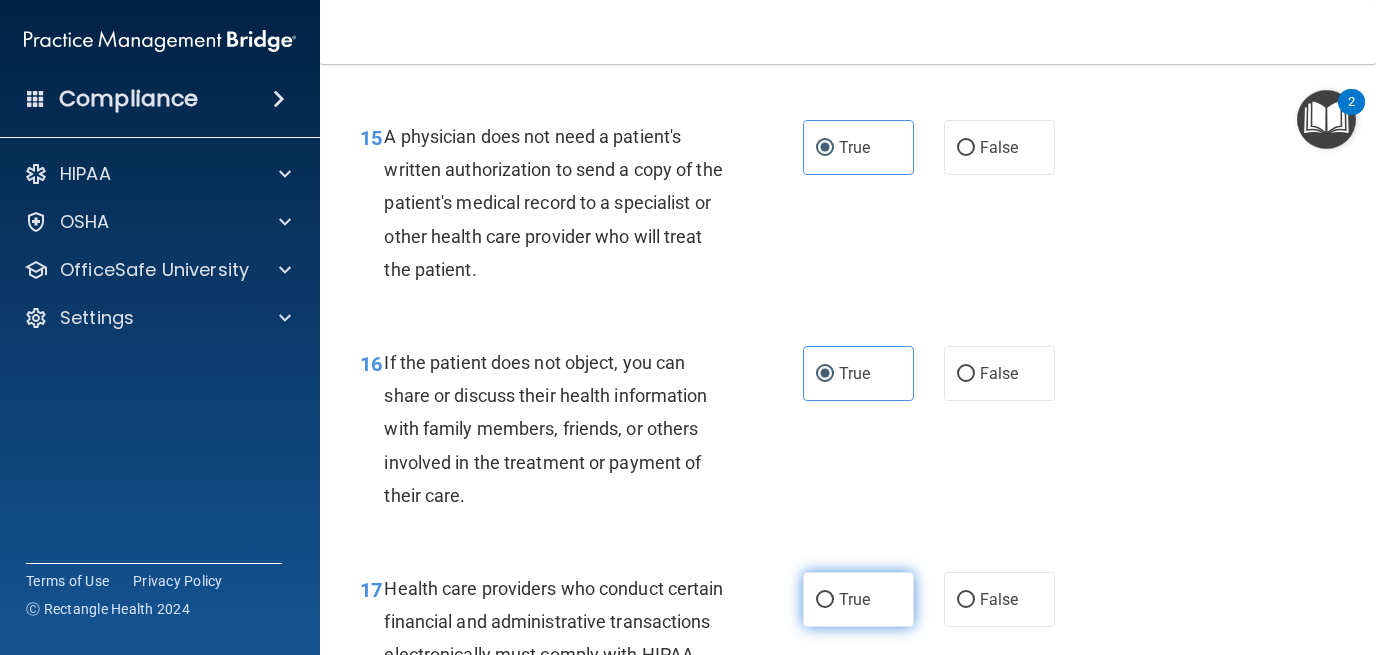 click on "True" at bounding box center [858, 599] 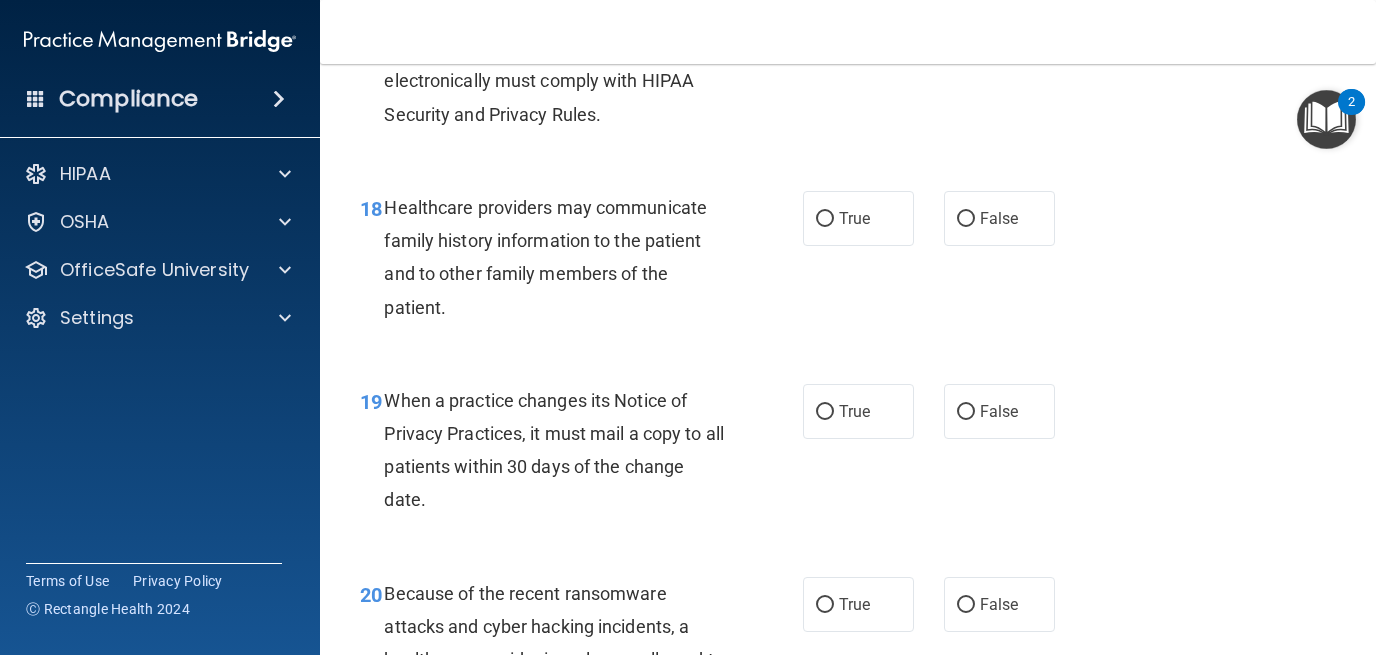 scroll, scrollTop: 3347, scrollLeft: 0, axis: vertical 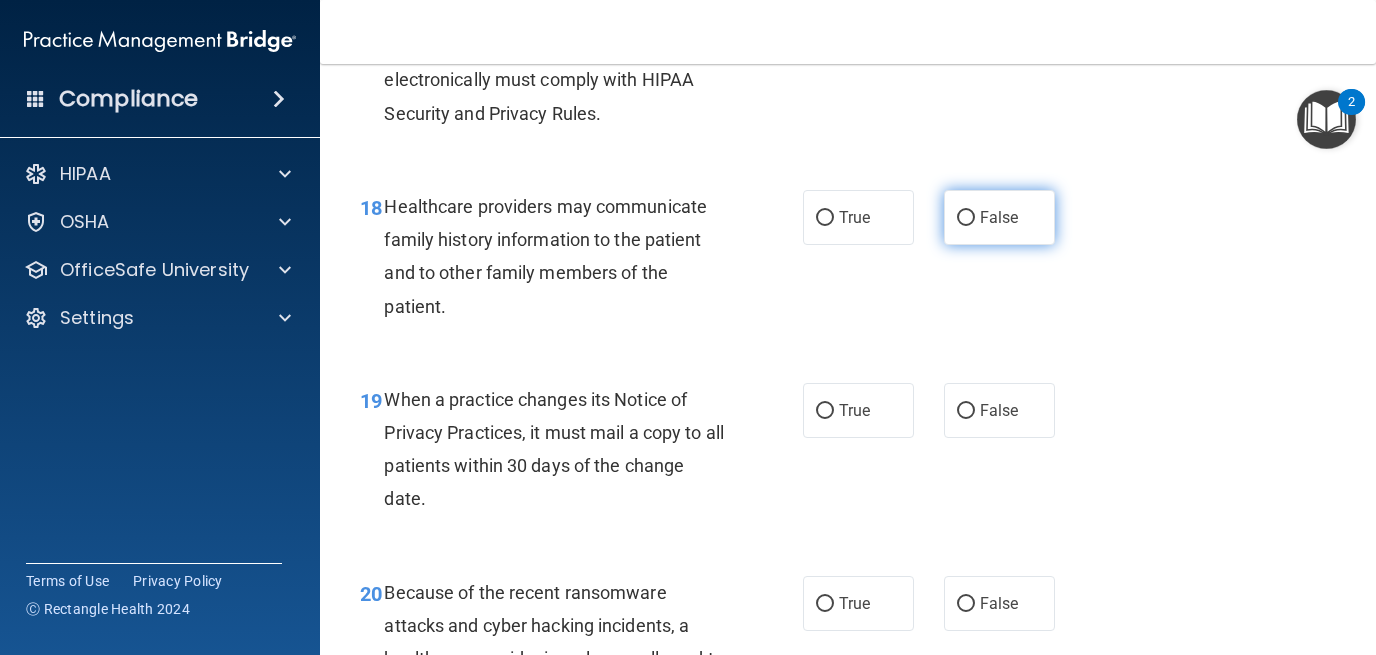 click on "False" at bounding box center (999, 217) 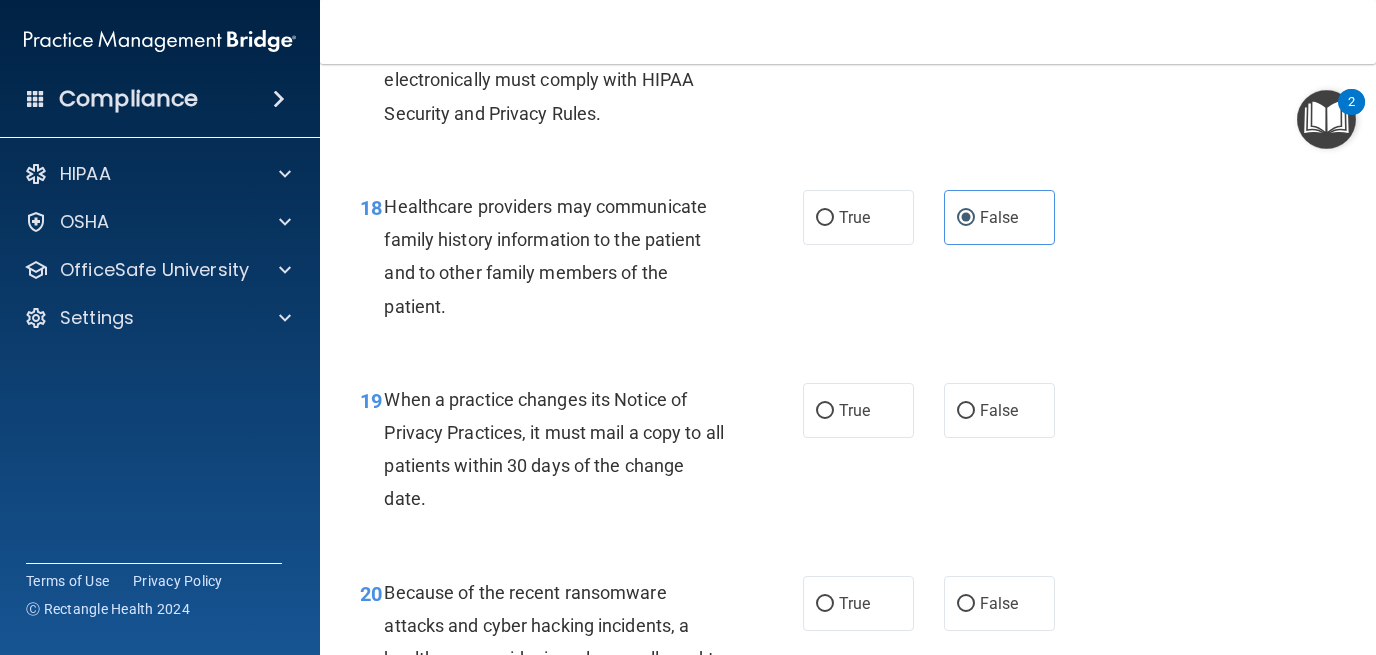 click on "19       When a practice changes its Notice of Privacy Practices, it must mail a copy to all patients within 30 days of the change date.                 True           False" at bounding box center [848, 454] 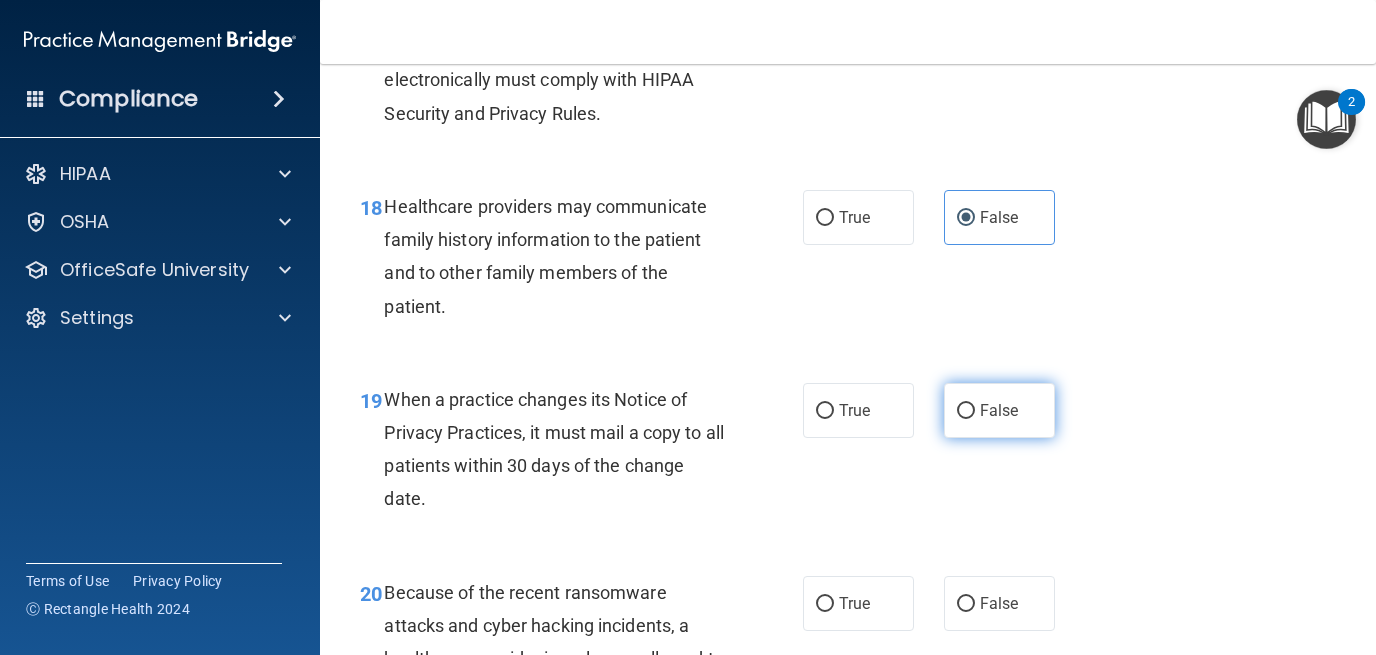 click on "False" at bounding box center (999, 410) 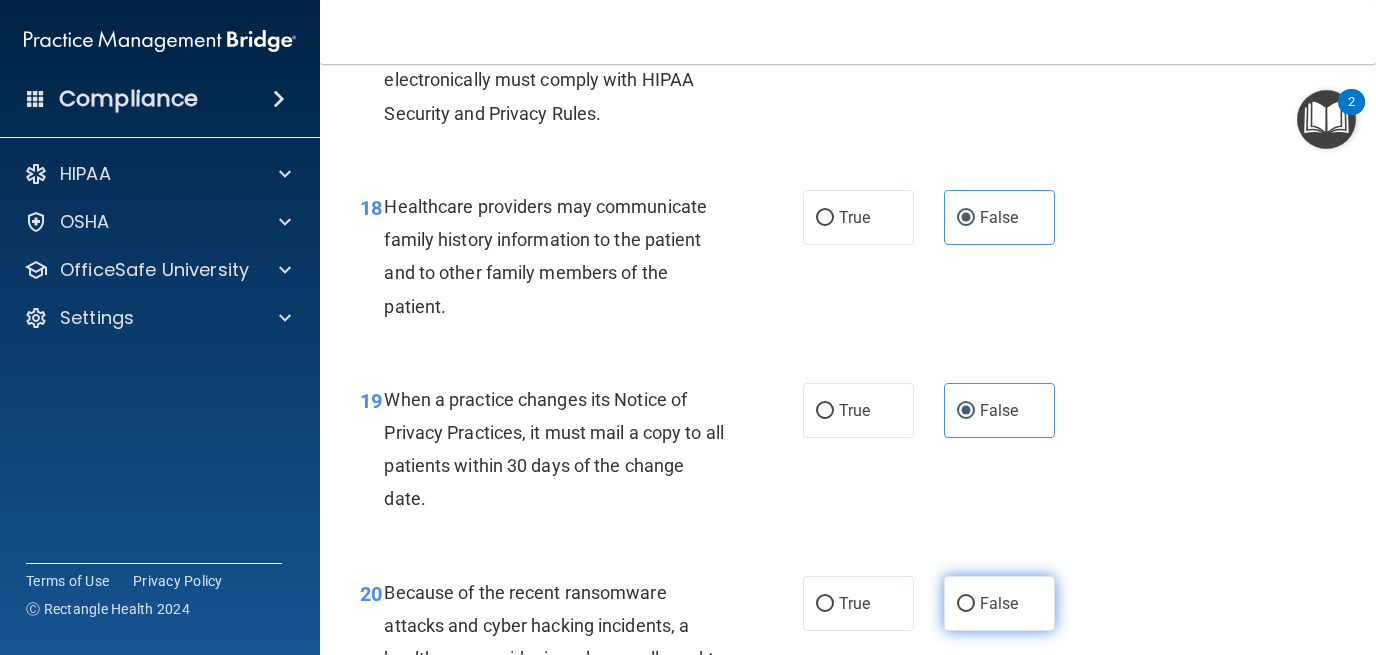 click on "False" at bounding box center (999, 603) 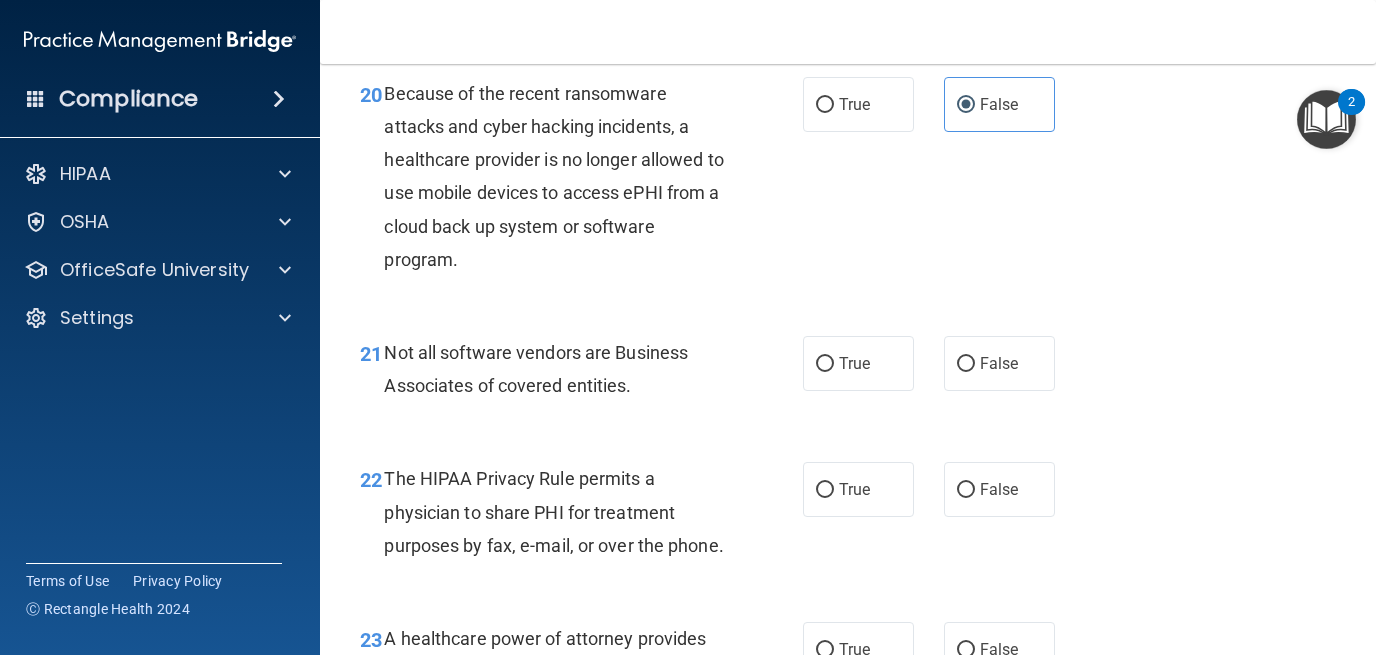scroll, scrollTop: 3853, scrollLeft: 0, axis: vertical 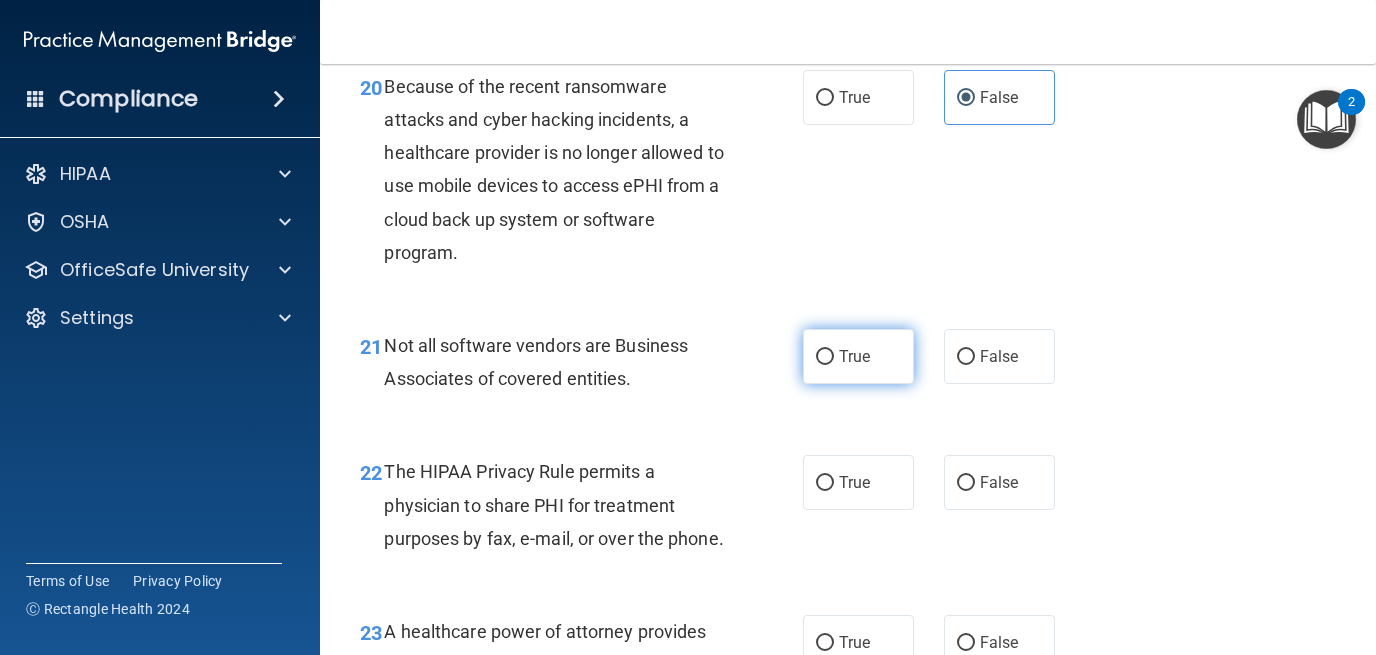 click on "True" at bounding box center [854, 356] 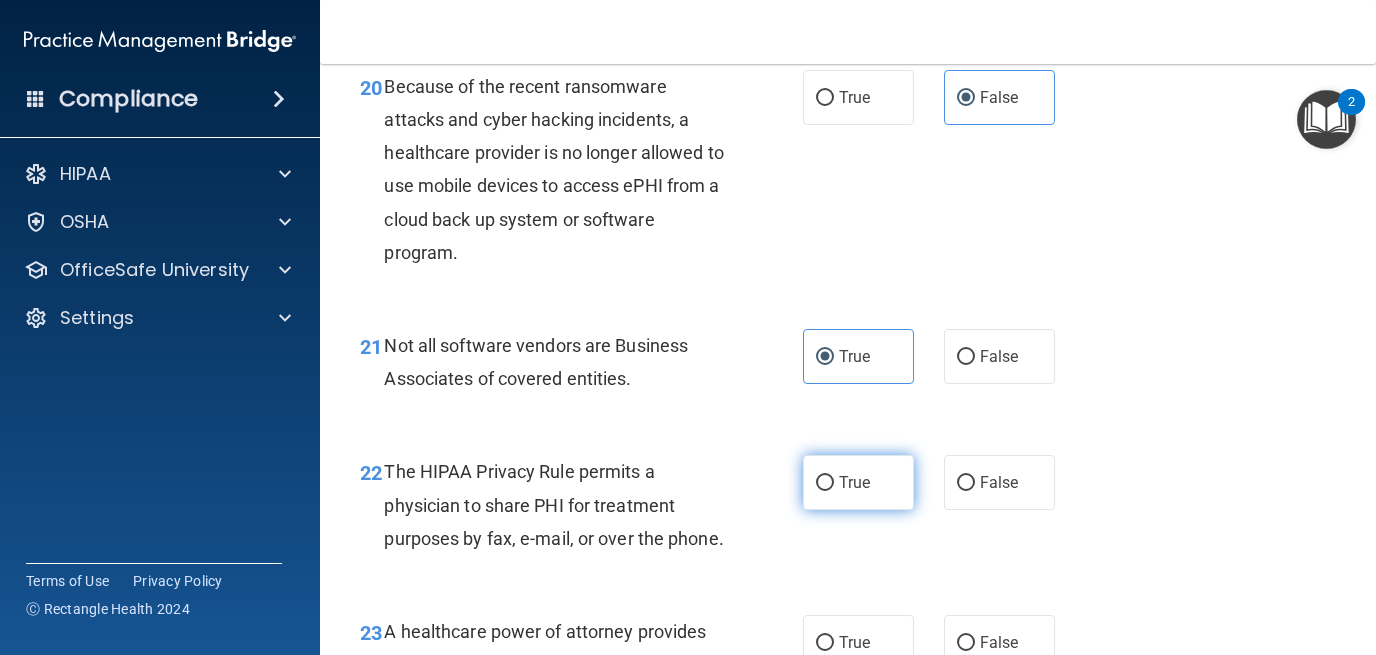 click on "True" at bounding box center (854, 482) 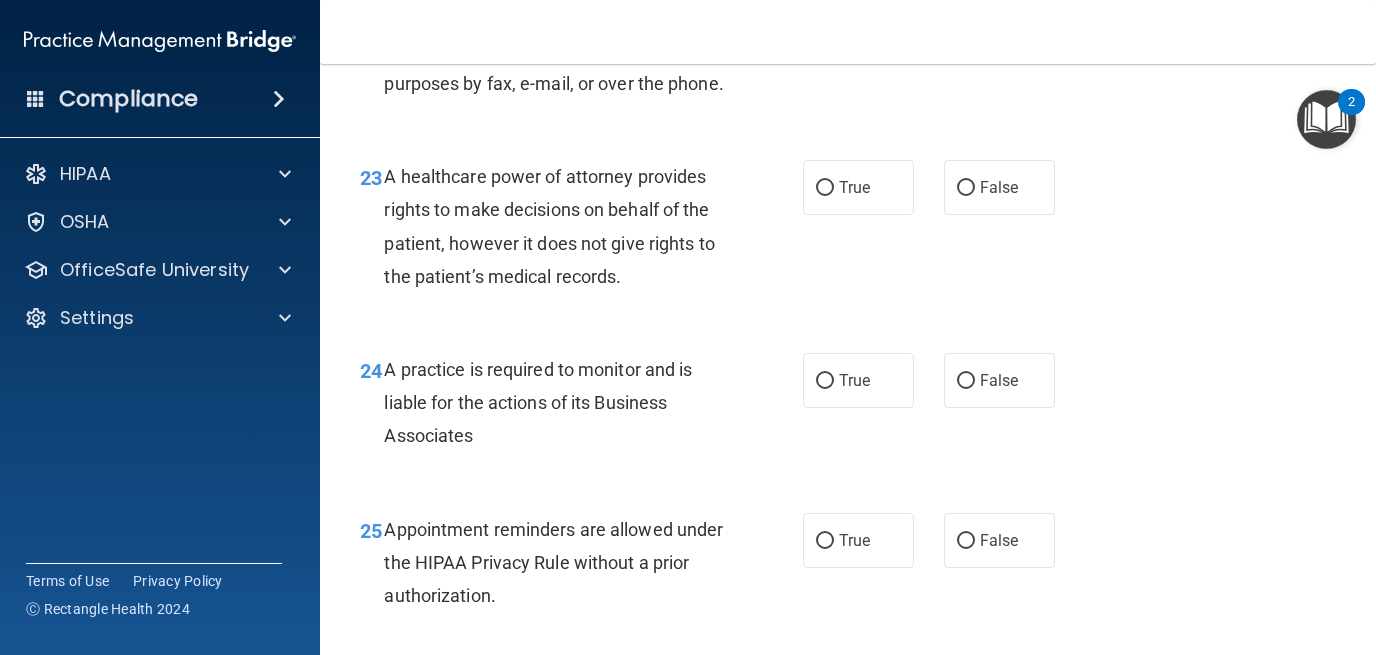 scroll, scrollTop: 4317, scrollLeft: 0, axis: vertical 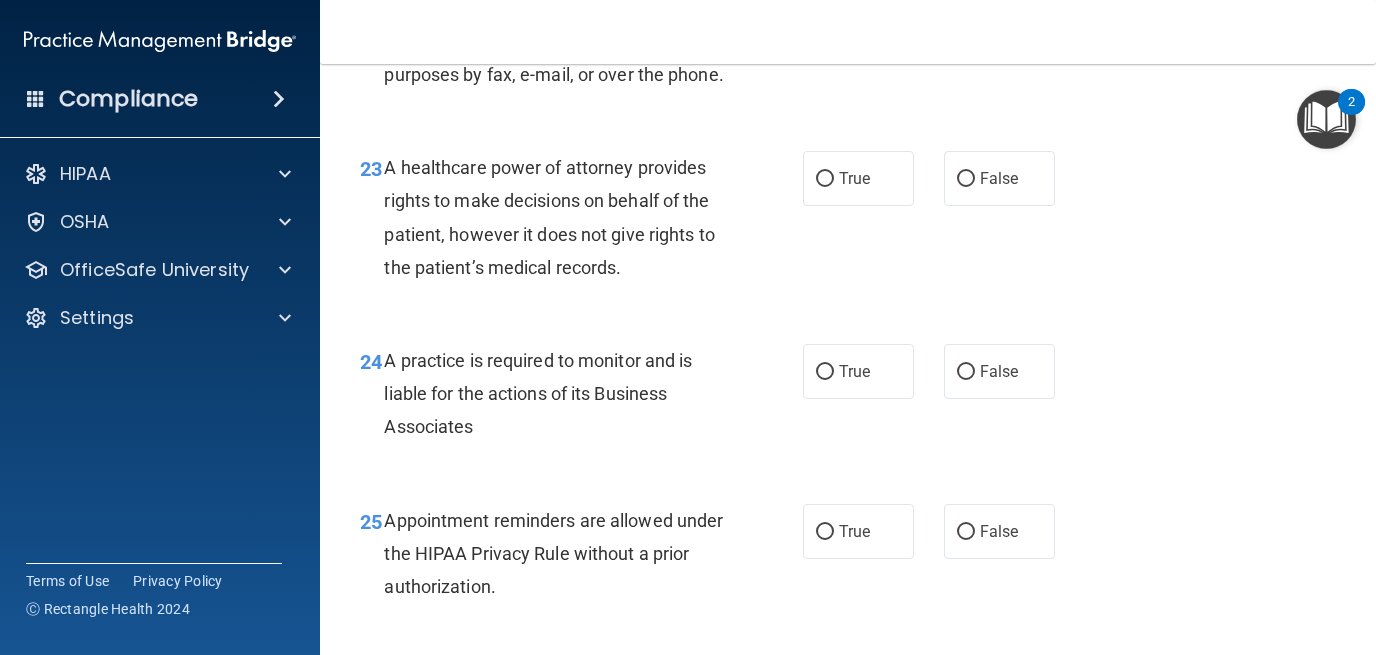 click on "23       A healthcare power of attorney provides rights to make decisions on behalf of the patient, however it does not give rights to the patient’s medical records.                  True           False" at bounding box center [848, 222] 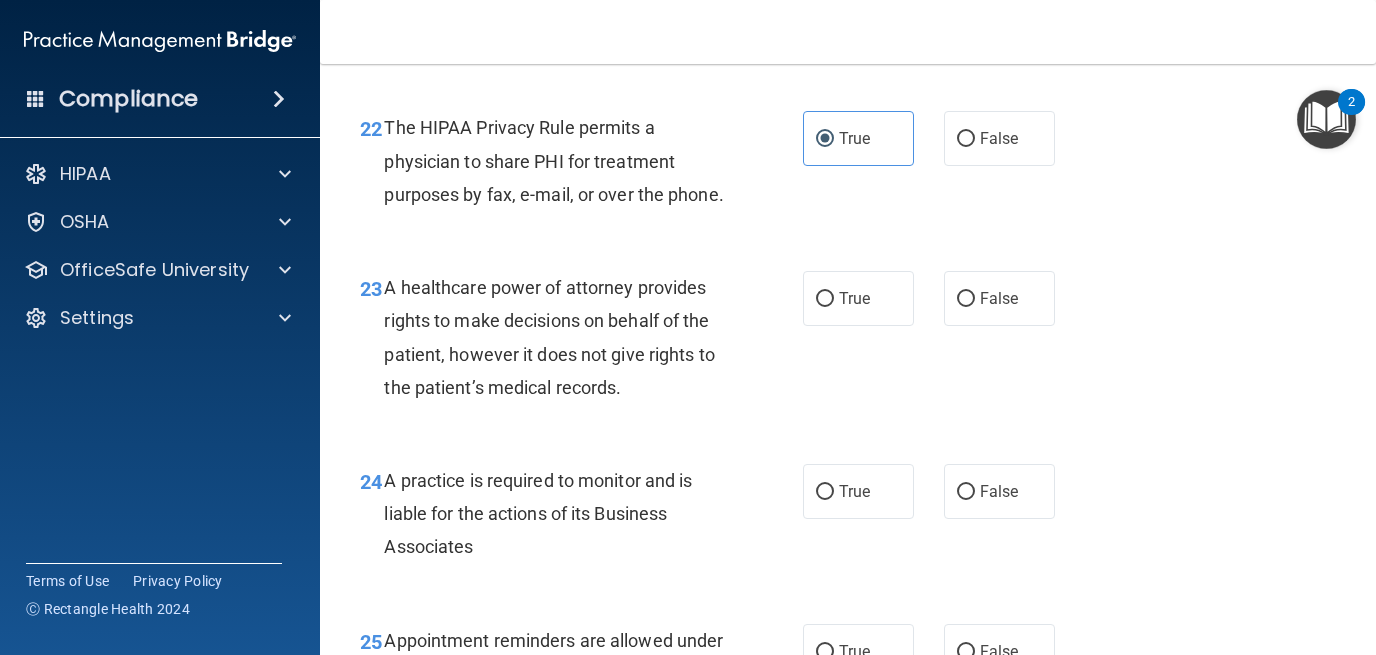 scroll, scrollTop: 4206, scrollLeft: 0, axis: vertical 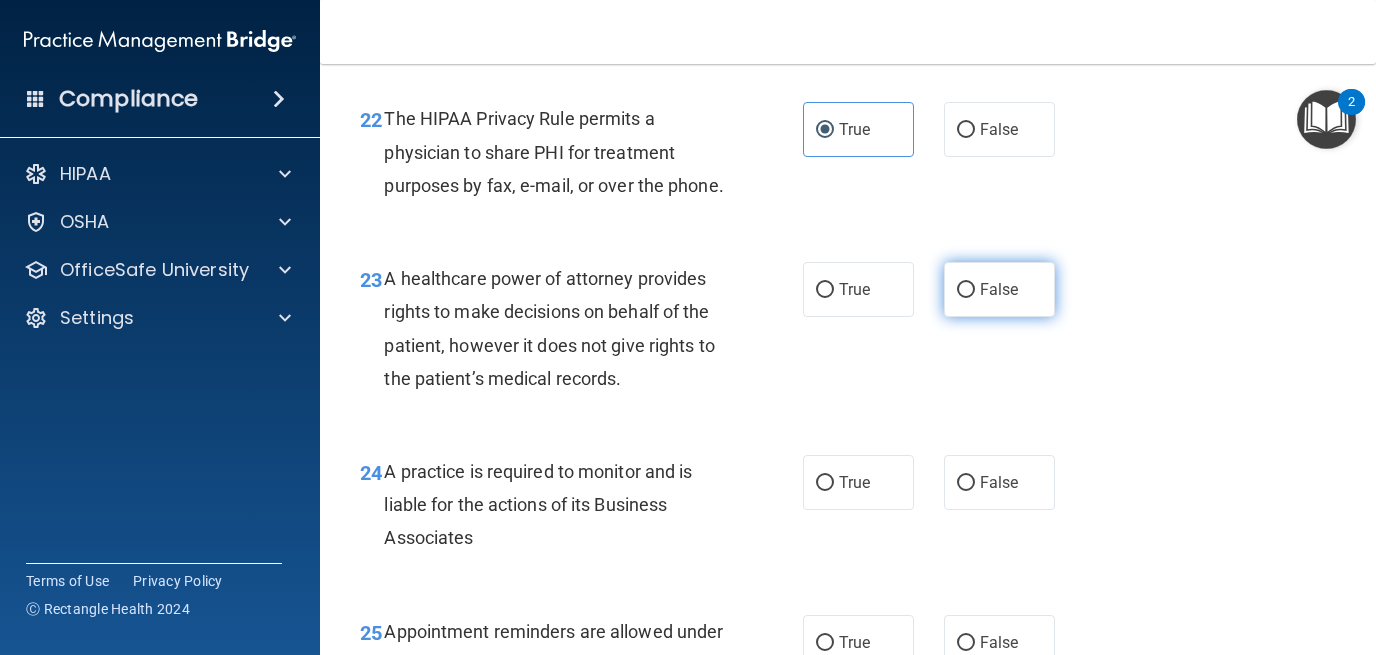 click on "False" at bounding box center (999, 289) 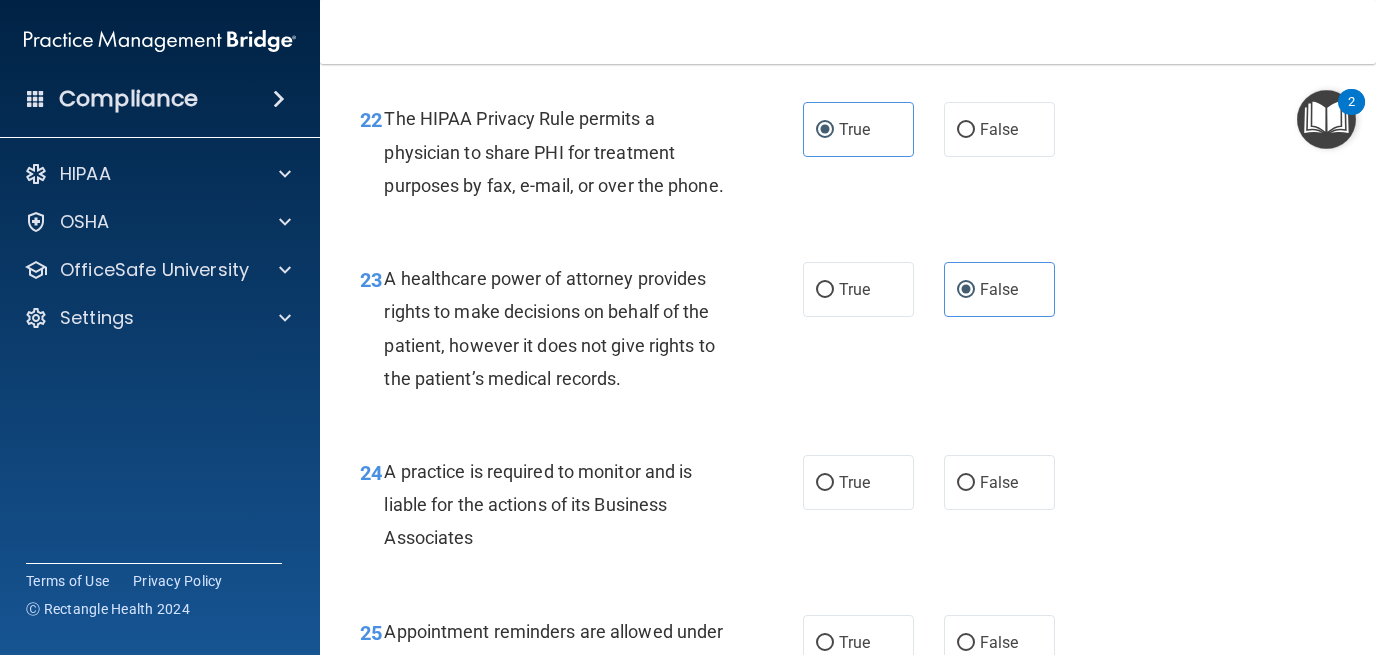 click on "24       A practice is required to monitor and is liable for the actions of its Business Associates                 True           False" at bounding box center [848, 510] 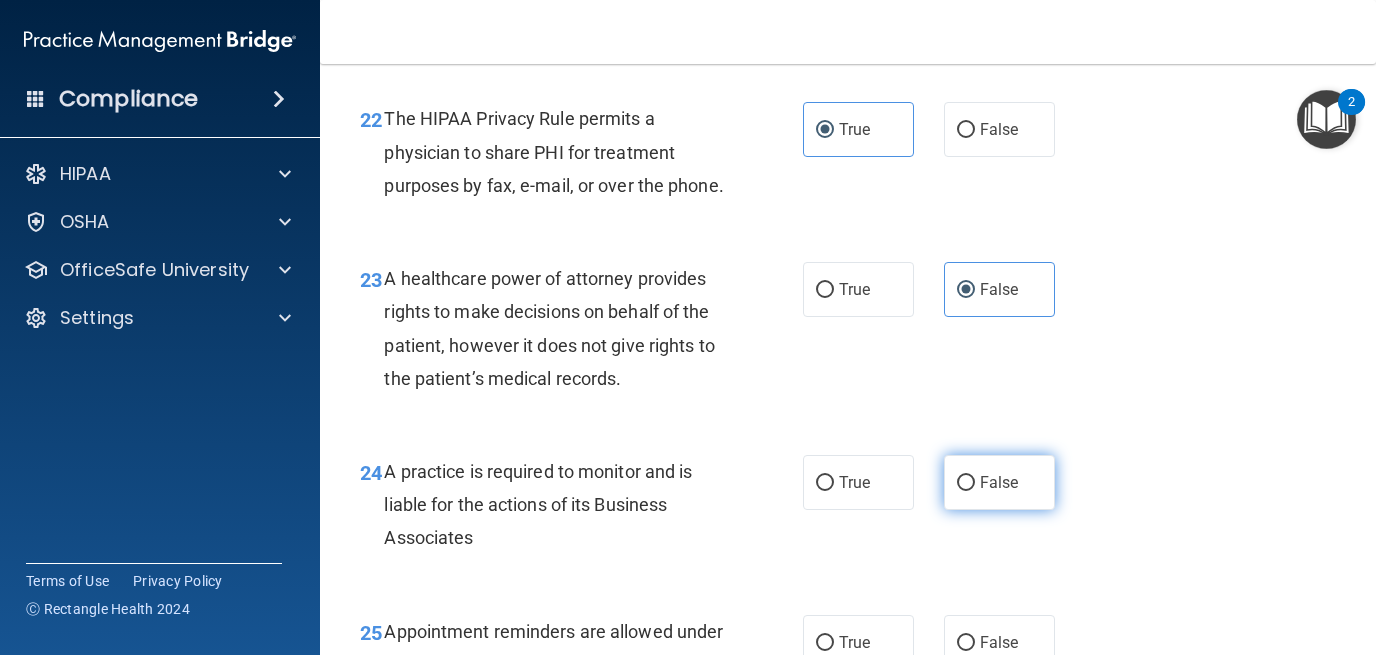 click on "False" at bounding box center [999, 482] 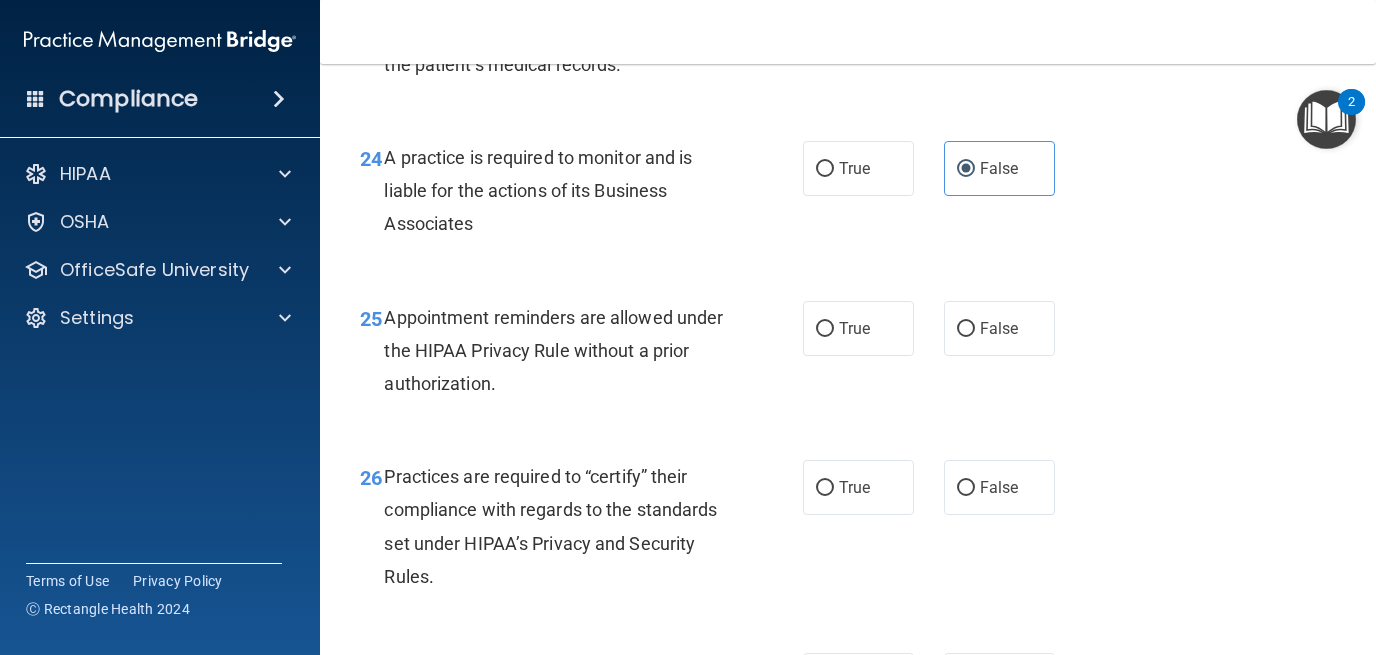 scroll, scrollTop: 4526, scrollLeft: 0, axis: vertical 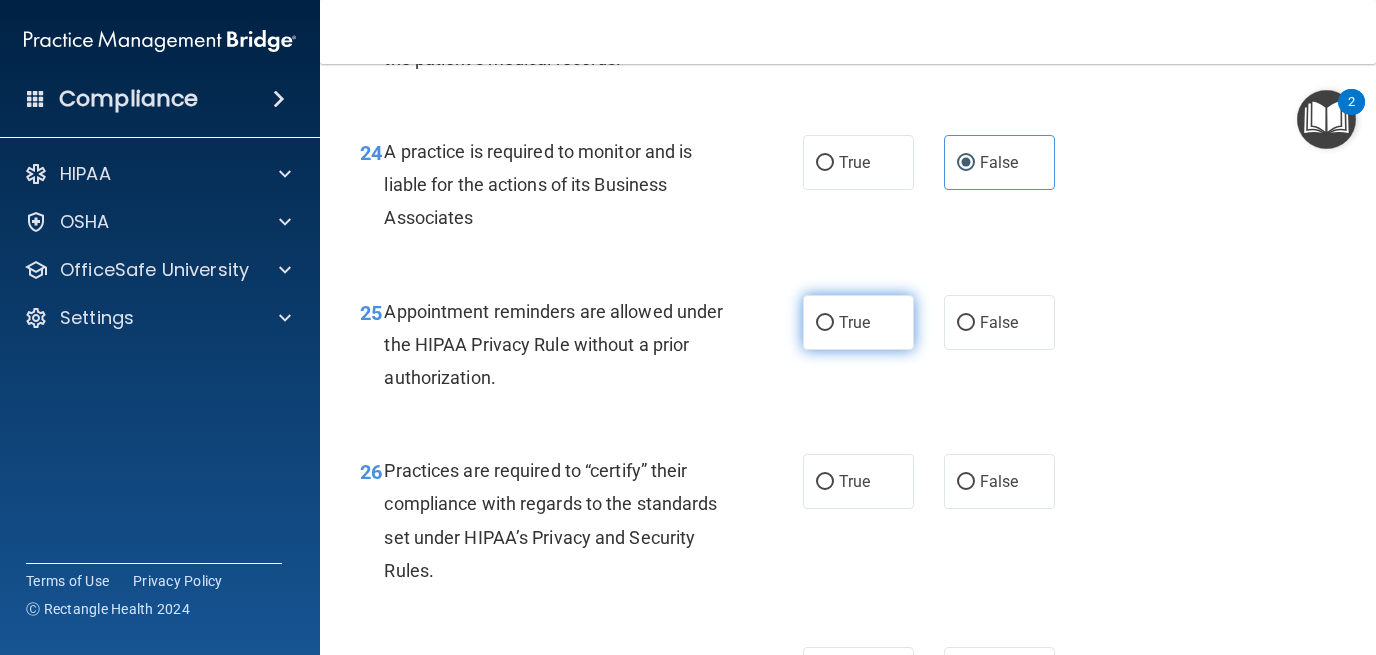 click on "True" at bounding box center [858, 322] 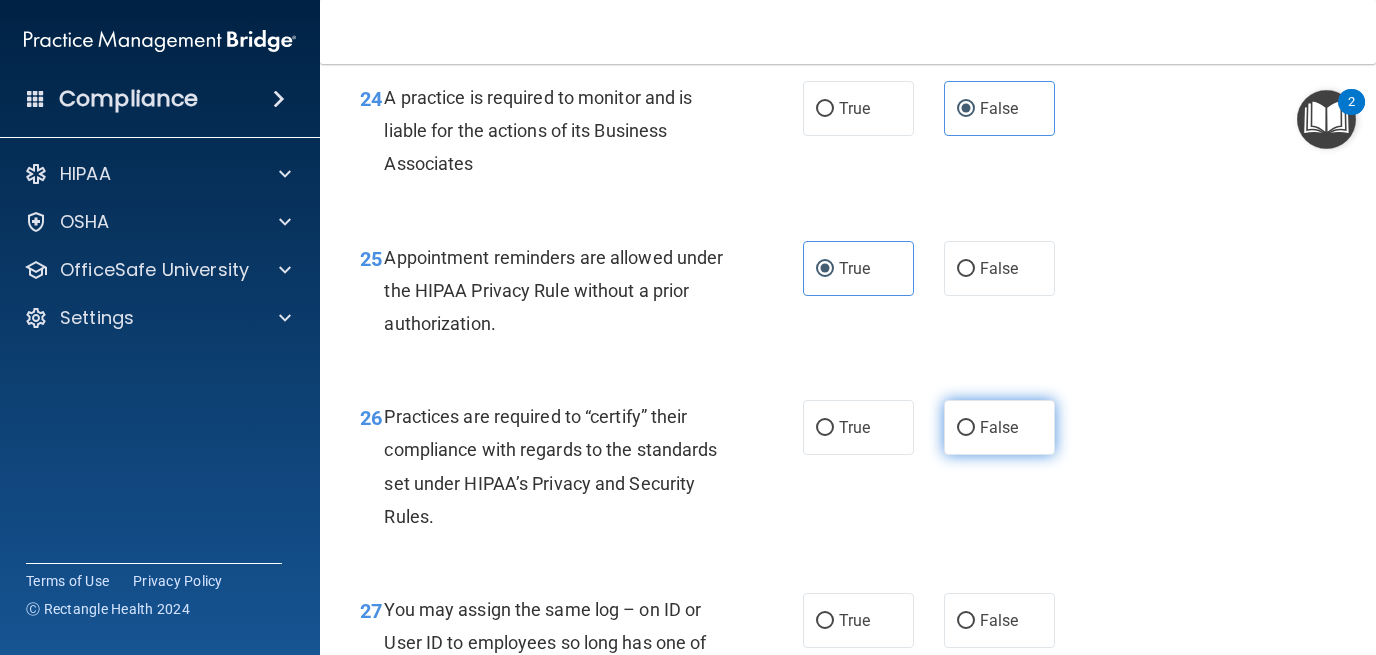 click on "False" at bounding box center [999, 427] 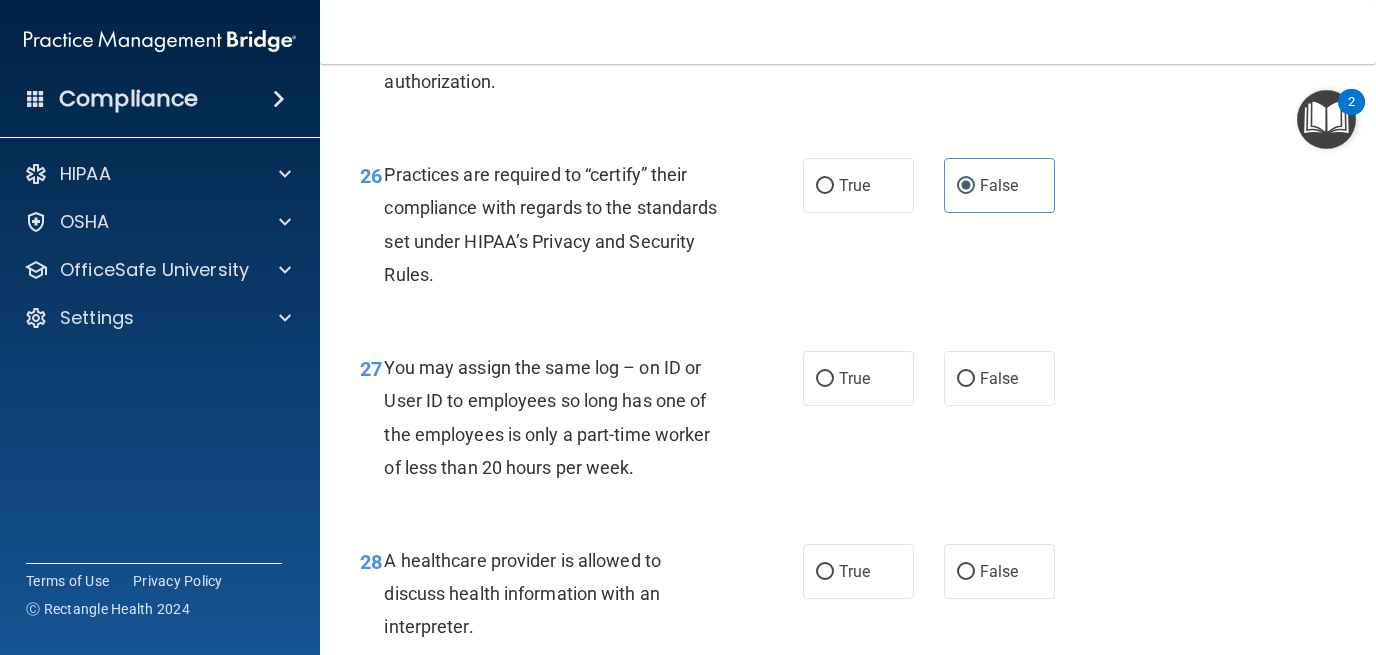 scroll, scrollTop: 4831, scrollLeft: 0, axis: vertical 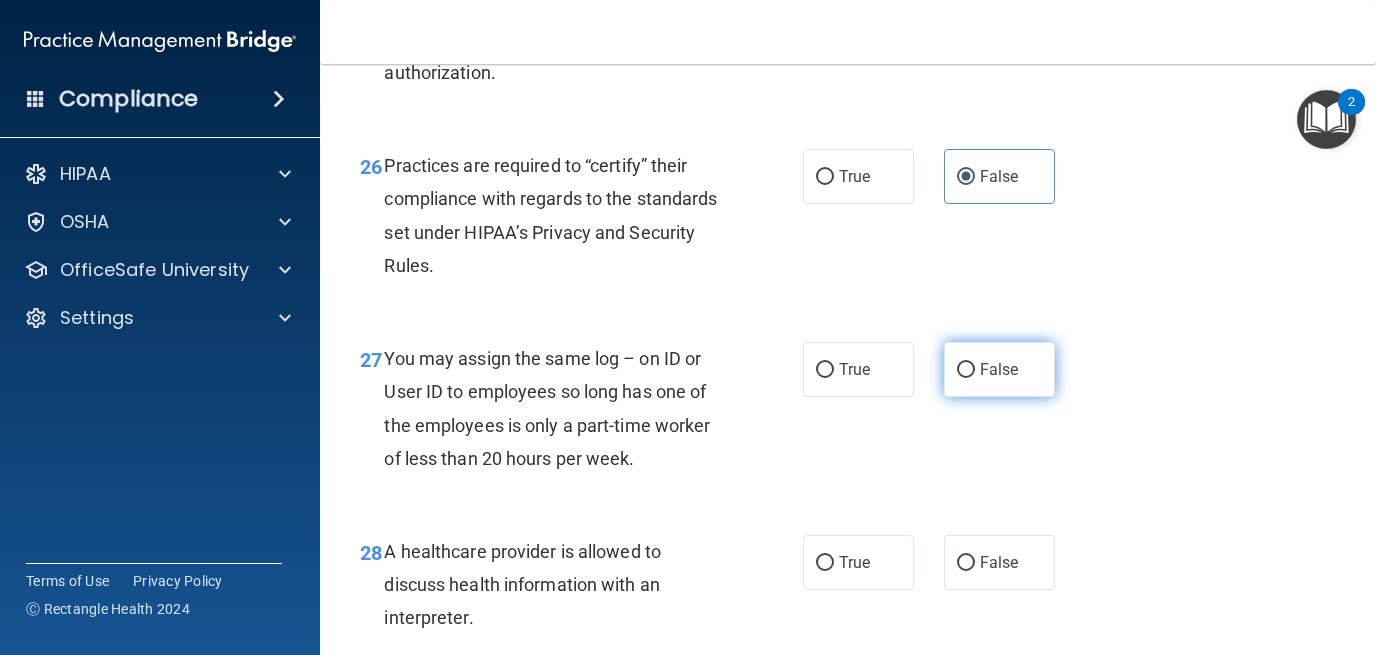click on "False" at bounding box center (999, 369) 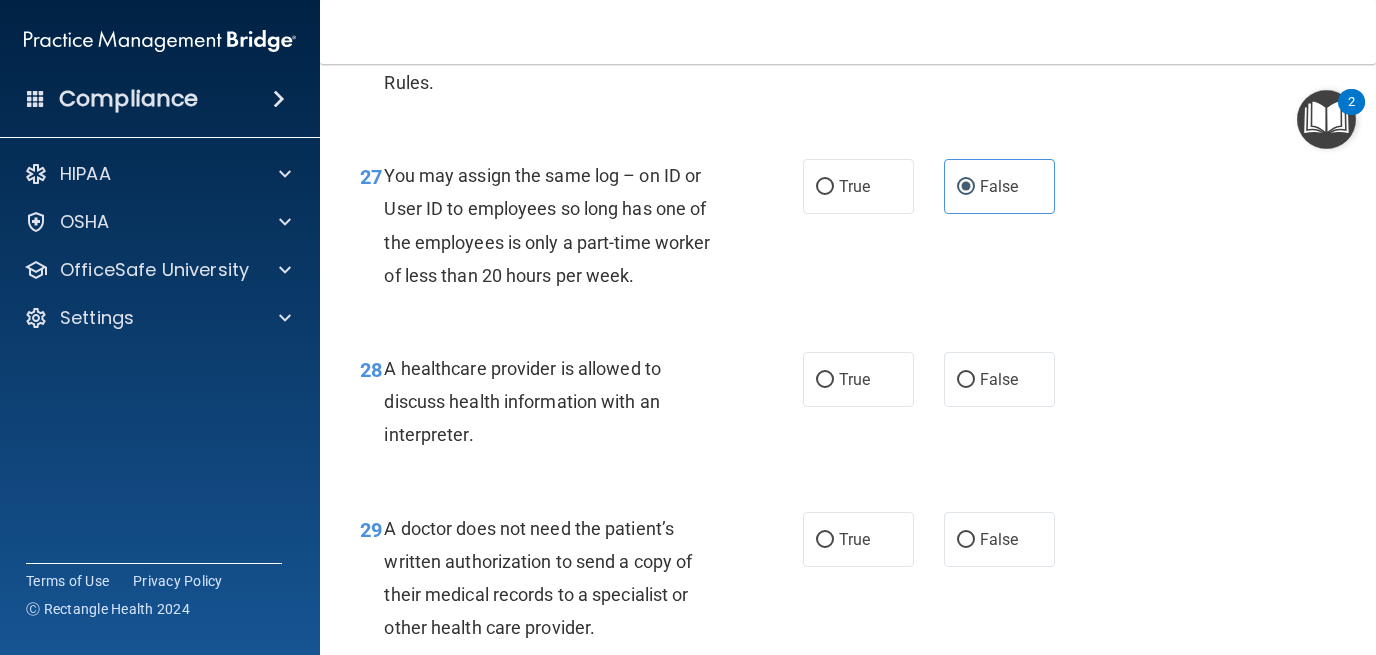 scroll, scrollTop: 5031, scrollLeft: 0, axis: vertical 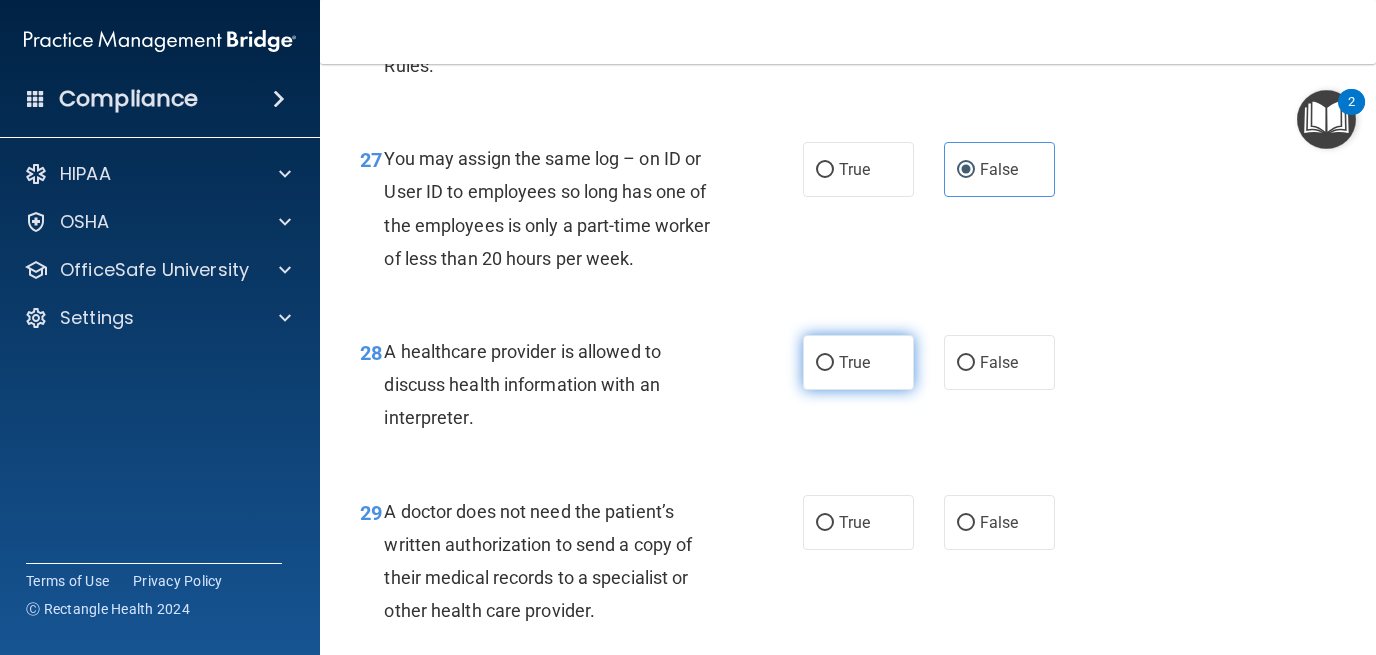 click on "True" at bounding box center (858, 362) 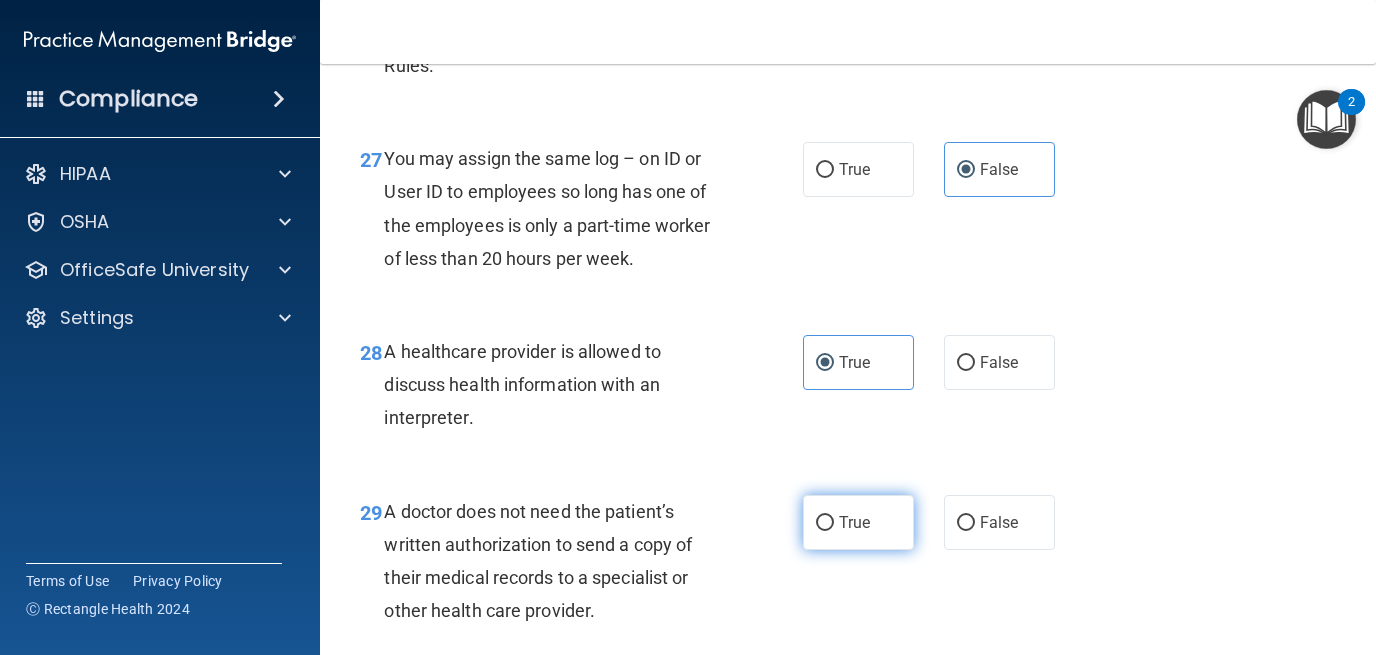 click on "True" at bounding box center (854, 522) 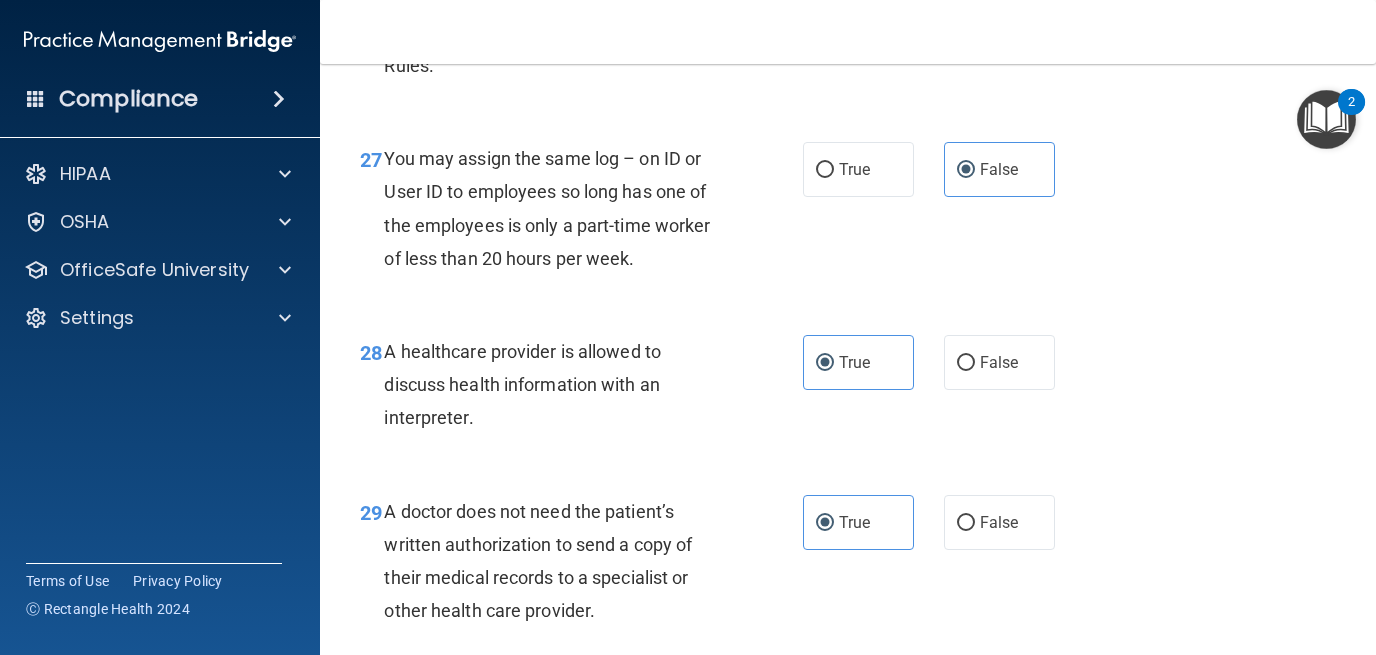 scroll, scrollTop: 5396, scrollLeft: 0, axis: vertical 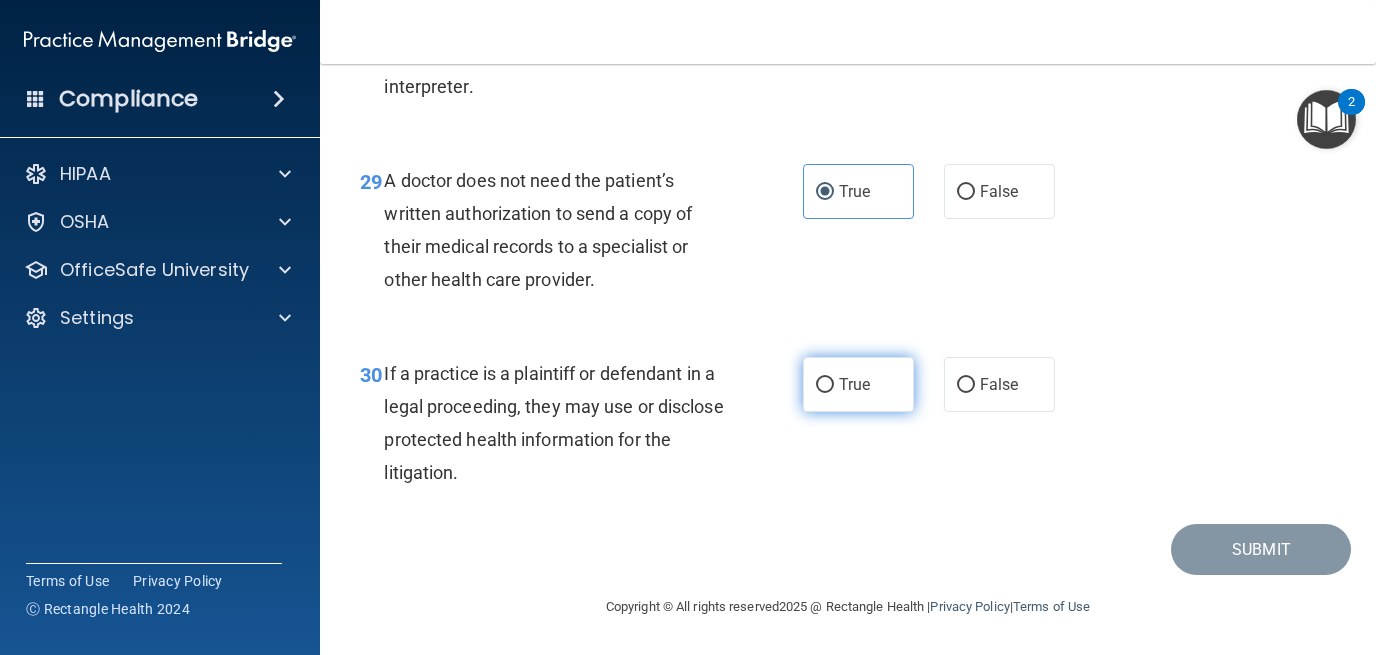click on "True" at bounding box center [854, 384] 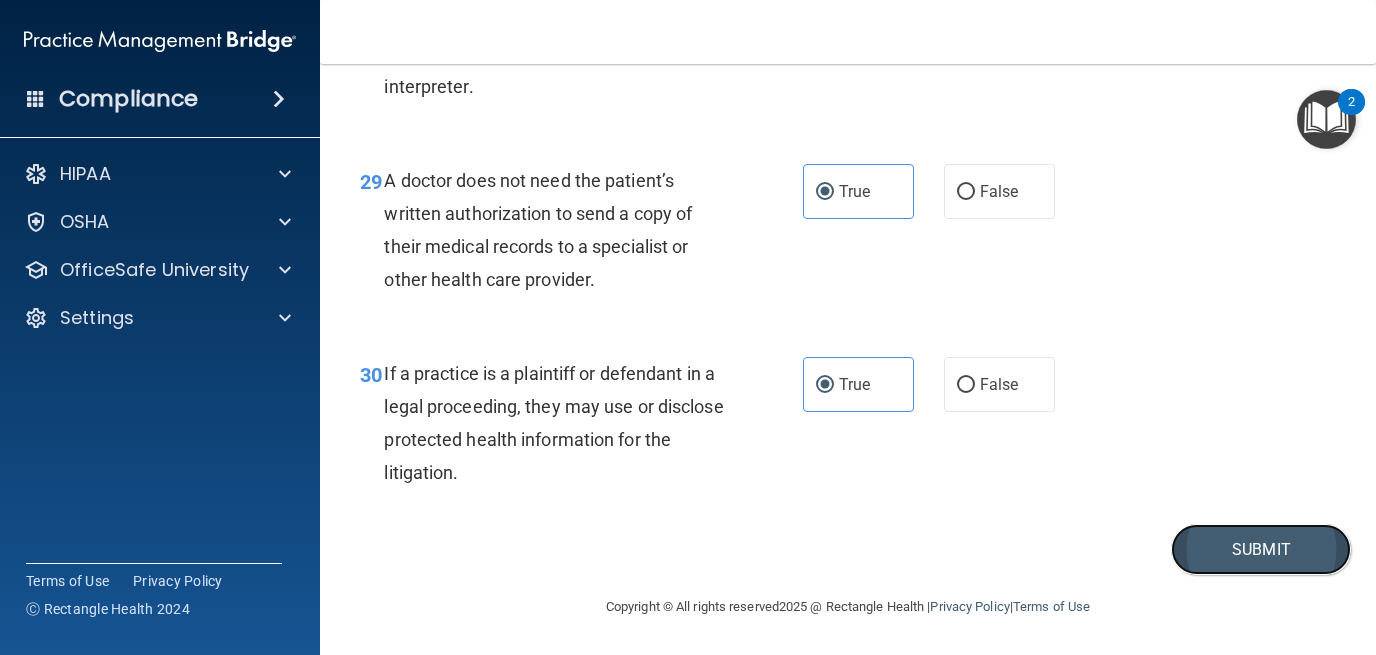 click on "Submit" at bounding box center (1261, 549) 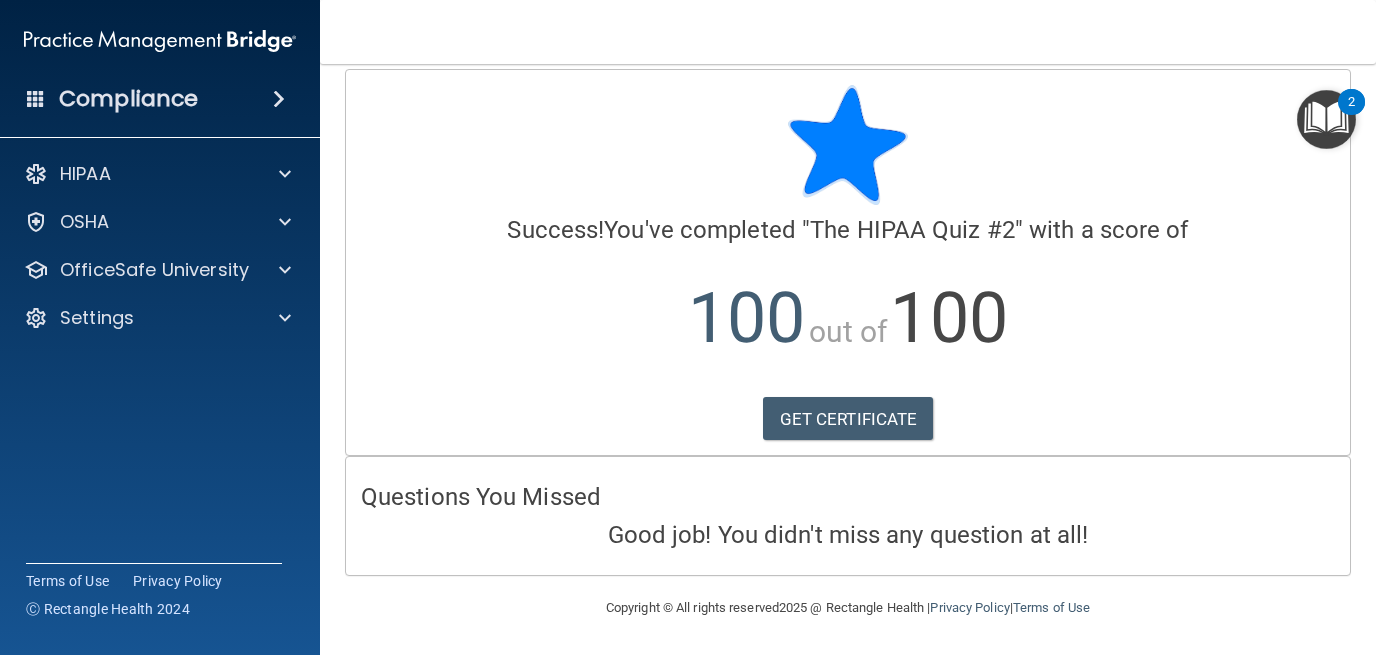 scroll, scrollTop: 0, scrollLeft: 0, axis: both 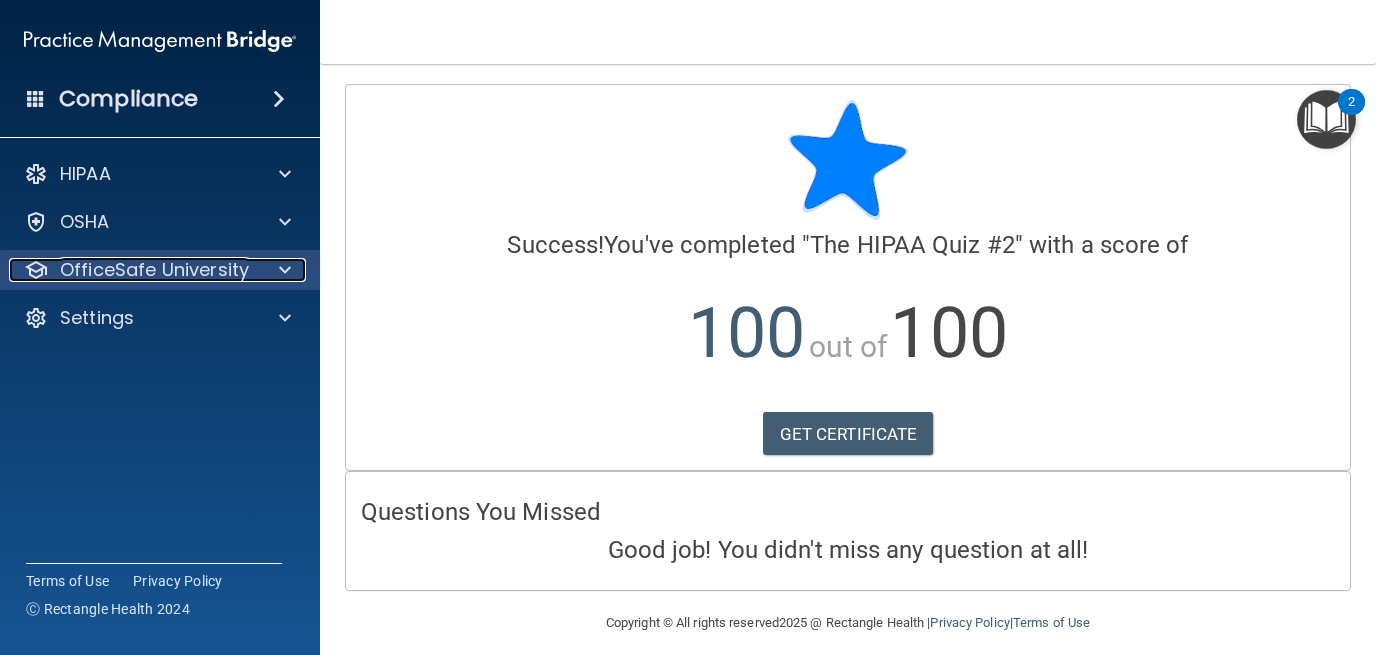 click at bounding box center (282, 270) 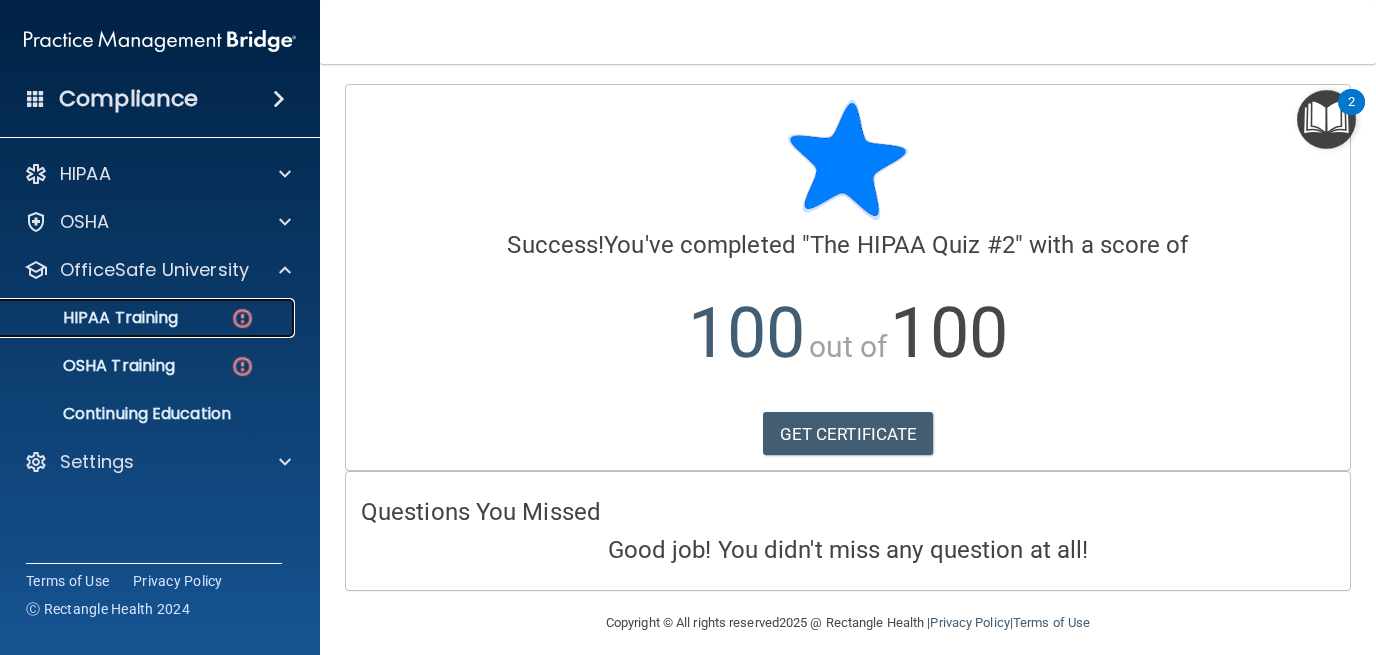 click at bounding box center [242, 318] 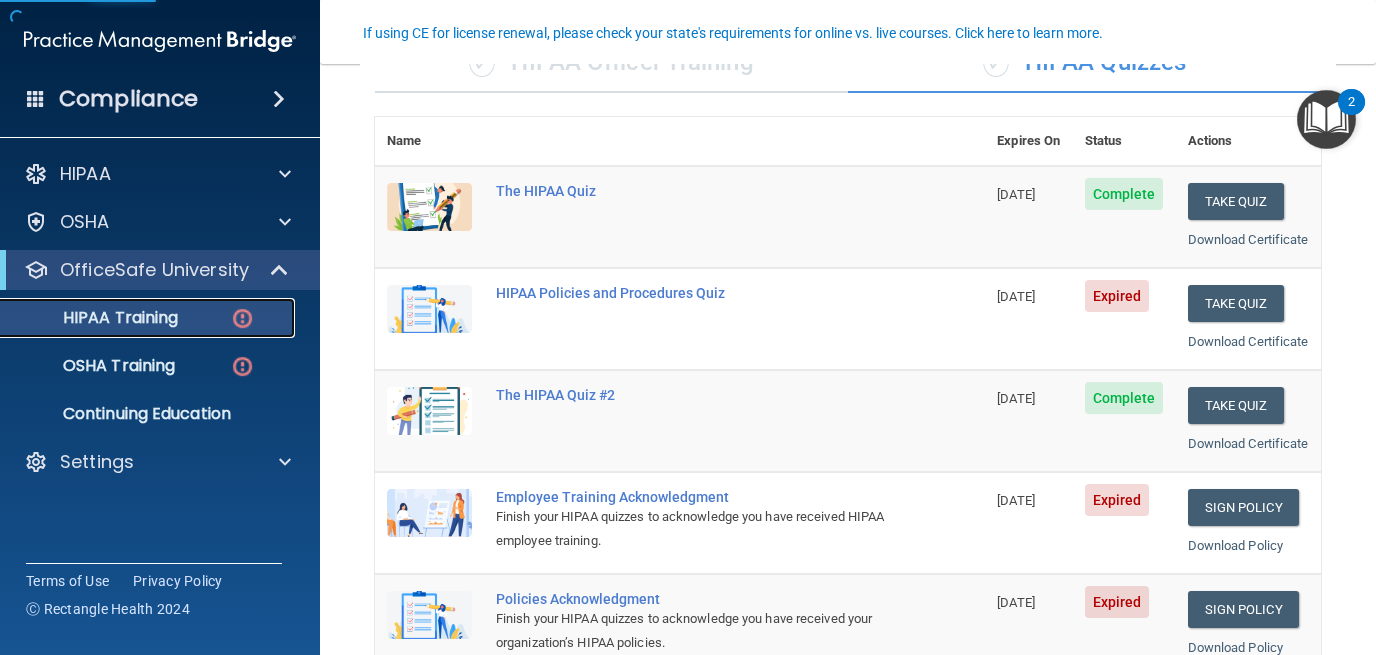 scroll, scrollTop: 189, scrollLeft: 0, axis: vertical 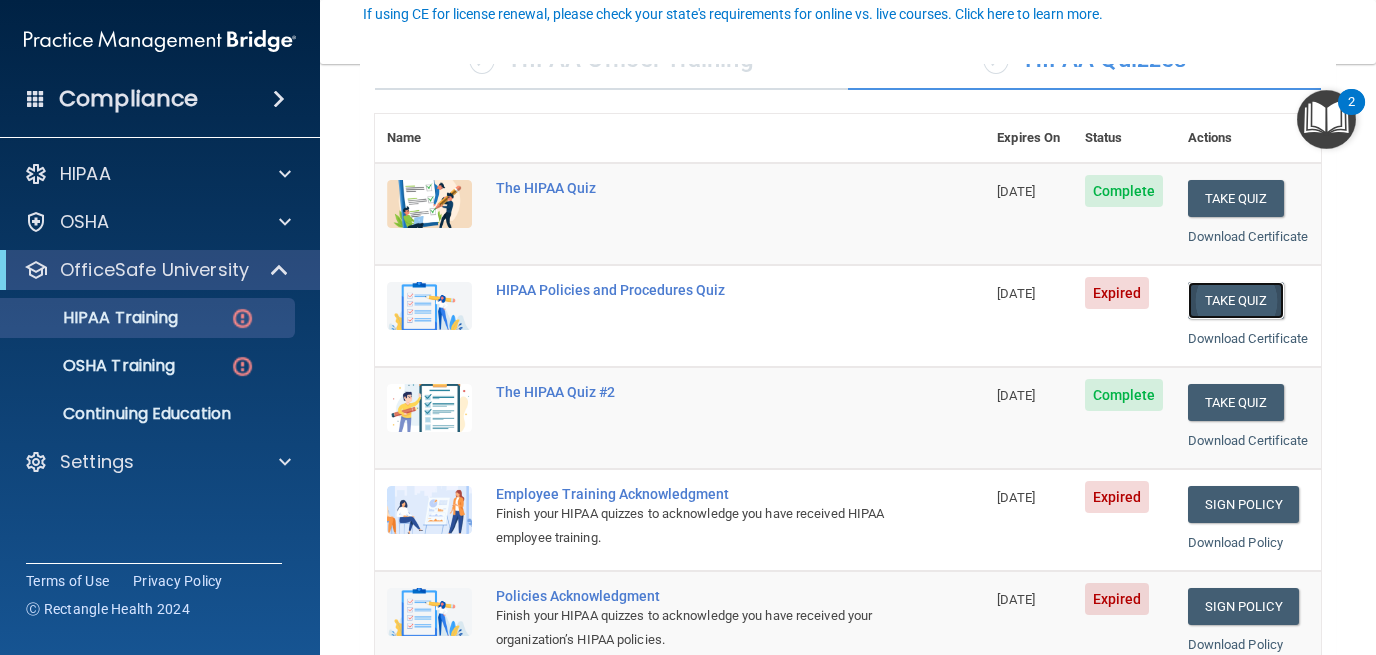 click on "Take Quiz" at bounding box center [1236, 300] 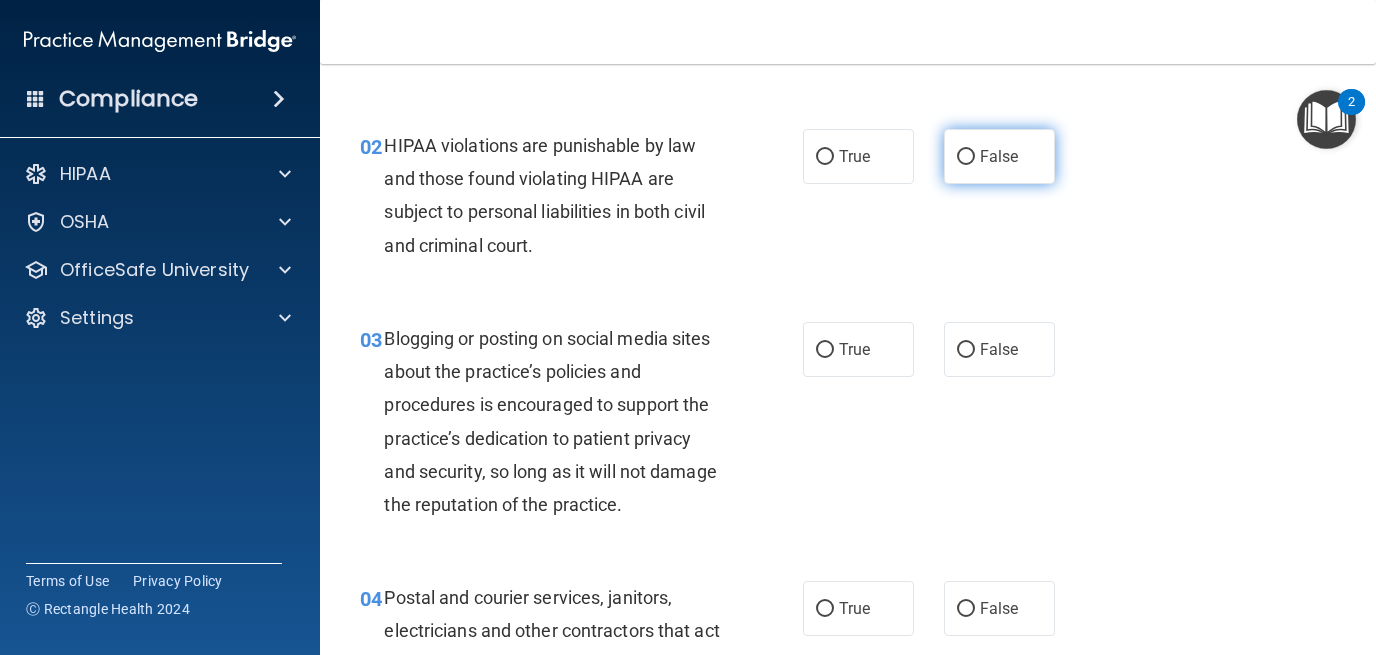 click on "False" at bounding box center (999, 156) 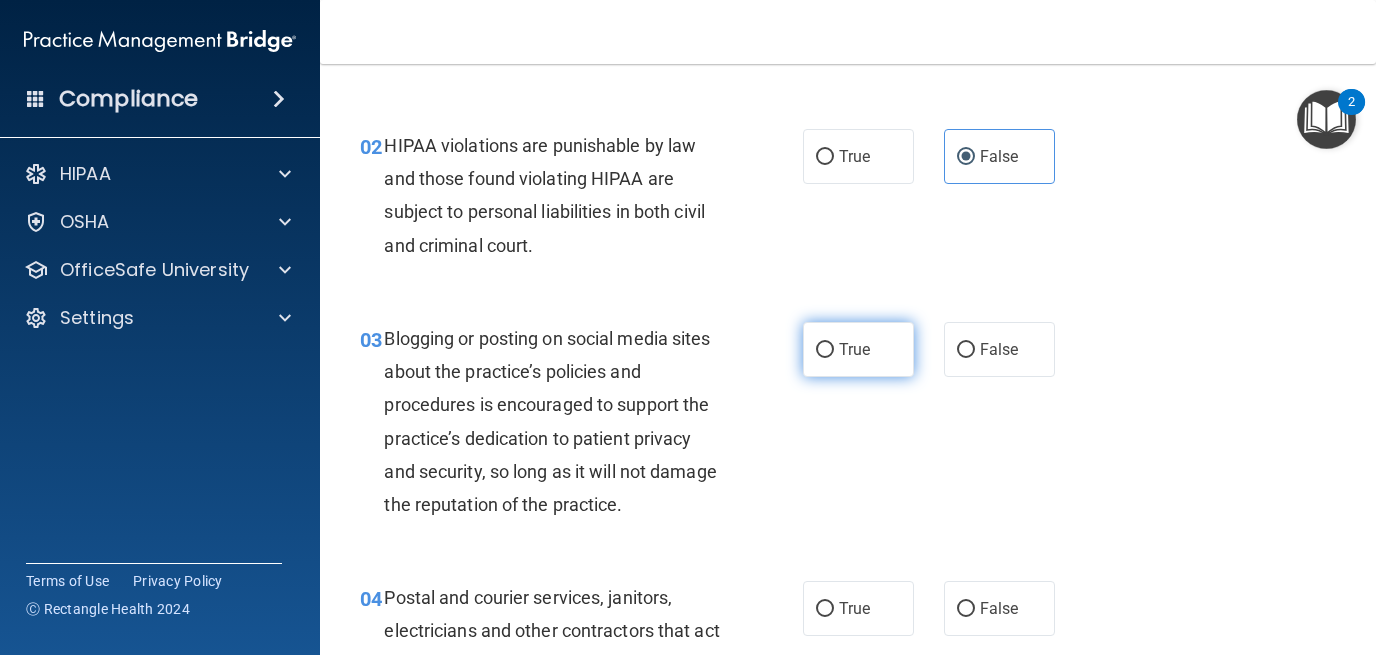 click on "True" at bounding box center [858, 349] 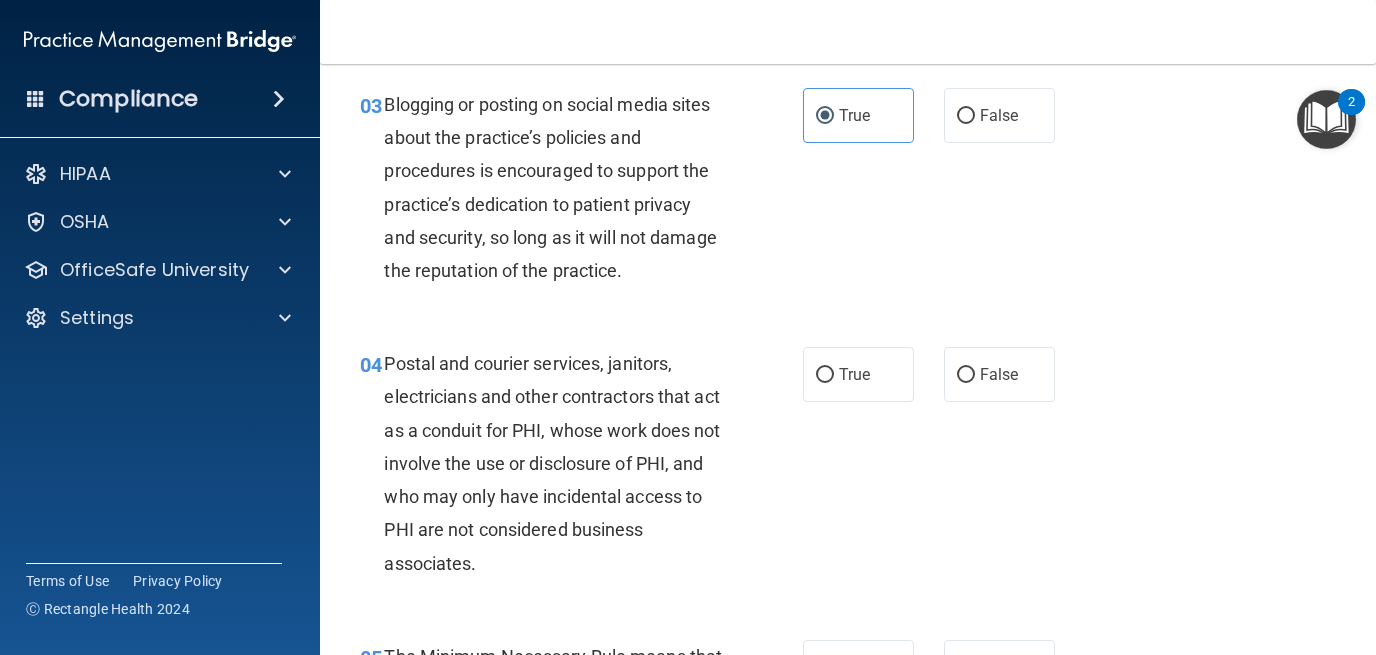 scroll, scrollTop: 429, scrollLeft: 0, axis: vertical 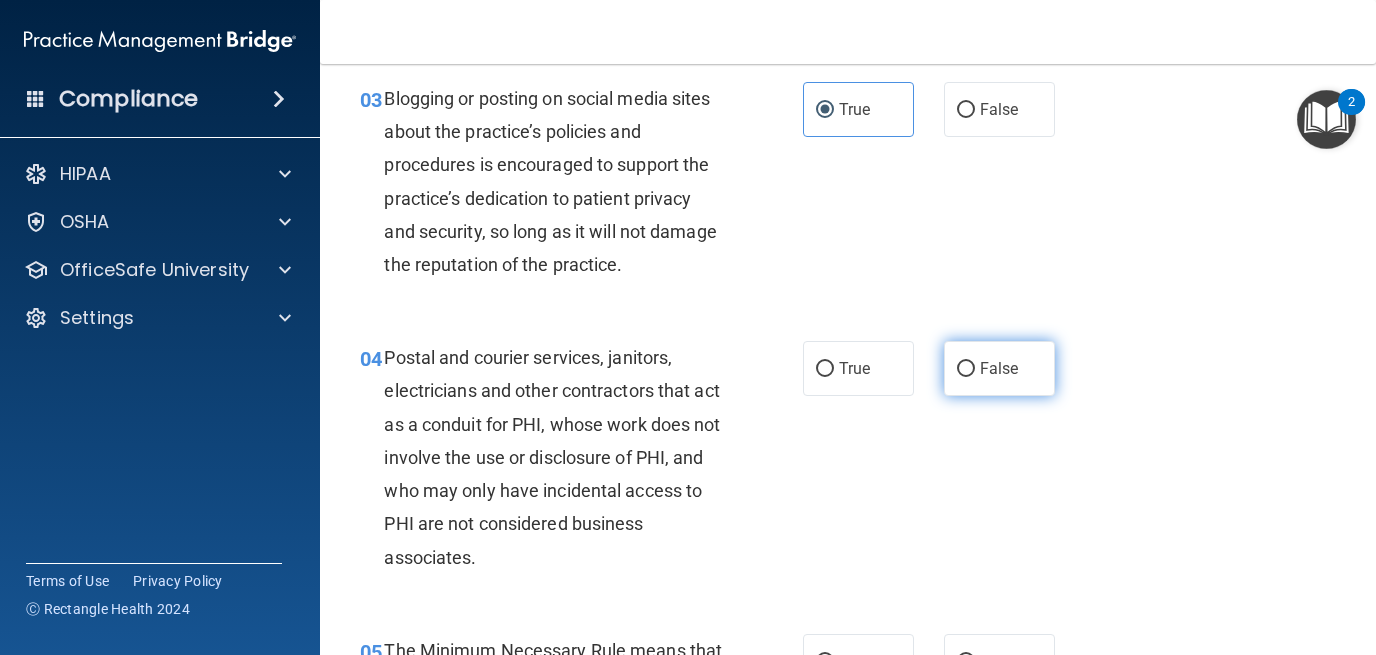 click on "False" at bounding box center [999, 368] 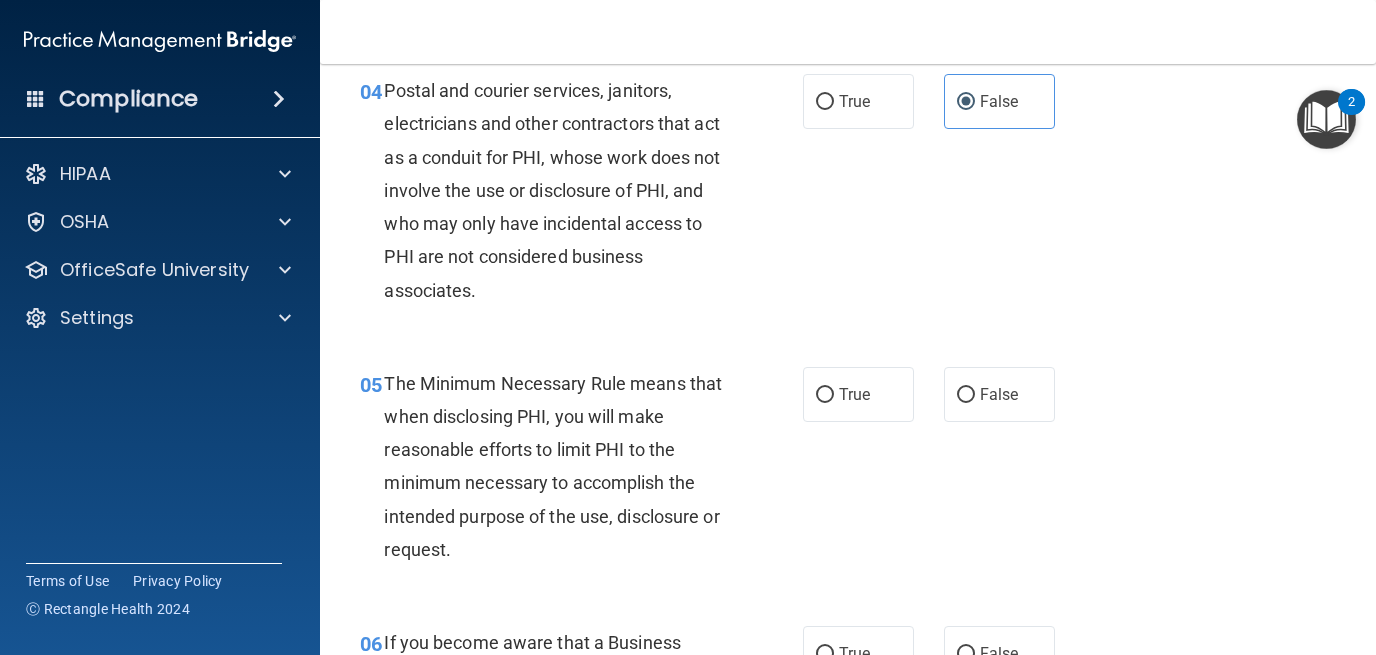 scroll, scrollTop: 715, scrollLeft: 0, axis: vertical 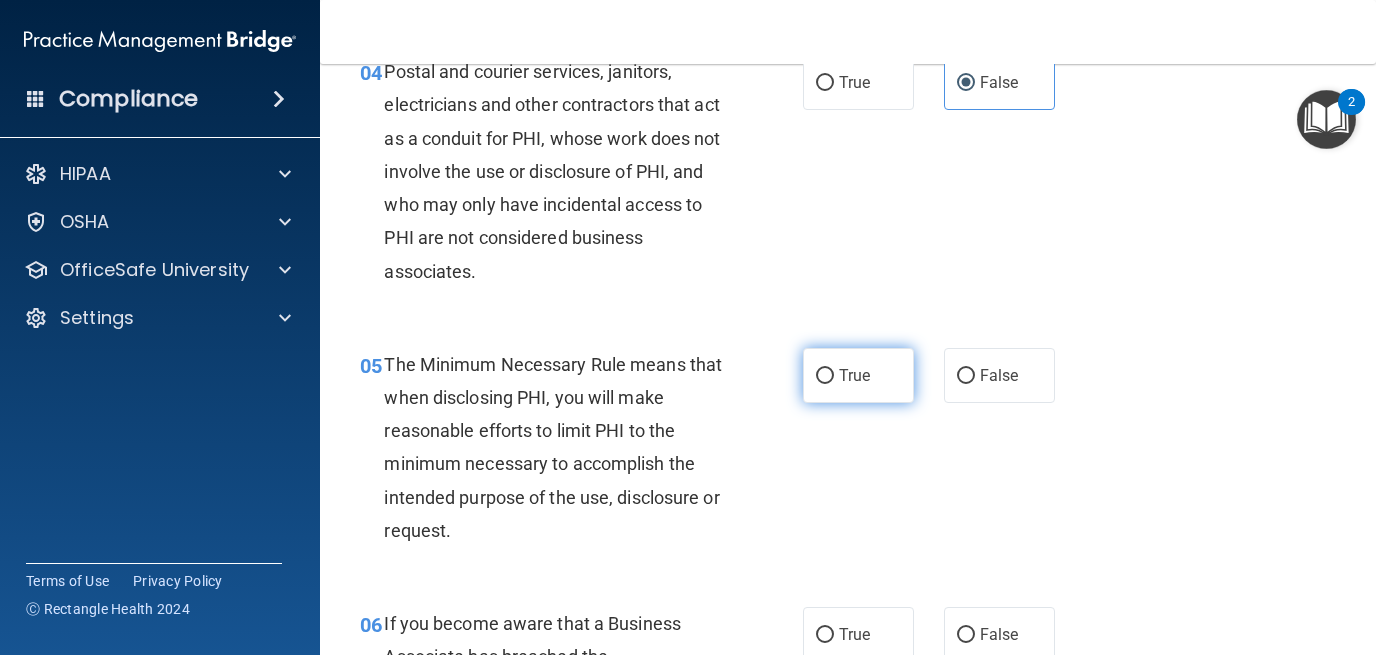 click on "True" at bounding box center [854, 375] 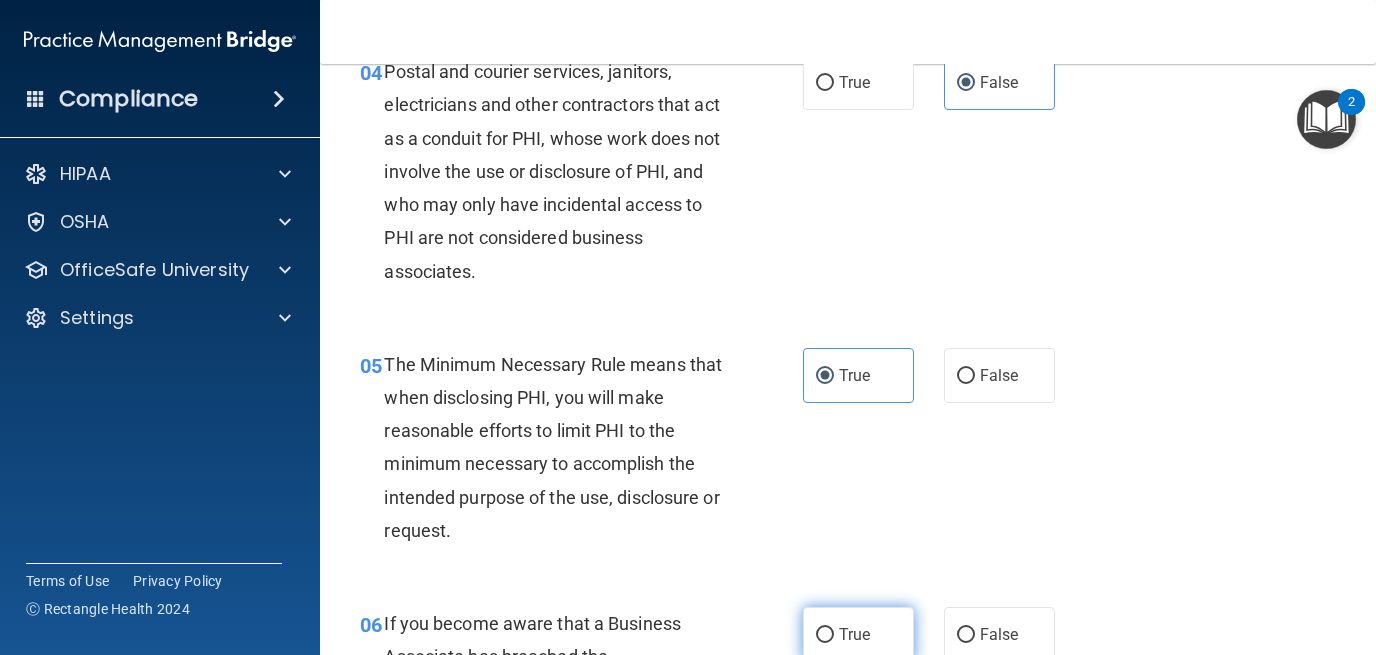 click on "True" at bounding box center [858, 634] 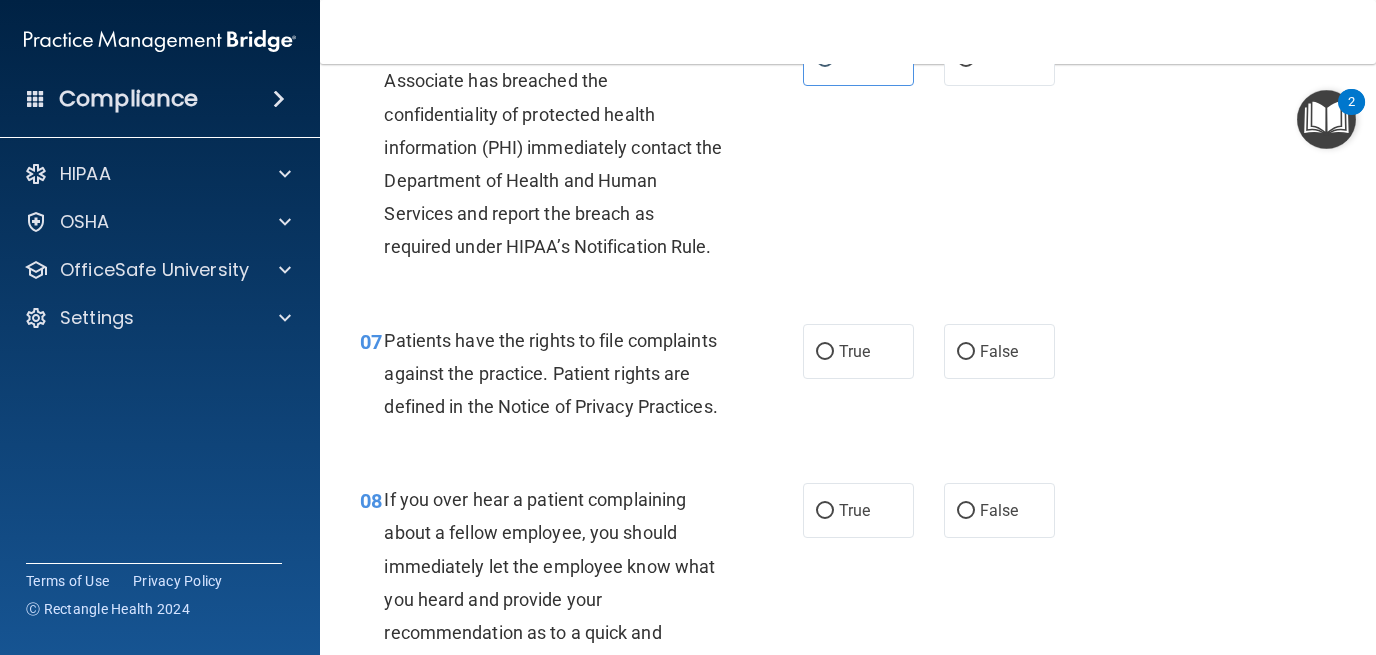 scroll, scrollTop: 1293, scrollLeft: 0, axis: vertical 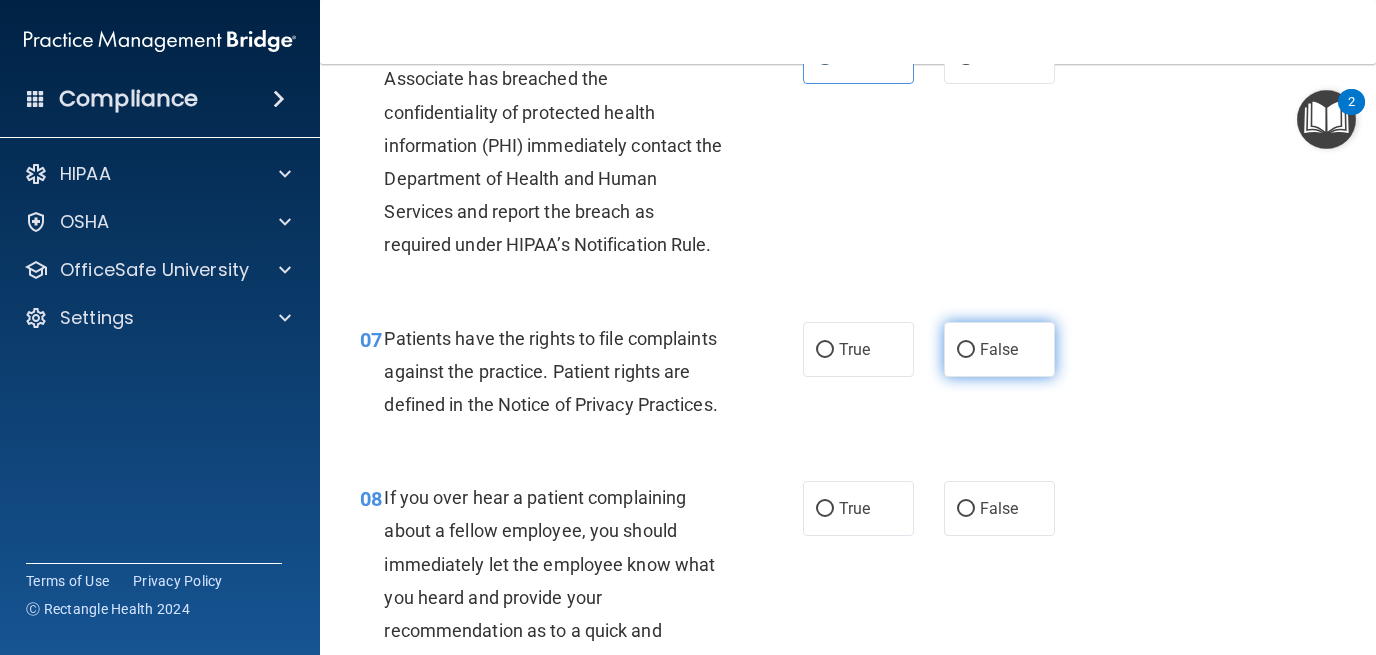 click on "False" at bounding box center [999, 349] 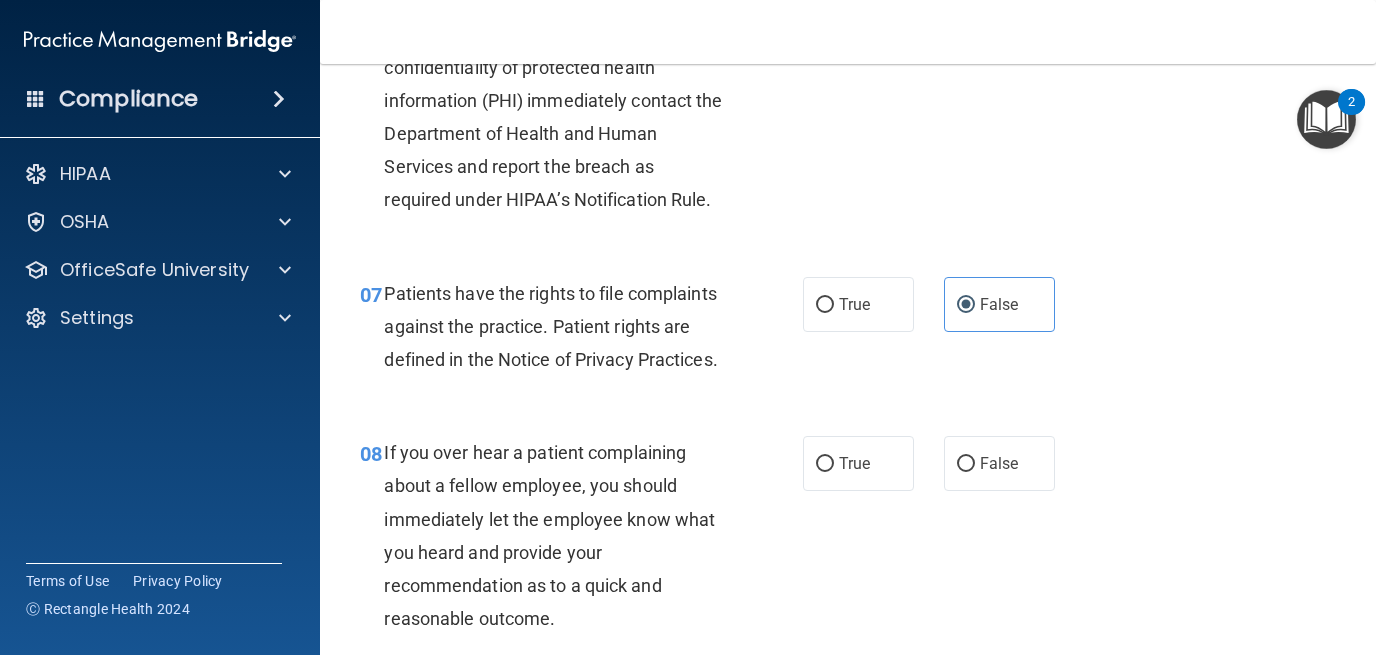 scroll, scrollTop: 1349, scrollLeft: 0, axis: vertical 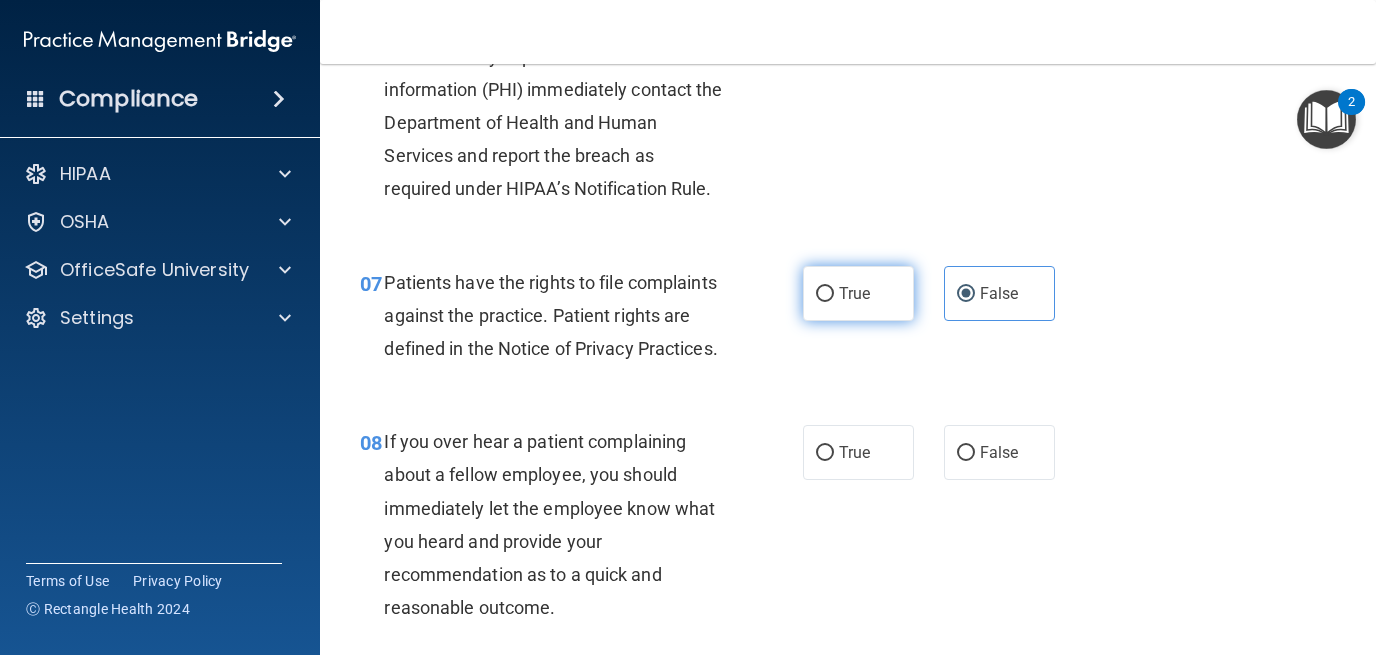 click on "True" at bounding box center (858, 293) 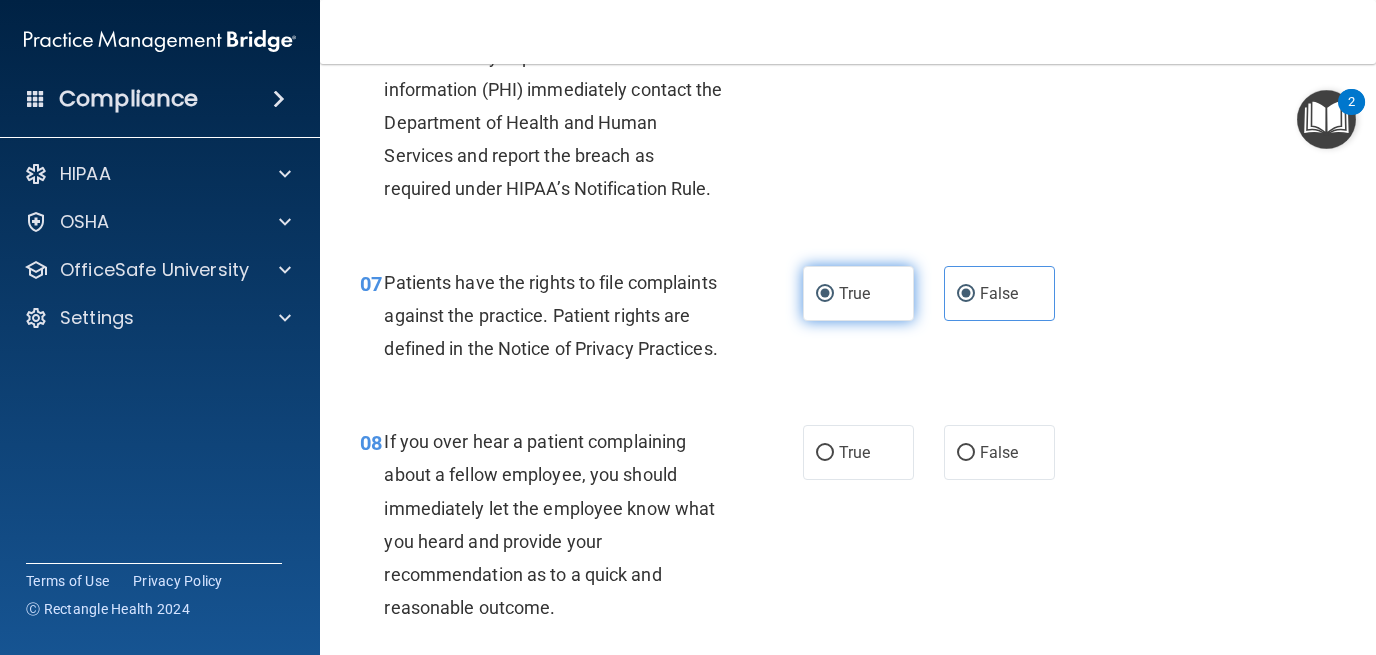 radio on "false" 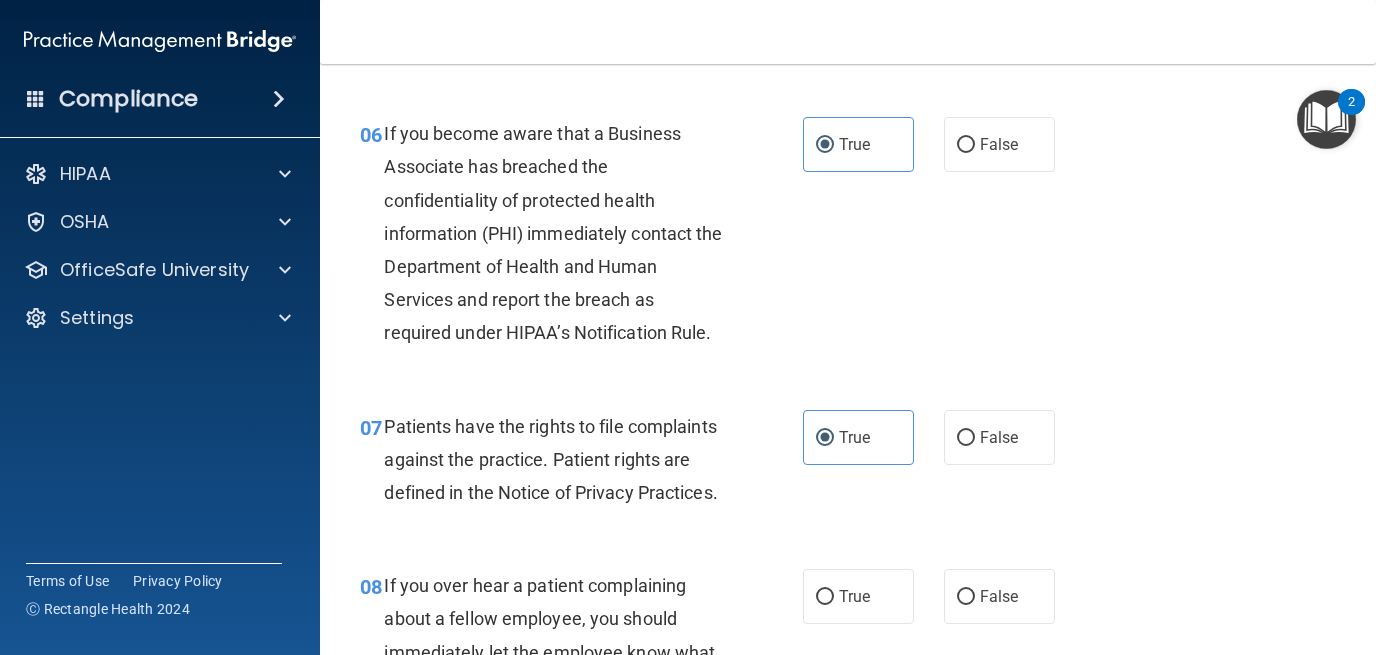 scroll, scrollTop: 1201, scrollLeft: 0, axis: vertical 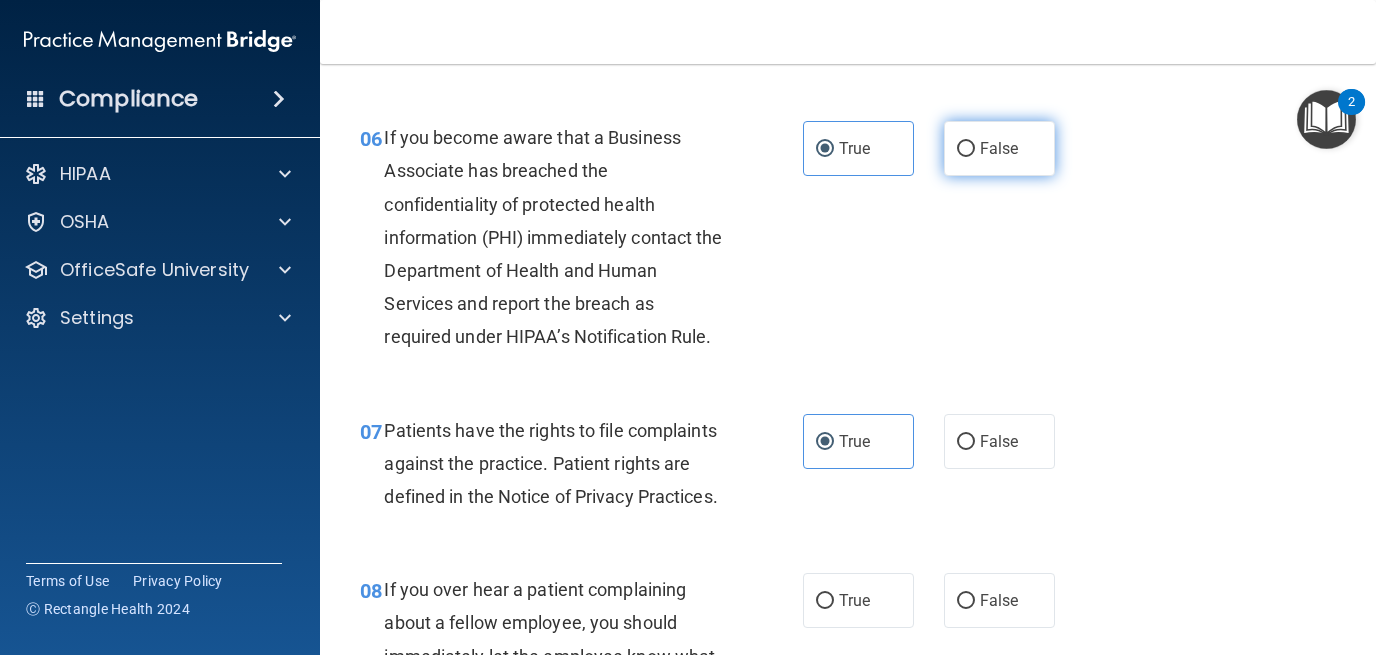 click on "False" at bounding box center [999, 148] 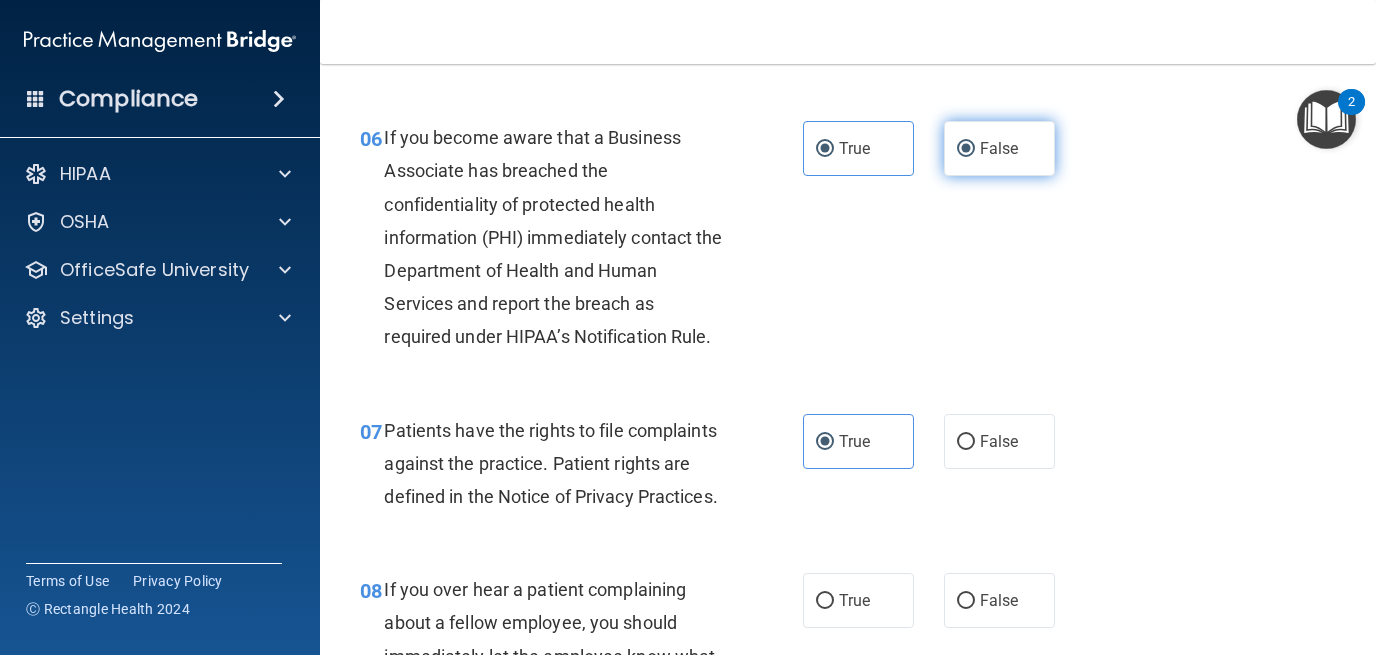 radio on "false" 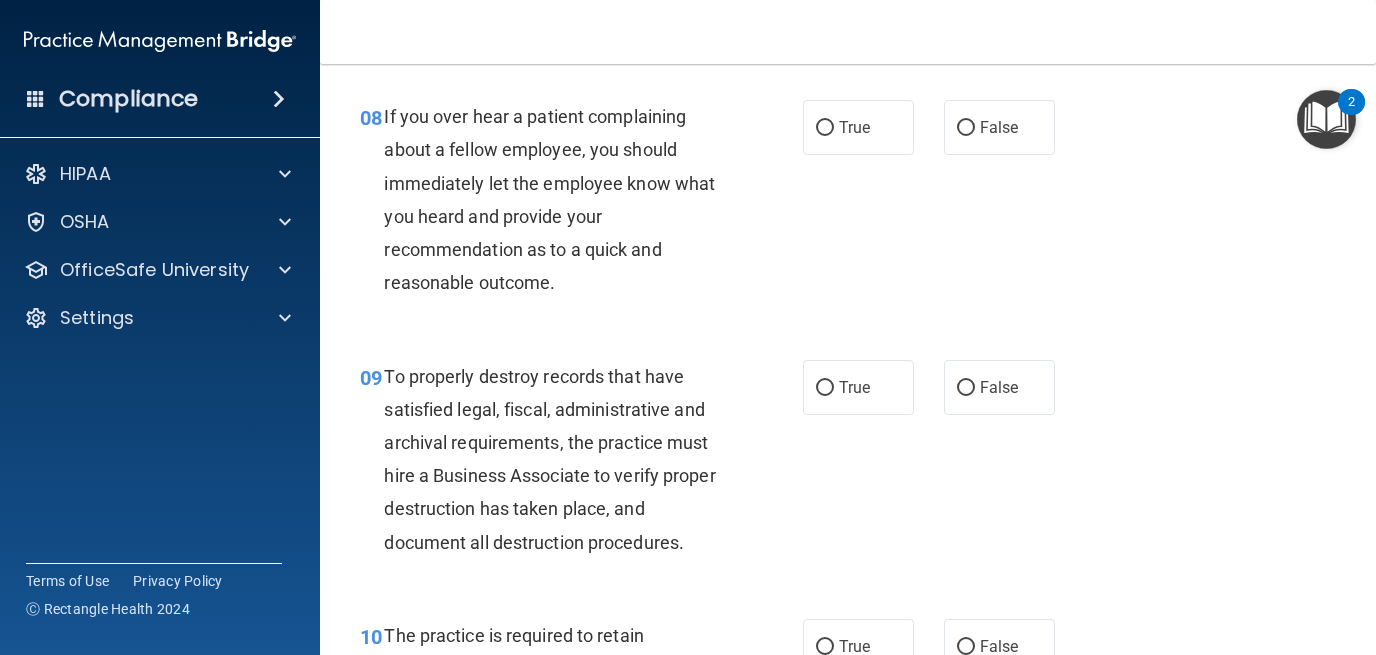 scroll, scrollTop: 1671, scrollLeft: 0, axis: vertical 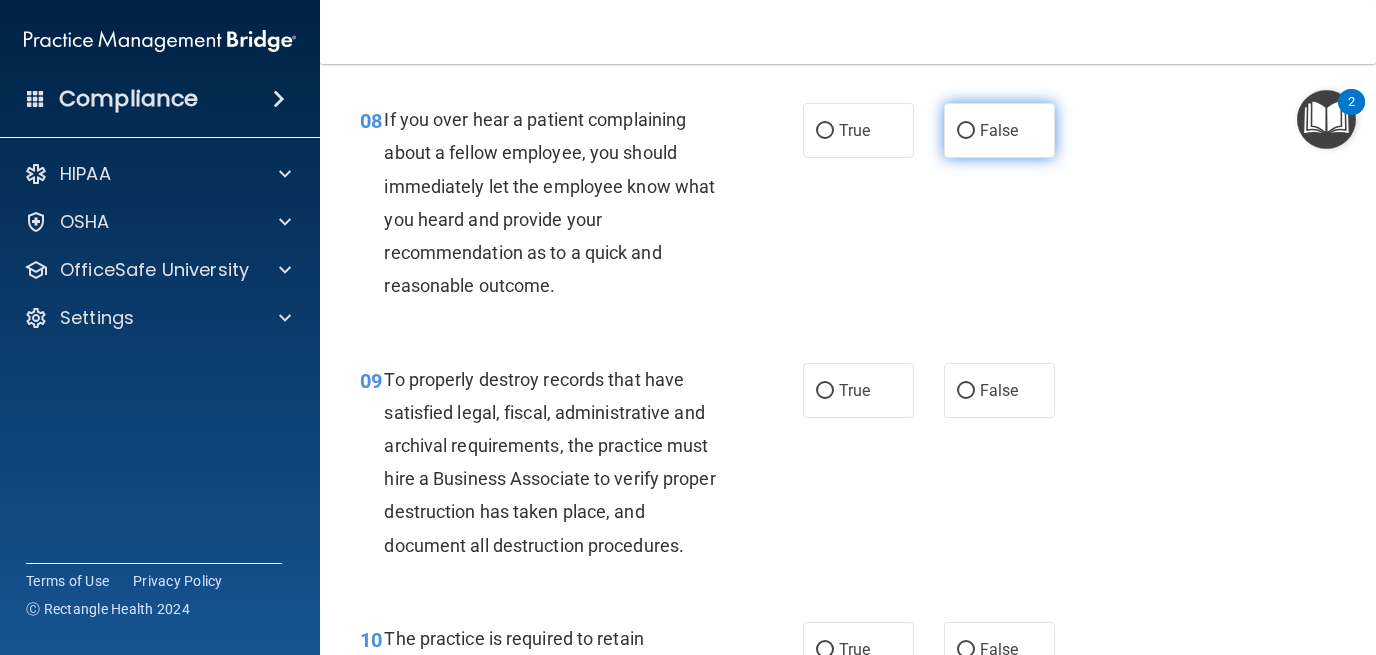 click on "False" at bounding box center (999, 130) 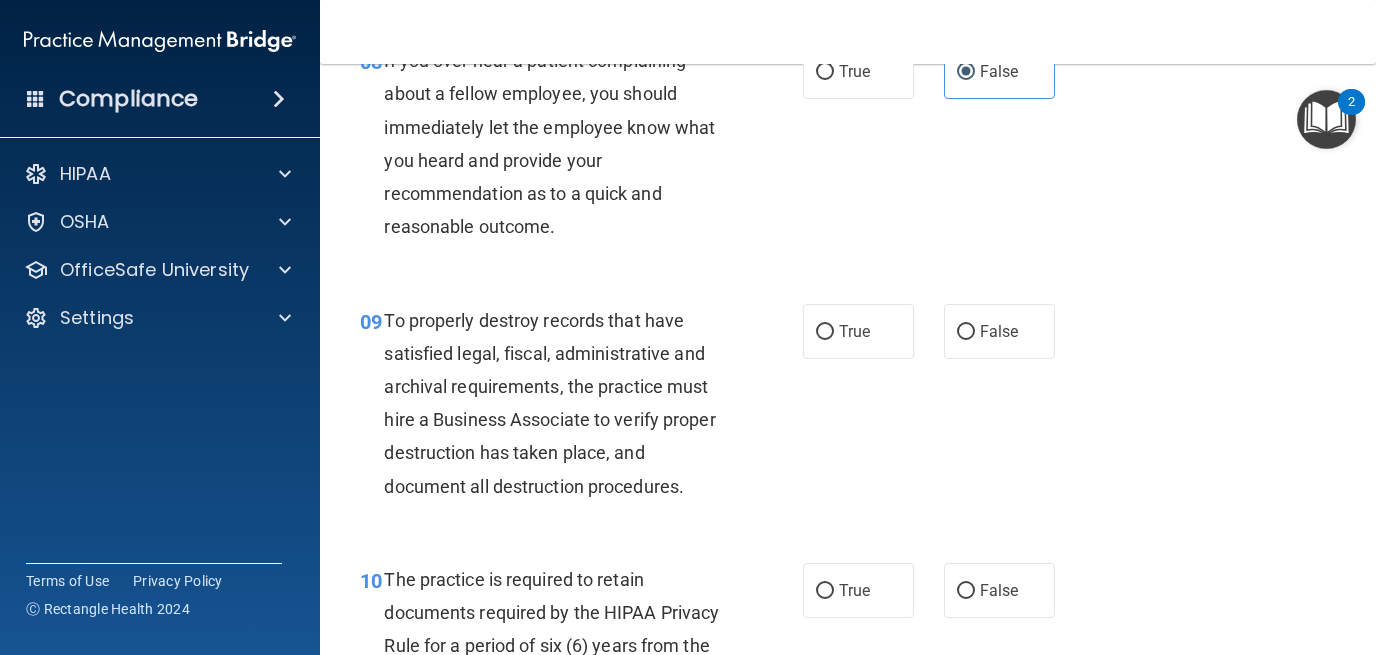 scroll, scrollTop: 1733, scrollLeft: 0, axis: vertical 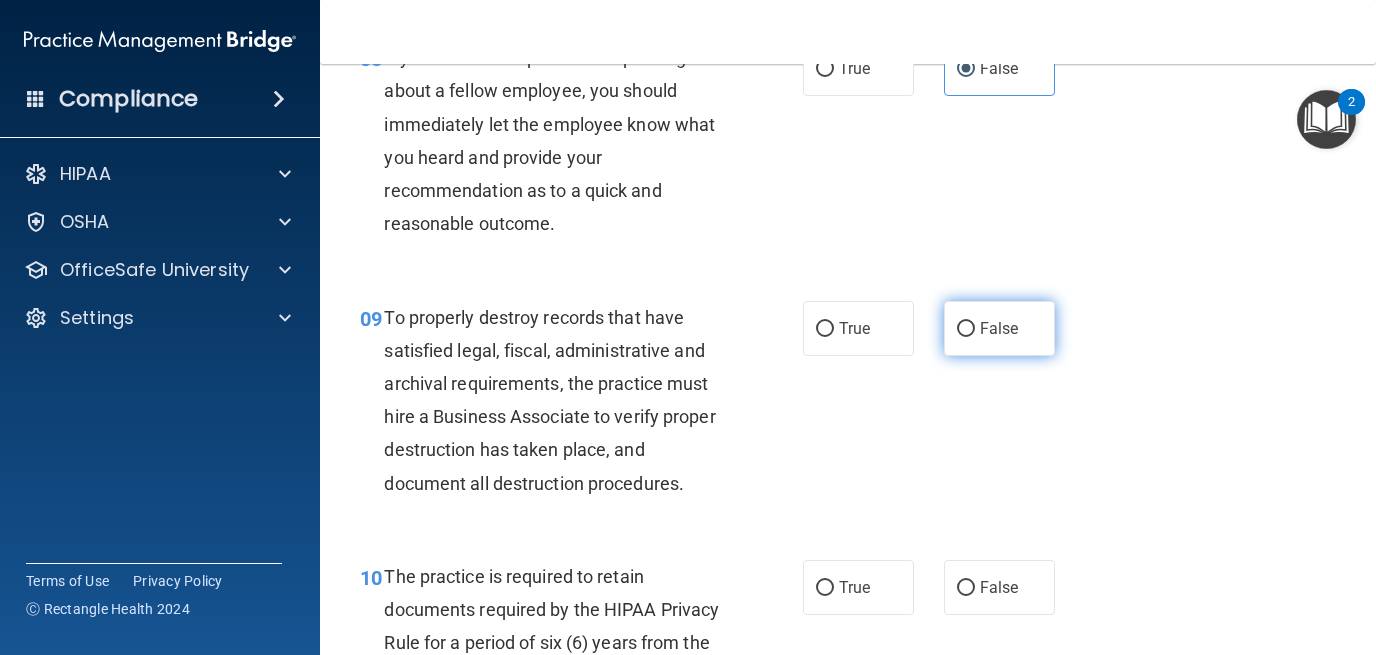 click on "False" at bounding box center (999, 328) 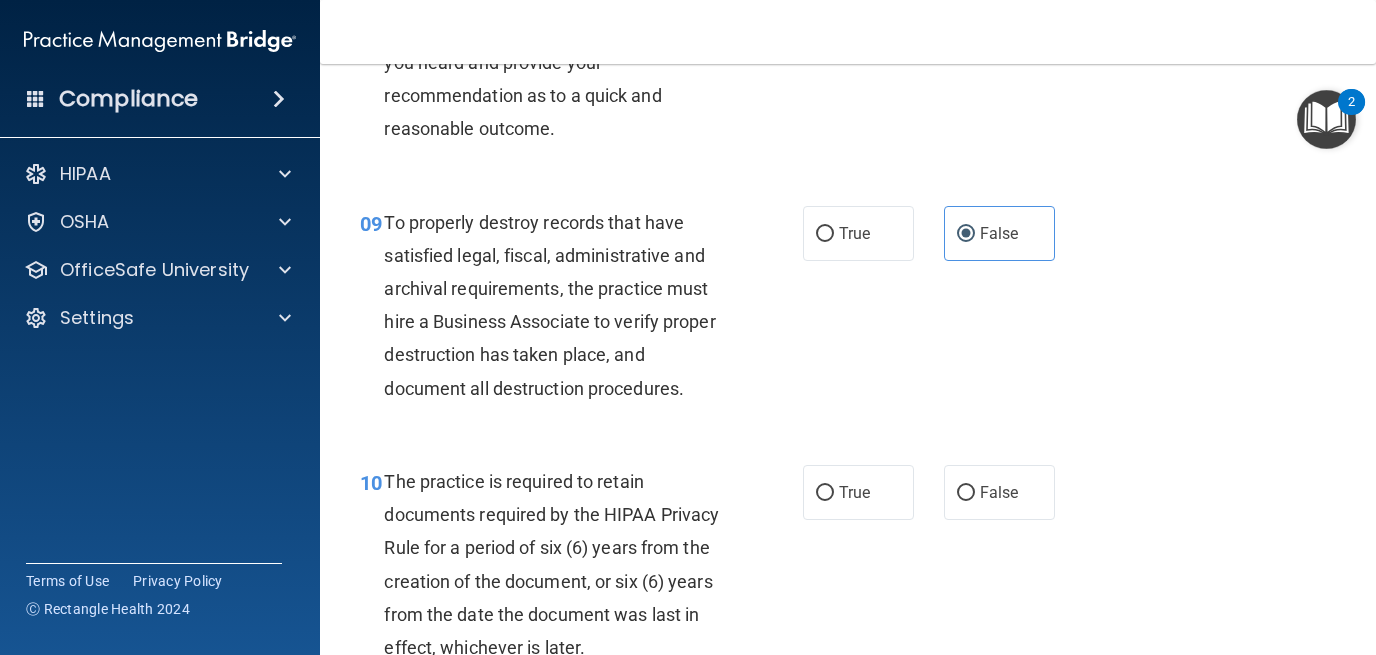 scroll, scrollTop: 1834, scrollLeft: 0, axis: vertical 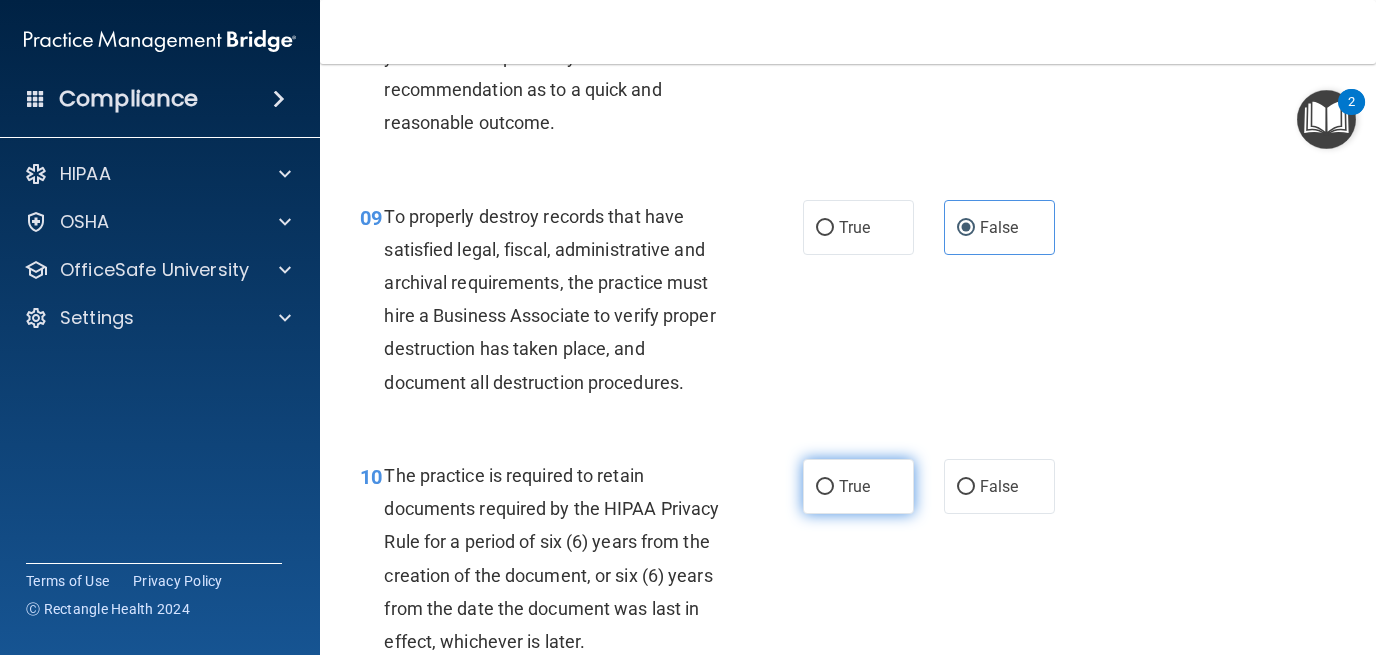 click on "True" at bounding box center [858, 486] 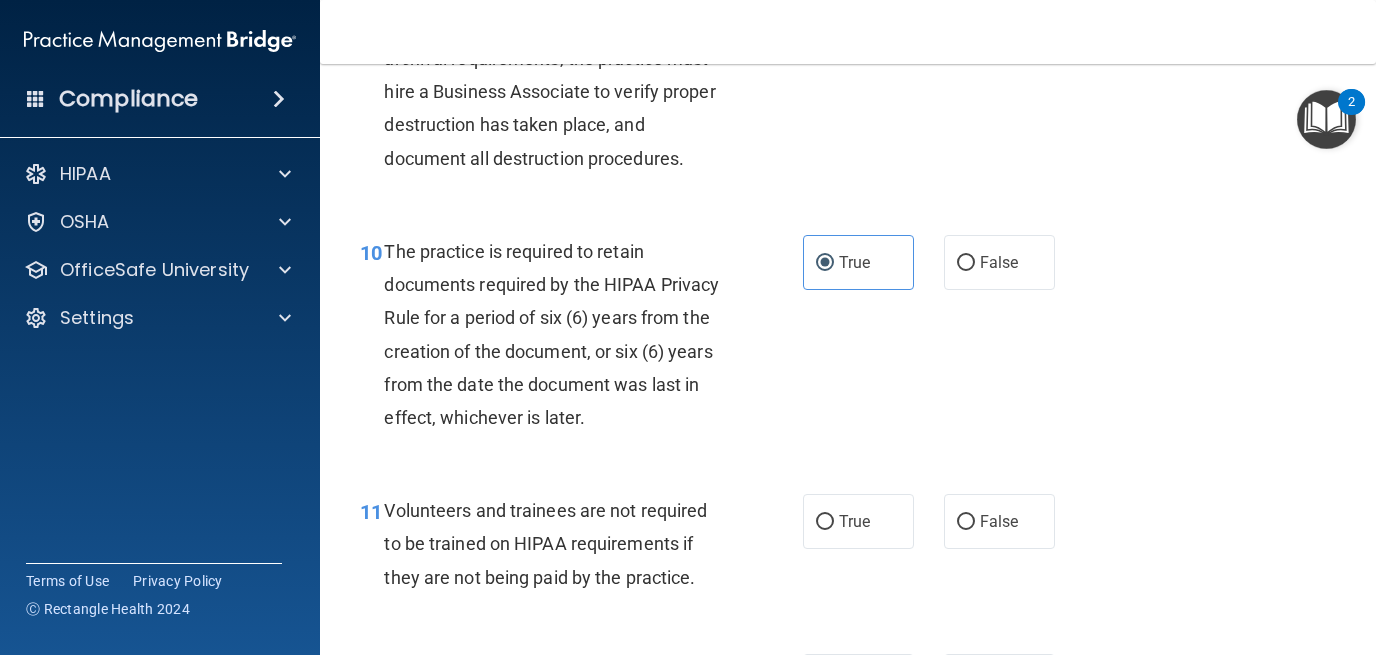 scroll, scrollTop: 2061, scrollLeft: 0, axis: vertical 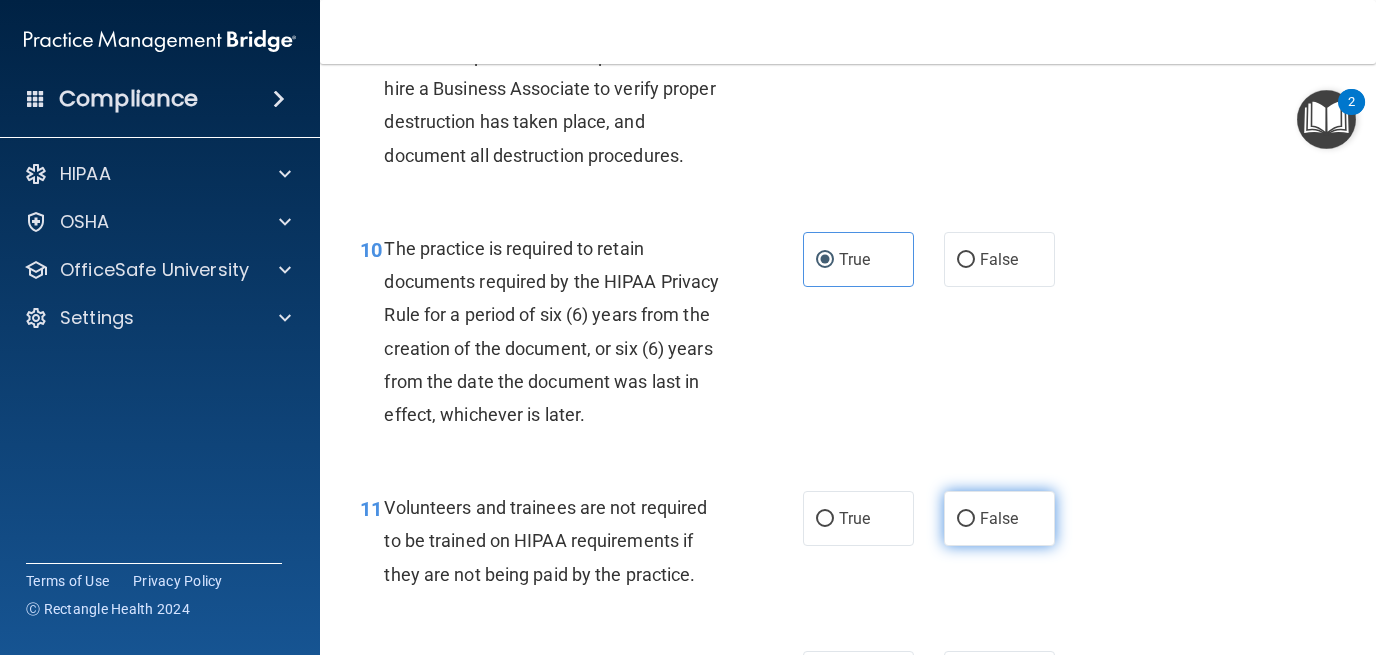 click on "False" at bounding box center (999, 518) 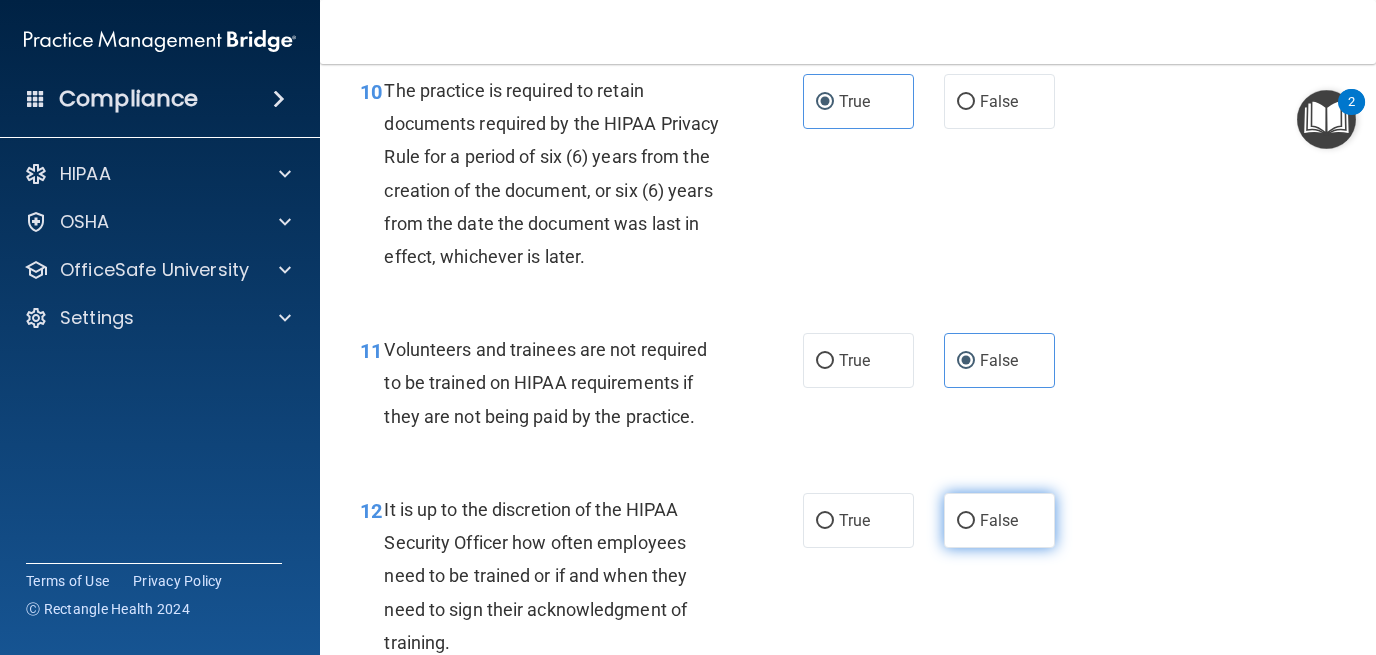 click on "False" at bounding box center (999, 520) 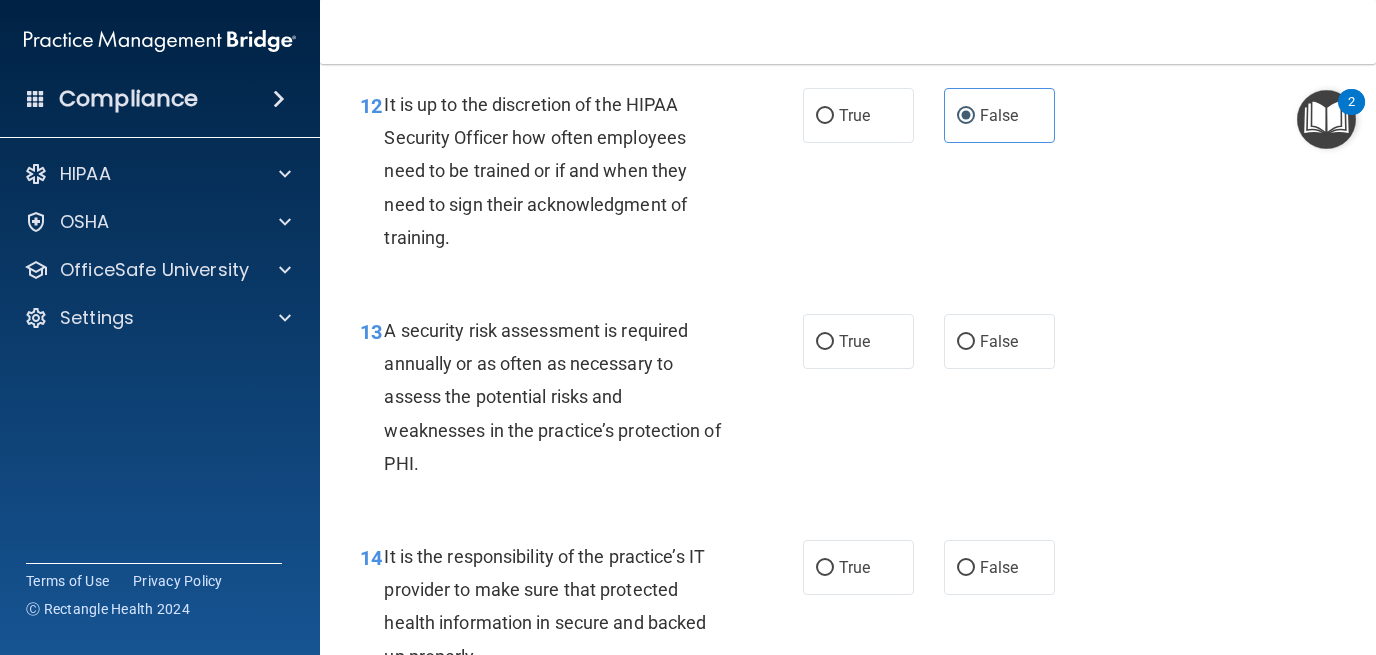 scroll, scrollTop: 2716, scrollLeft: 0, axis: vertical 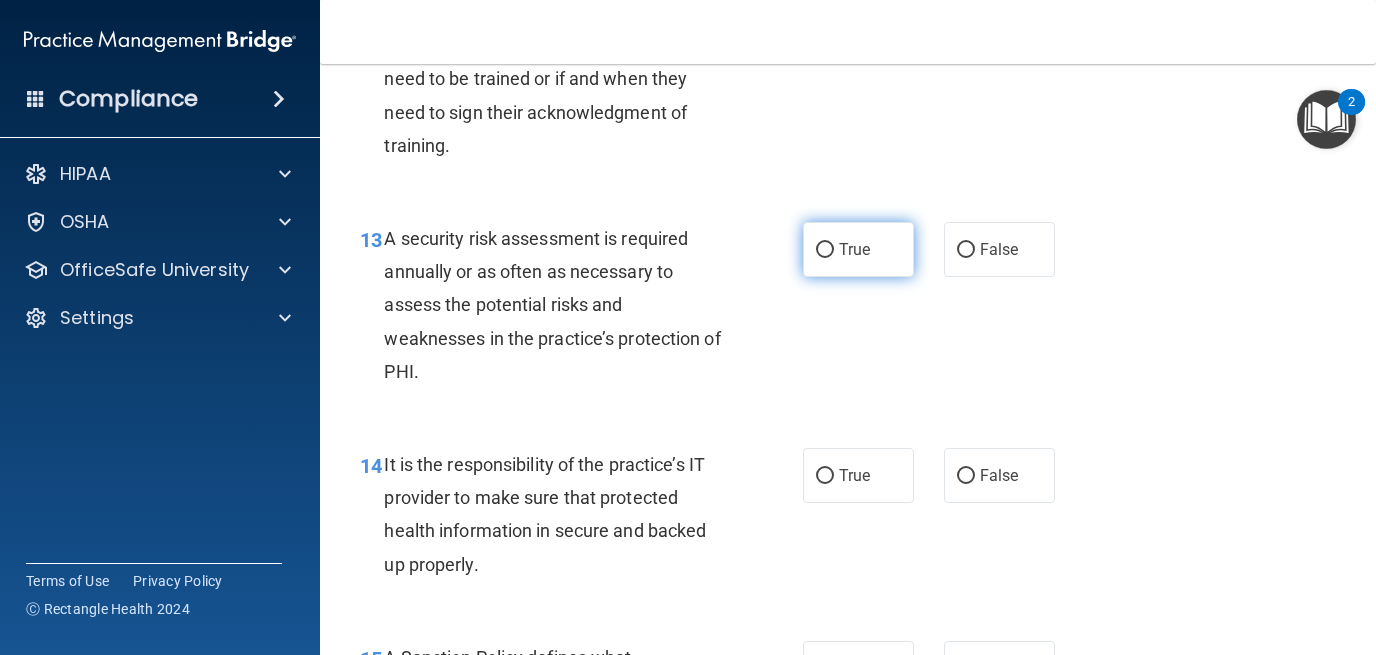 click on "True" at bounding box center [825, 250] 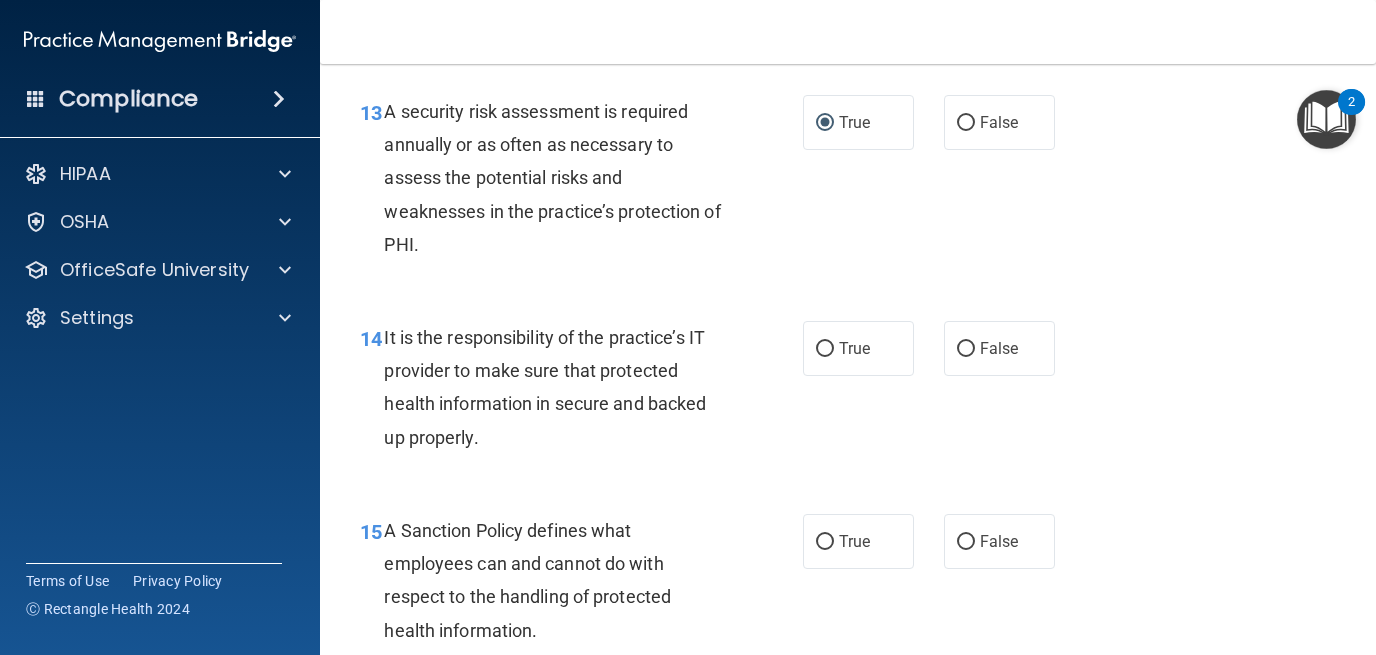 scroll, scrollTop: 2853, scrollLeft: 0, axis: vertical 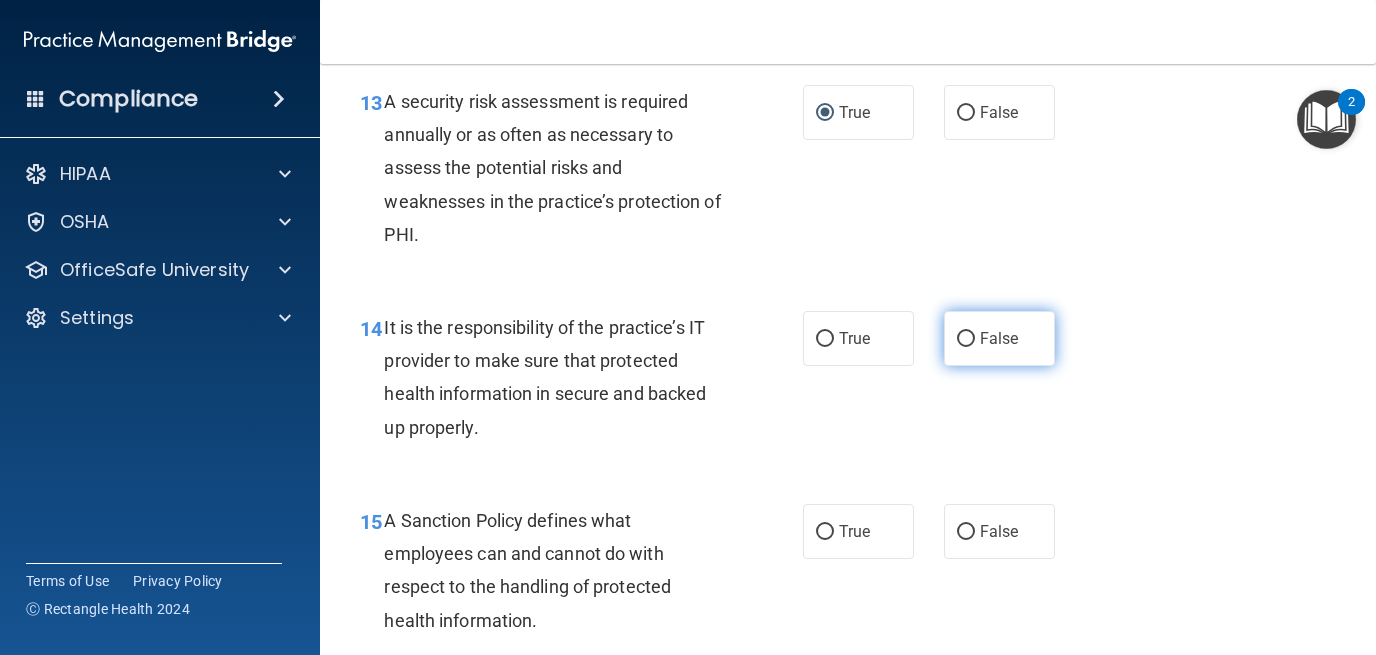 click on "False" at bounding box center (999, 338) 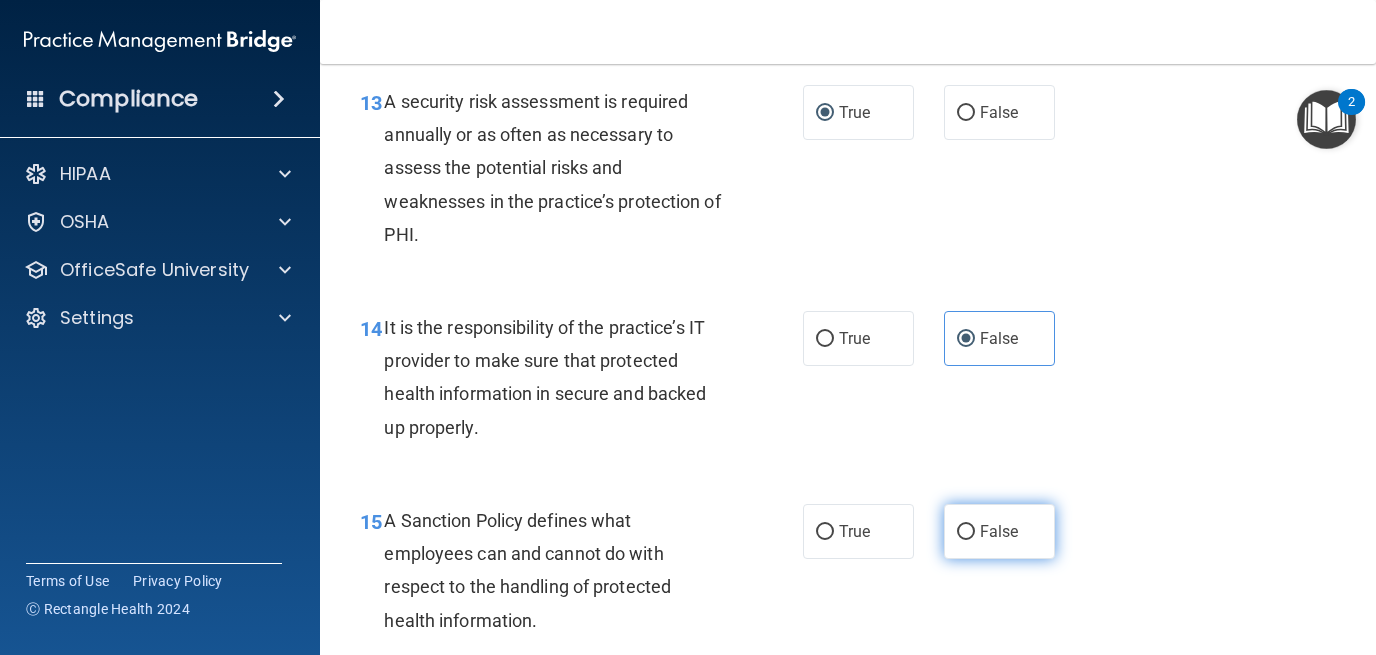 click on "False" at bounding box center (999, 531) 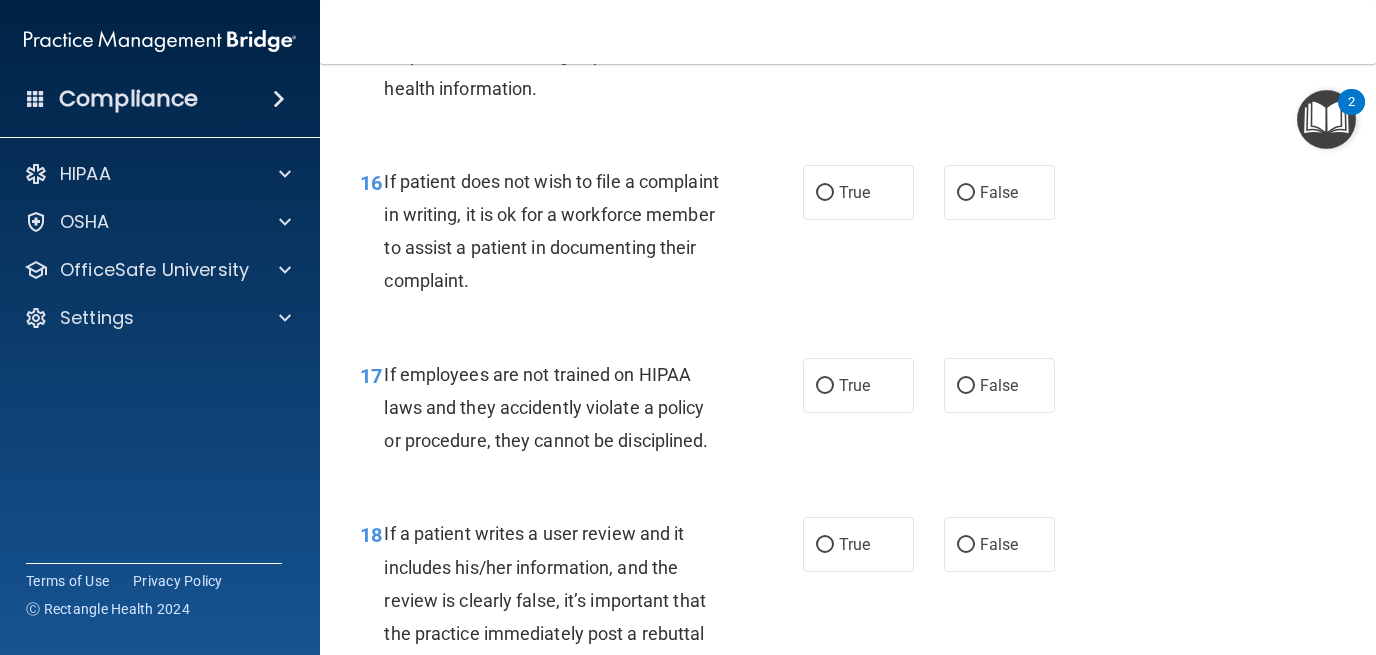 scroll, scrollTop: 3411, scrollLeft: 0, axis: vertical 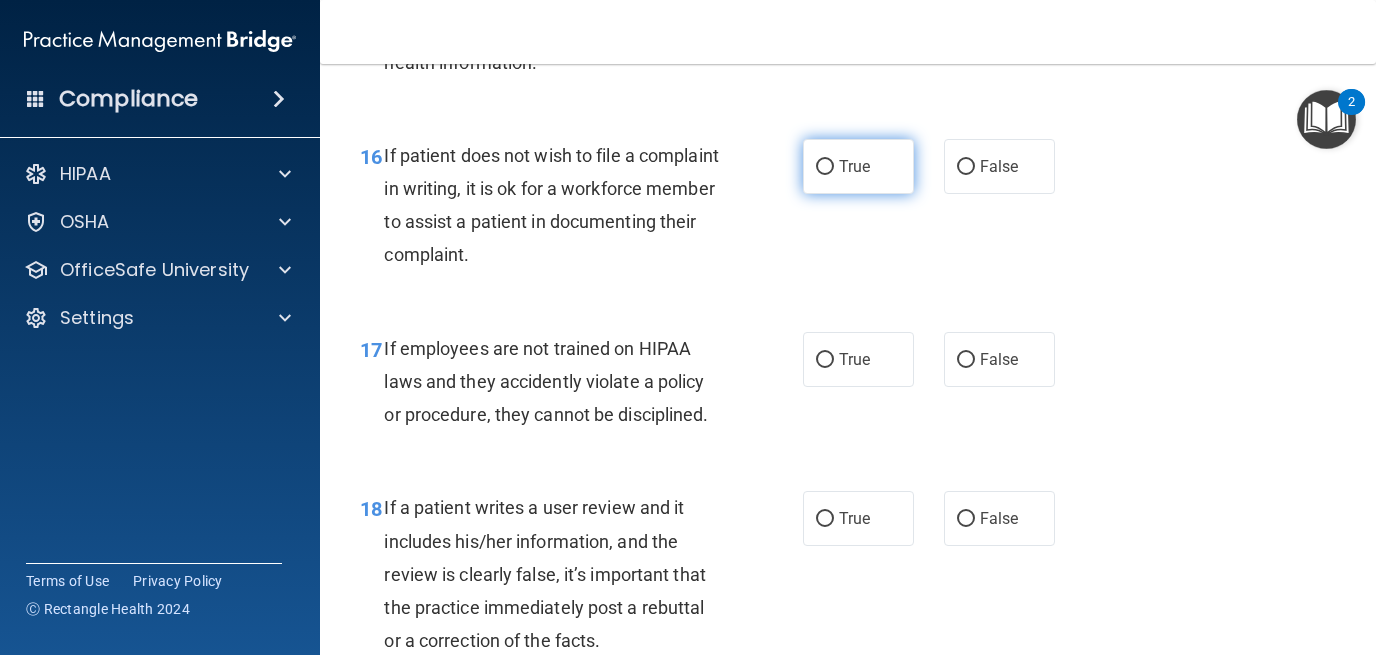click on "True" at bounding box center [854, 166] 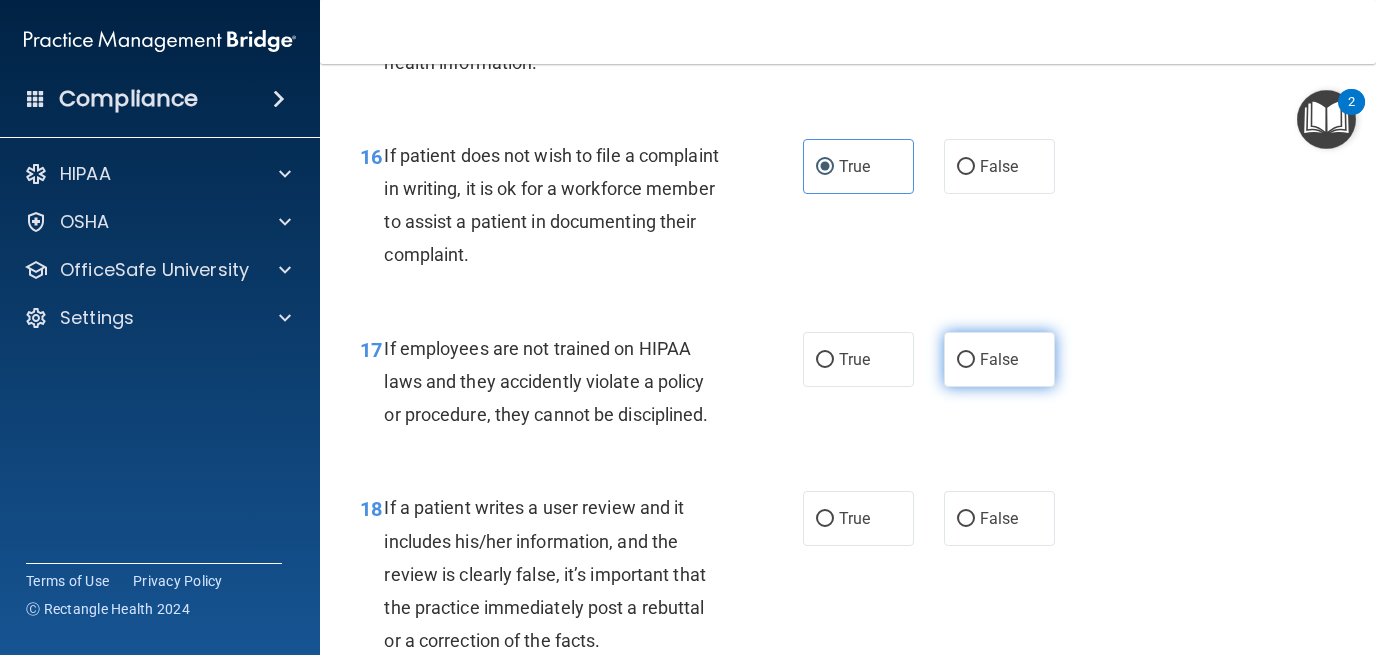click on "False" at bounding box center [999, 359] 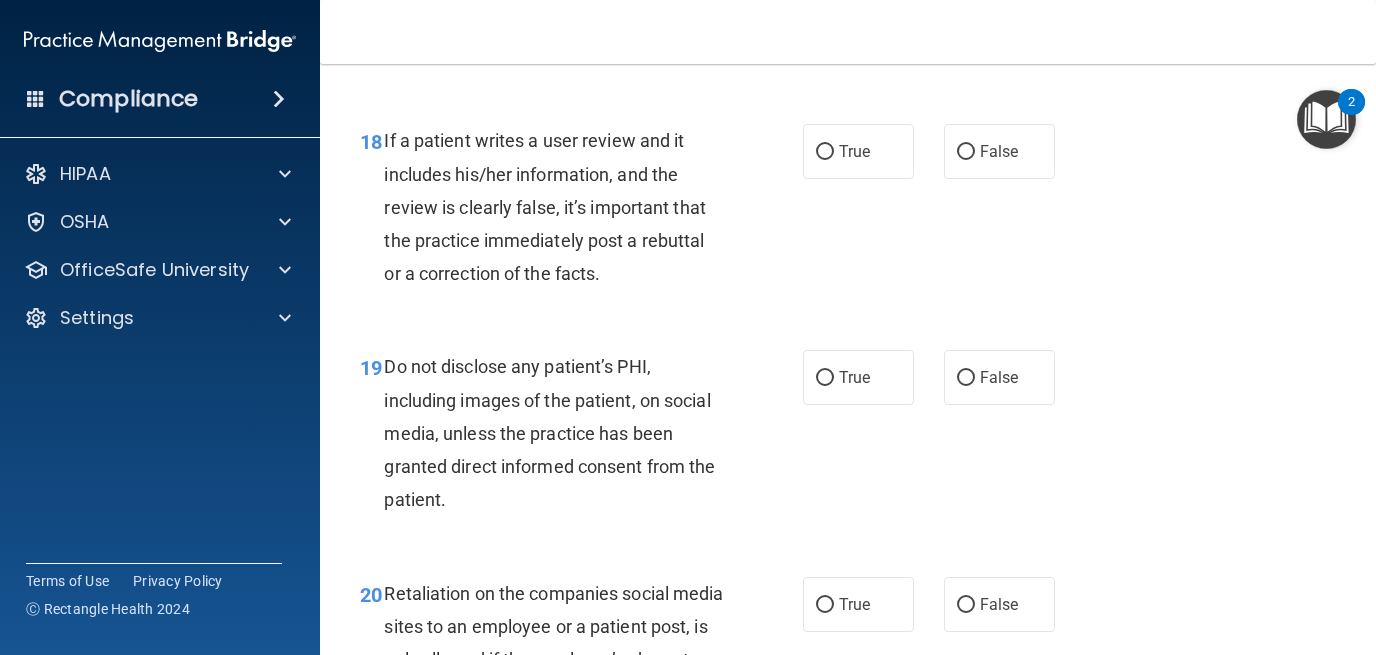 scroll, scrollTop: 3798, scrollLeft: 0, axis: vertical 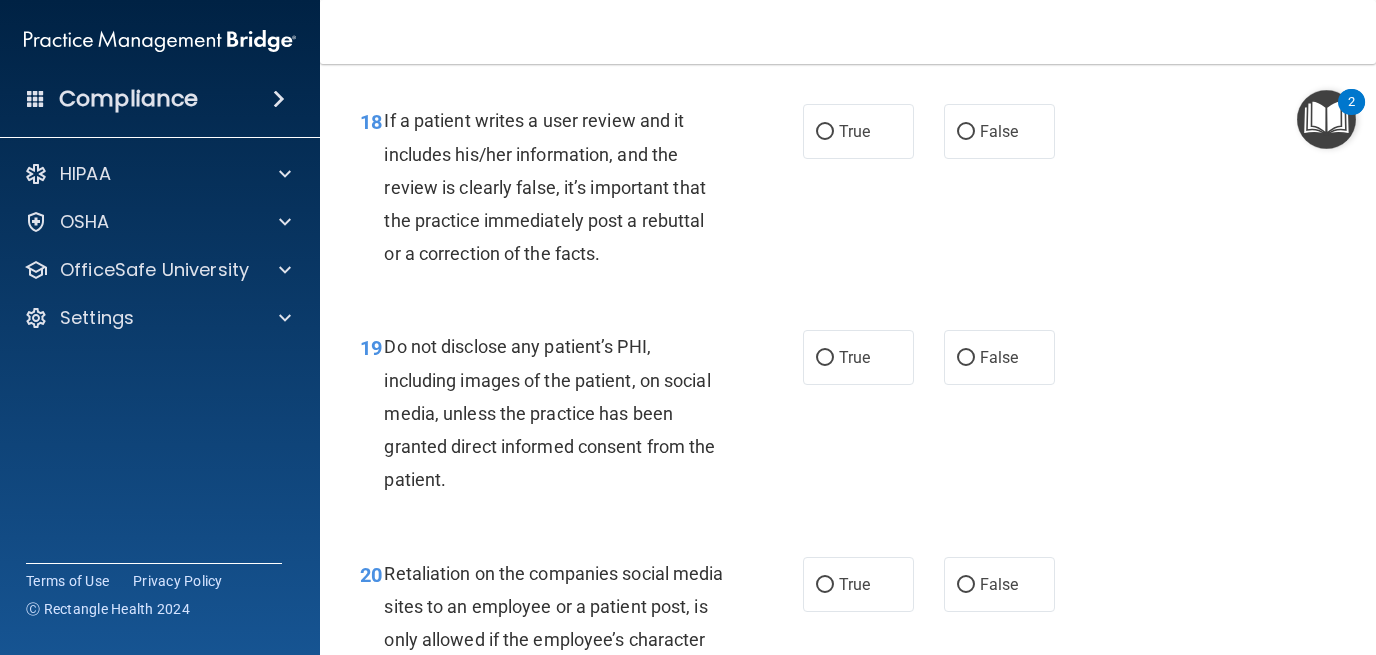 click on "18       If a patient writes a user review and it includes his/her information, and the review is clearly false, it’s important that the practice immediately post a rebuttal or a correction of the facts.                 True           False" at bounding box center [848, 192] 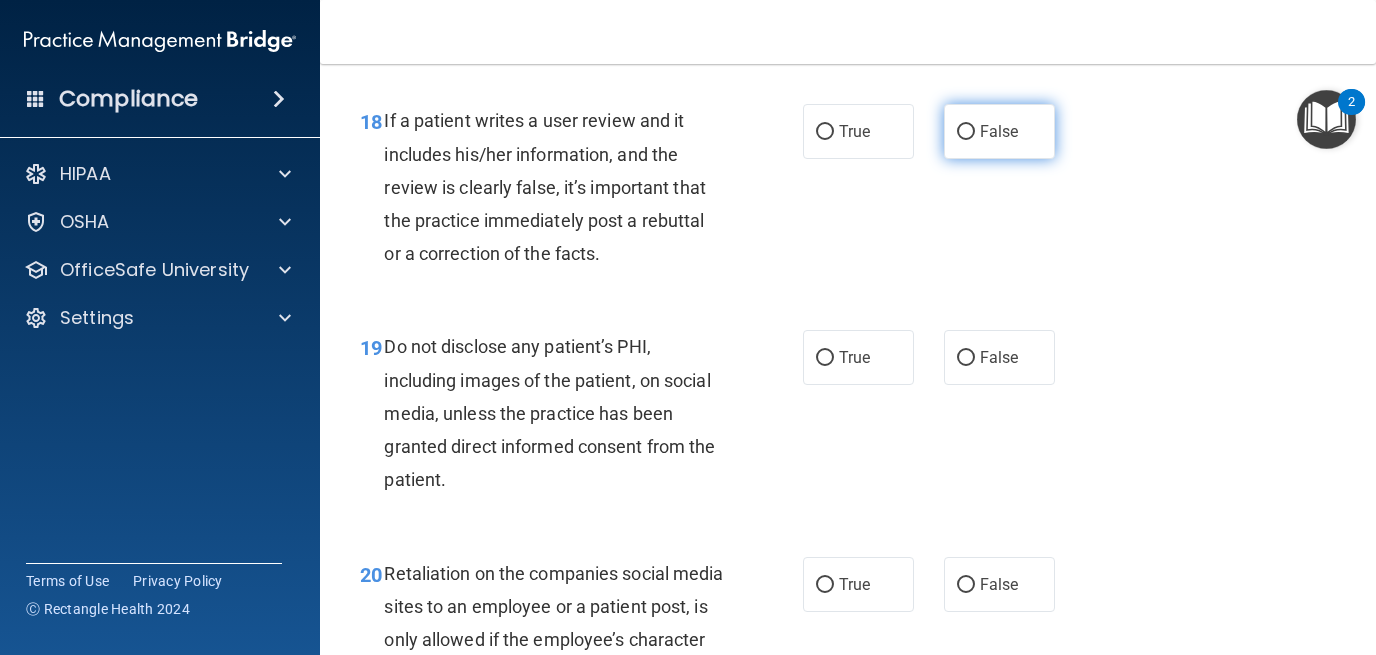 click on "False" at bounding box center (999, 131) 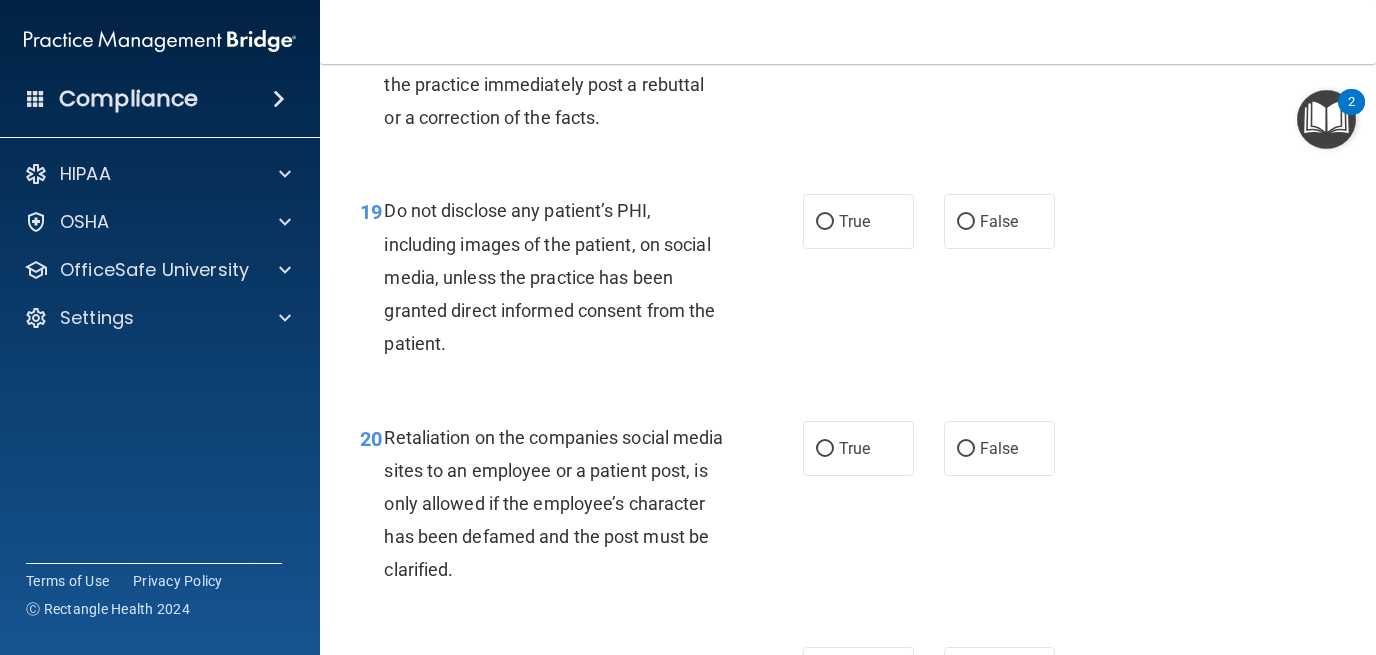 scroll, scrollTop: 3942, scrollLeft: 0, axis: vertical 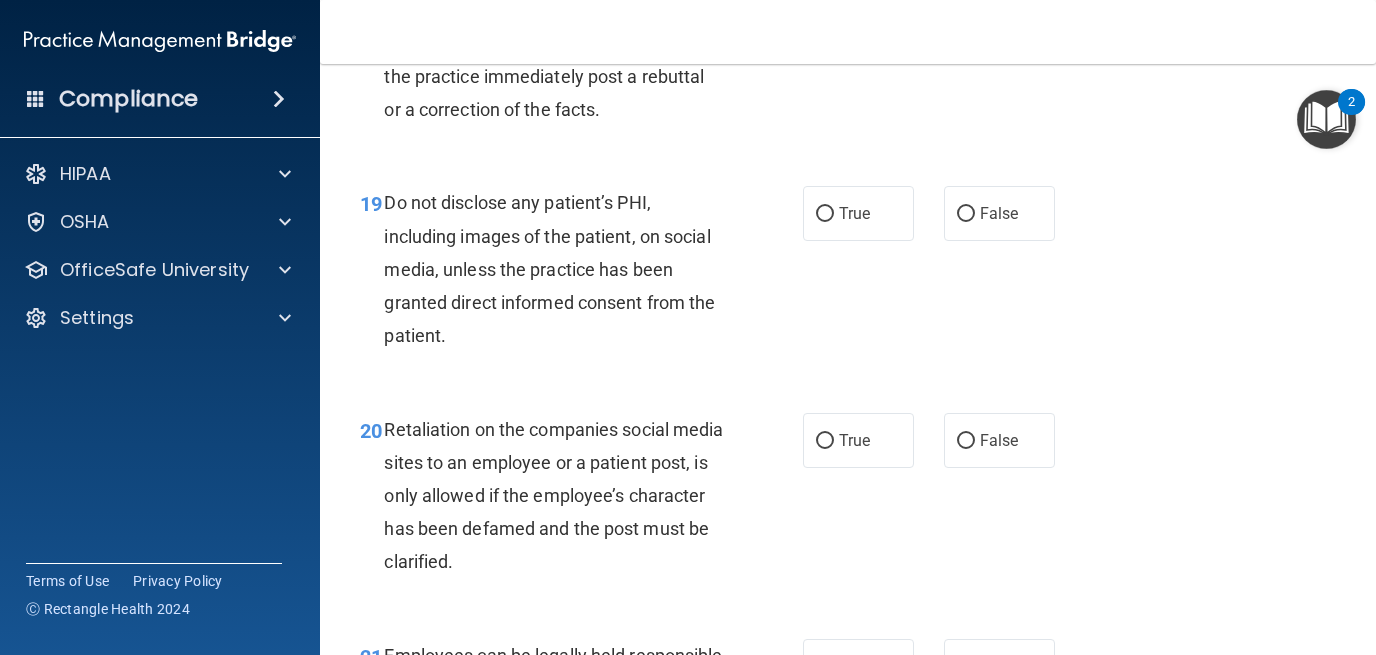 click on "19       Do not disclose any patient’s PHI, including images of the patient, on social media, unless the practice has been granted direct informed consent from the patient.                 True           False" at bounding box center [848, 274] 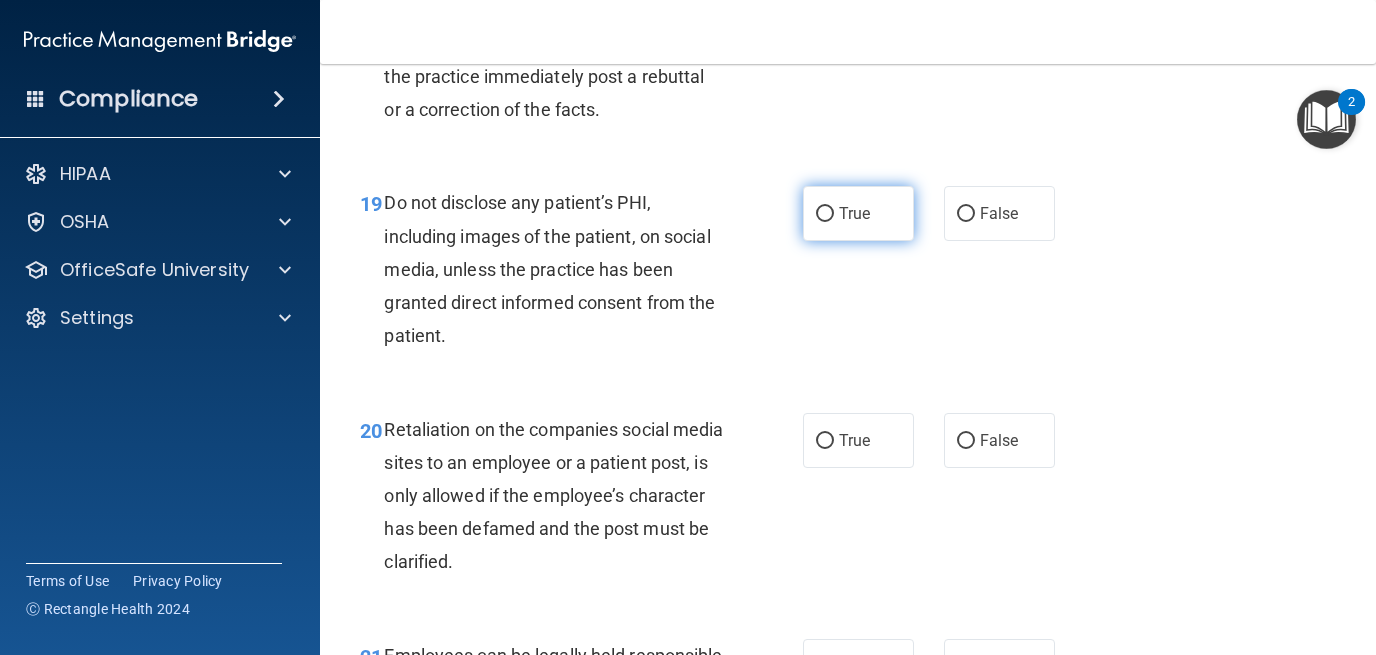 click on "True" at bounding box center [854, 213] 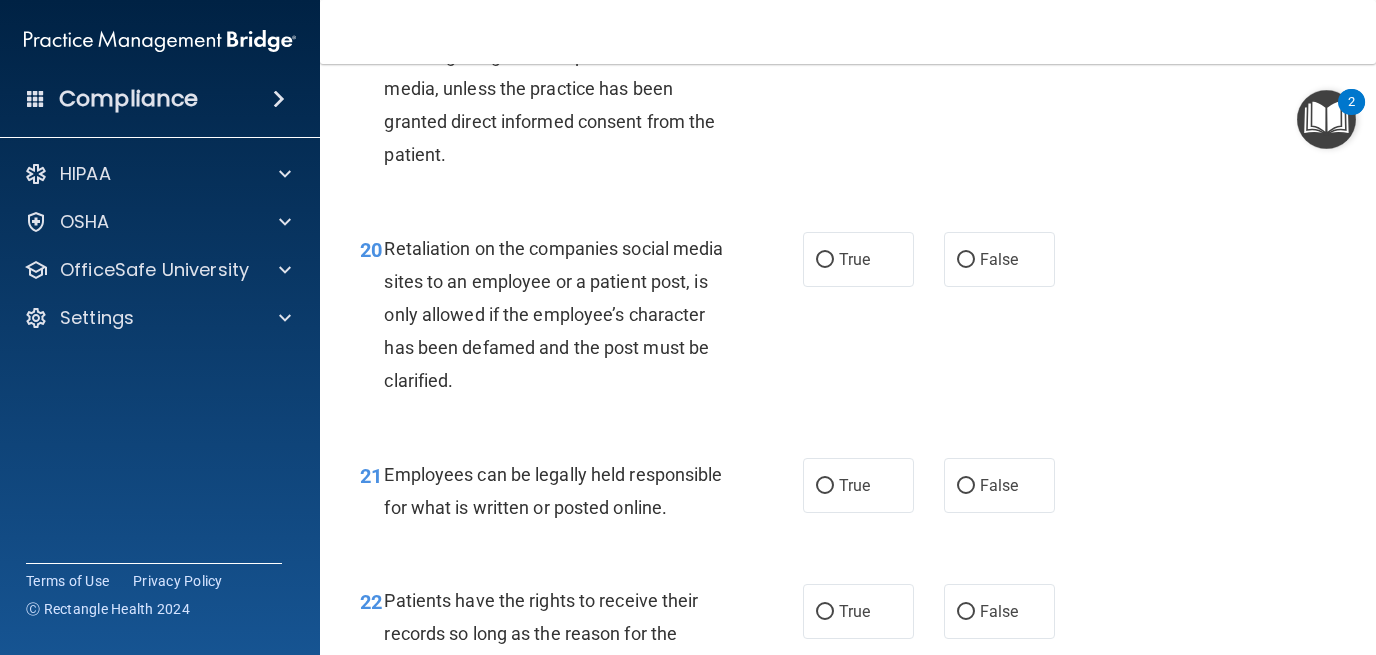 scroll, scrollTop: 4127, scrollLeft: 0, axis: vertical 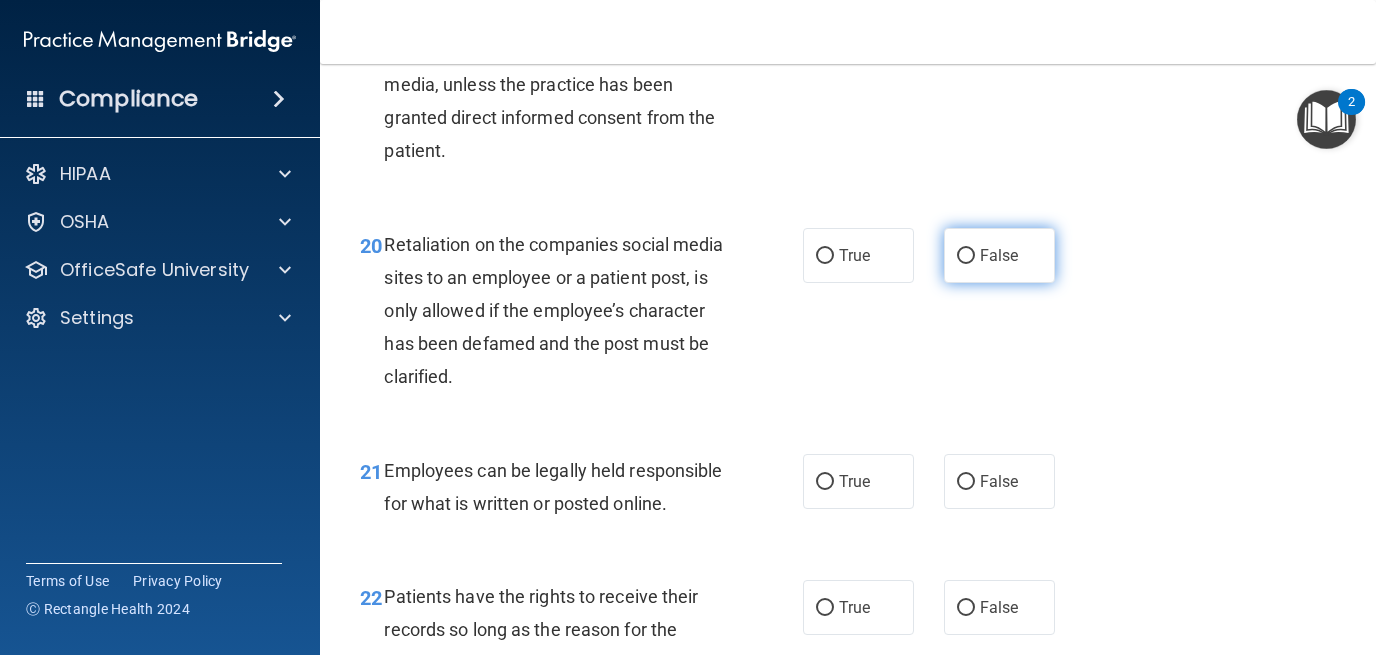 click on "False" at bounding box center [999, 255] 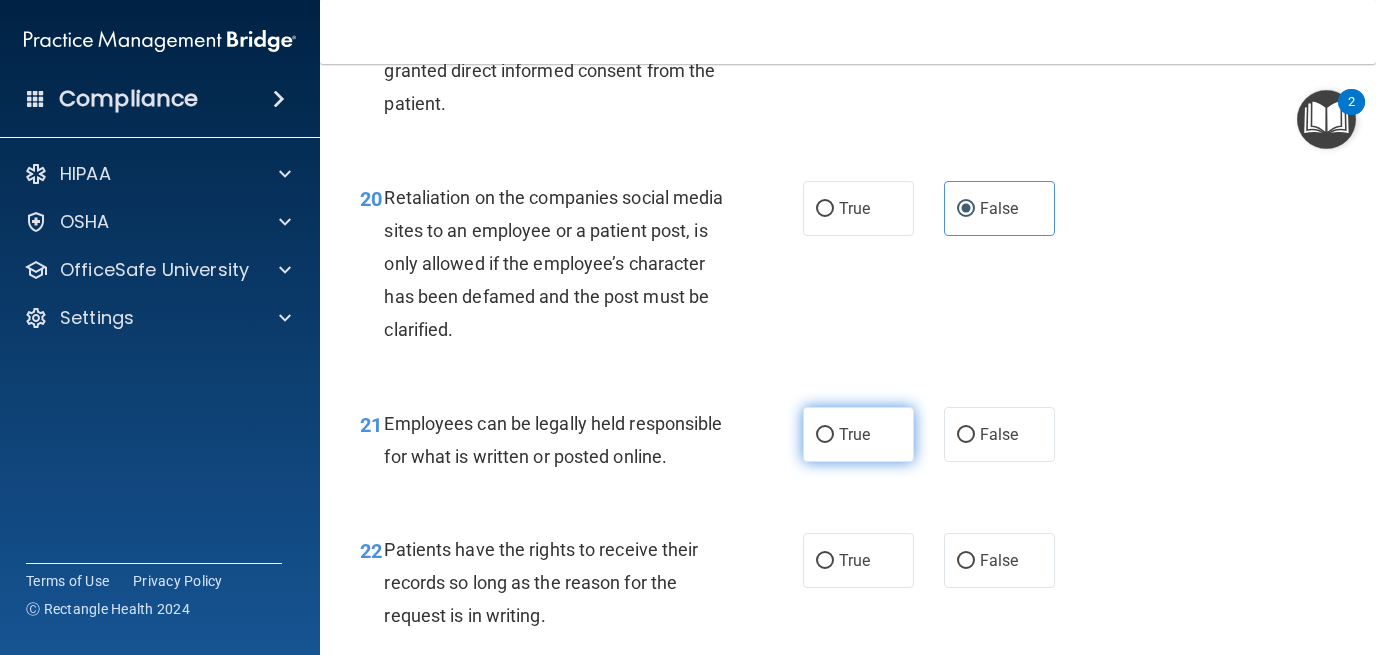 click on "True" at bounding box center [854, 434] 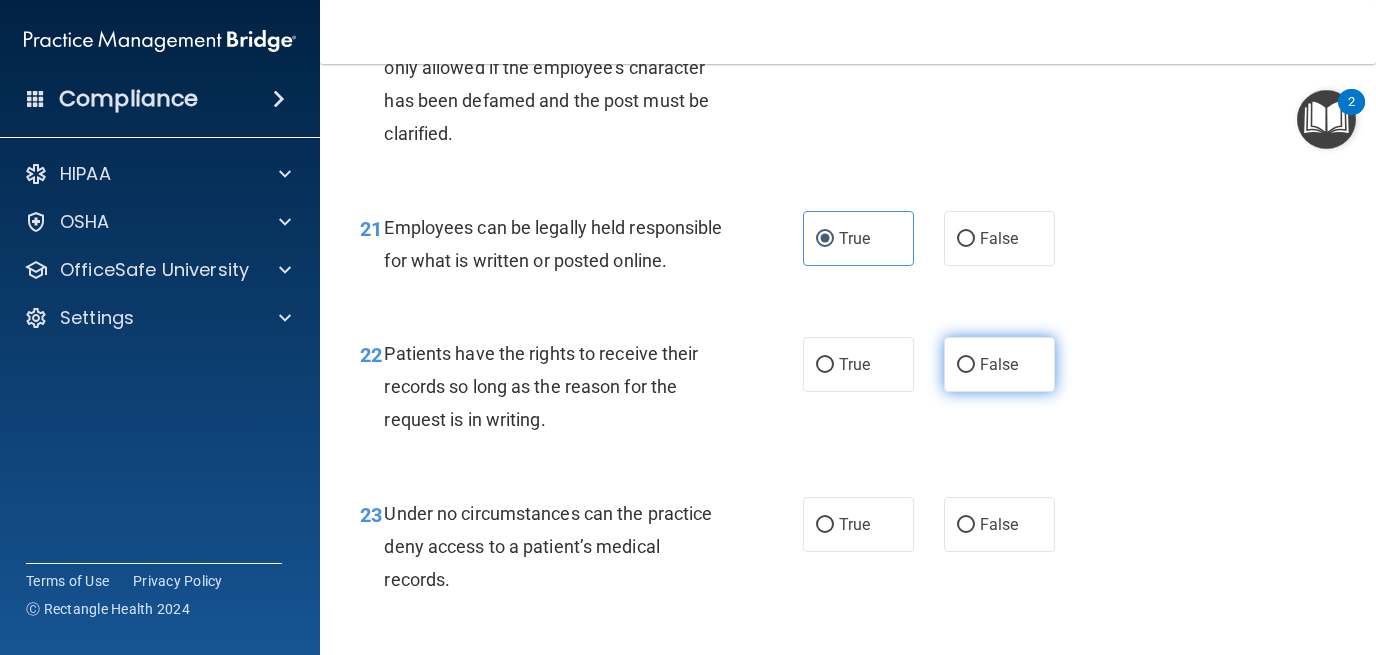 click on "False" at bounding box center (999, 364) 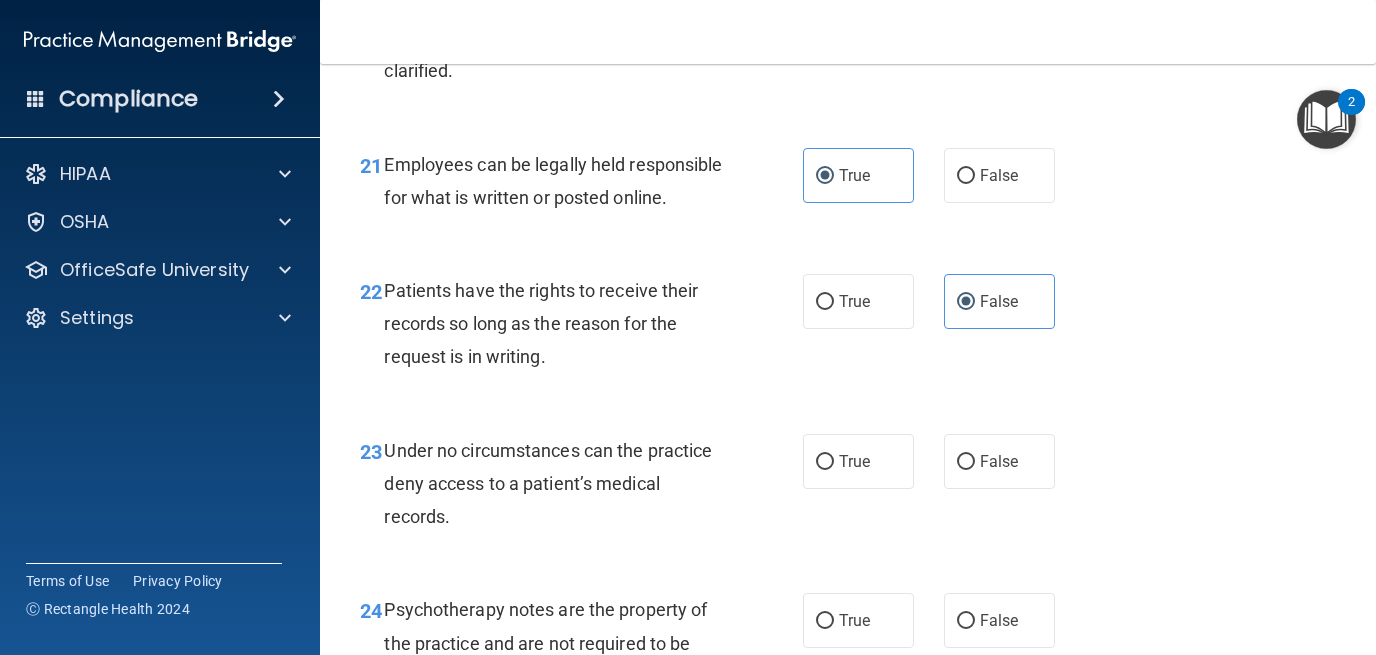 scroll, scrollTop: 4434, scrollLeft: 0, axis: vertical 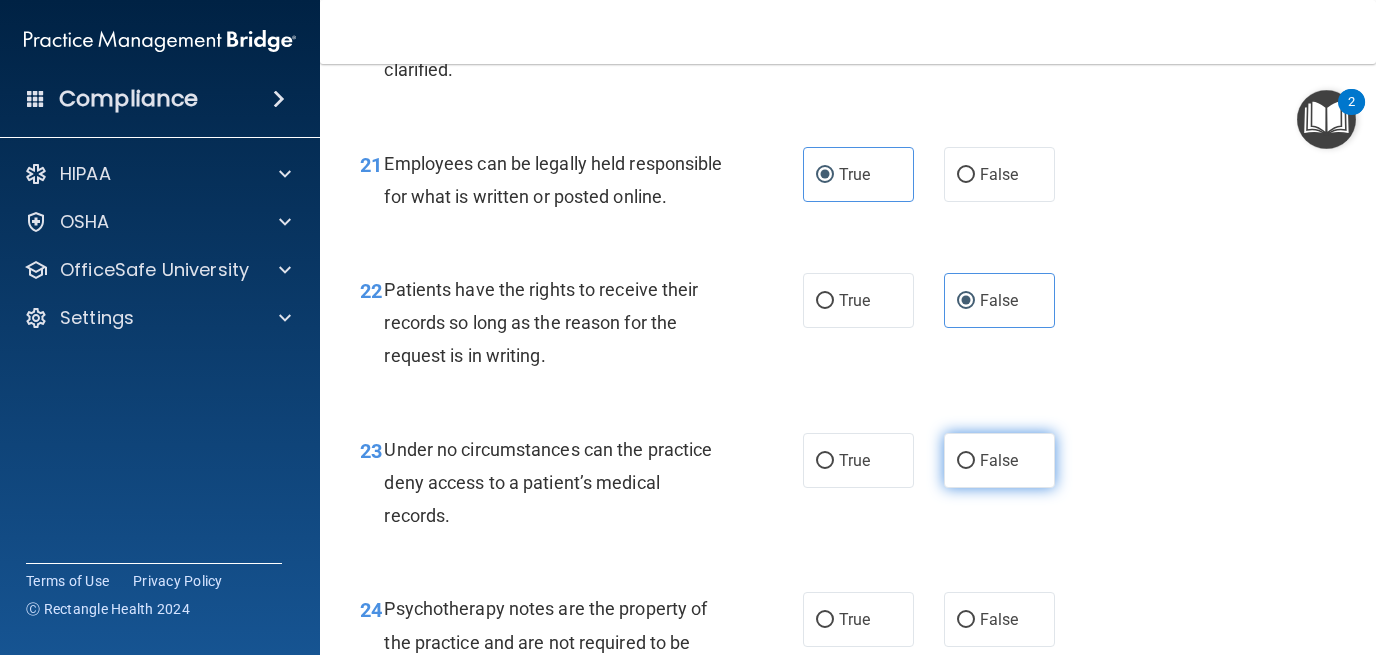 click on "False" at bounding box center (999, 460) 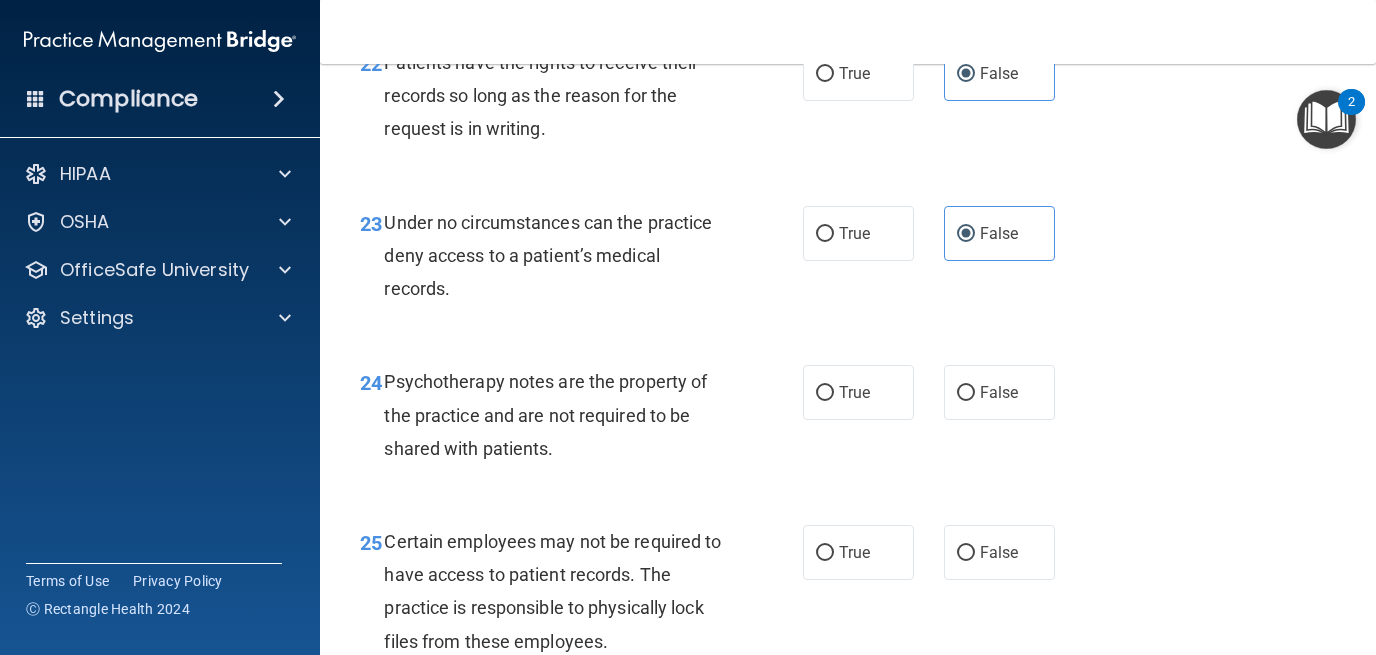 scroll, scrollTop: 4714, scrollLeft: 0, axis: vertical 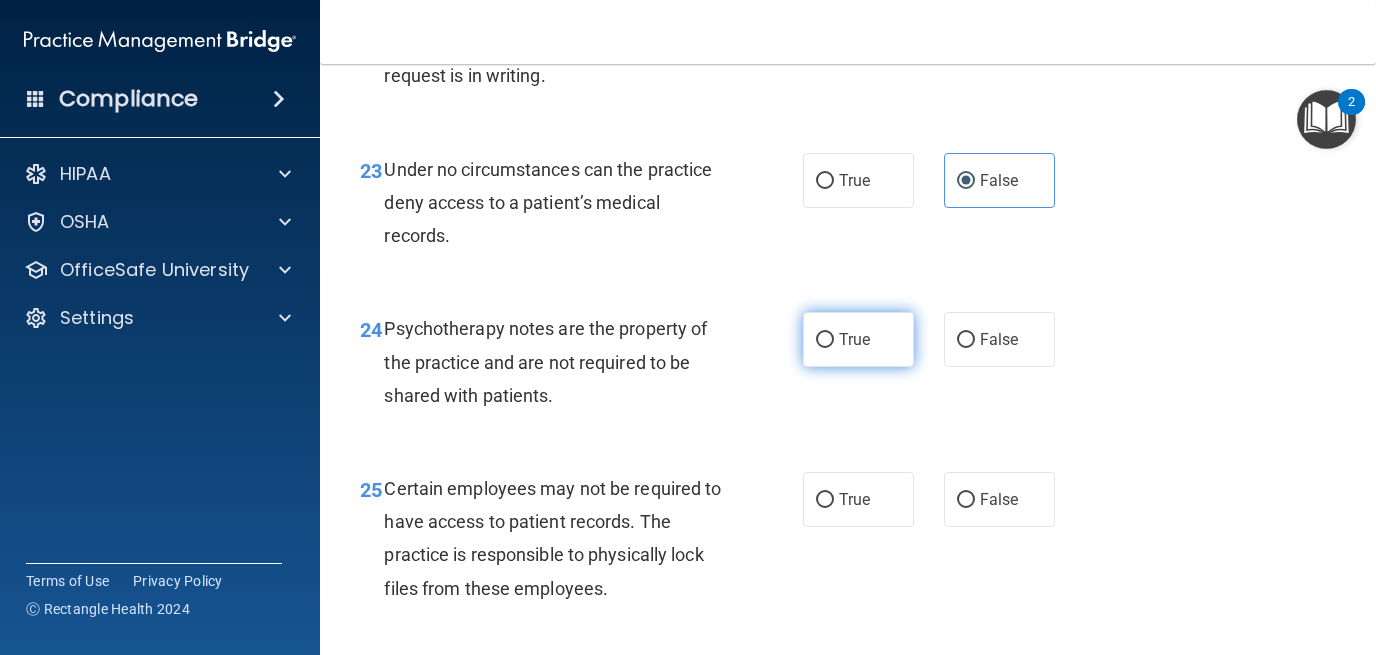 click on "True" at bounding box center [854, 339] 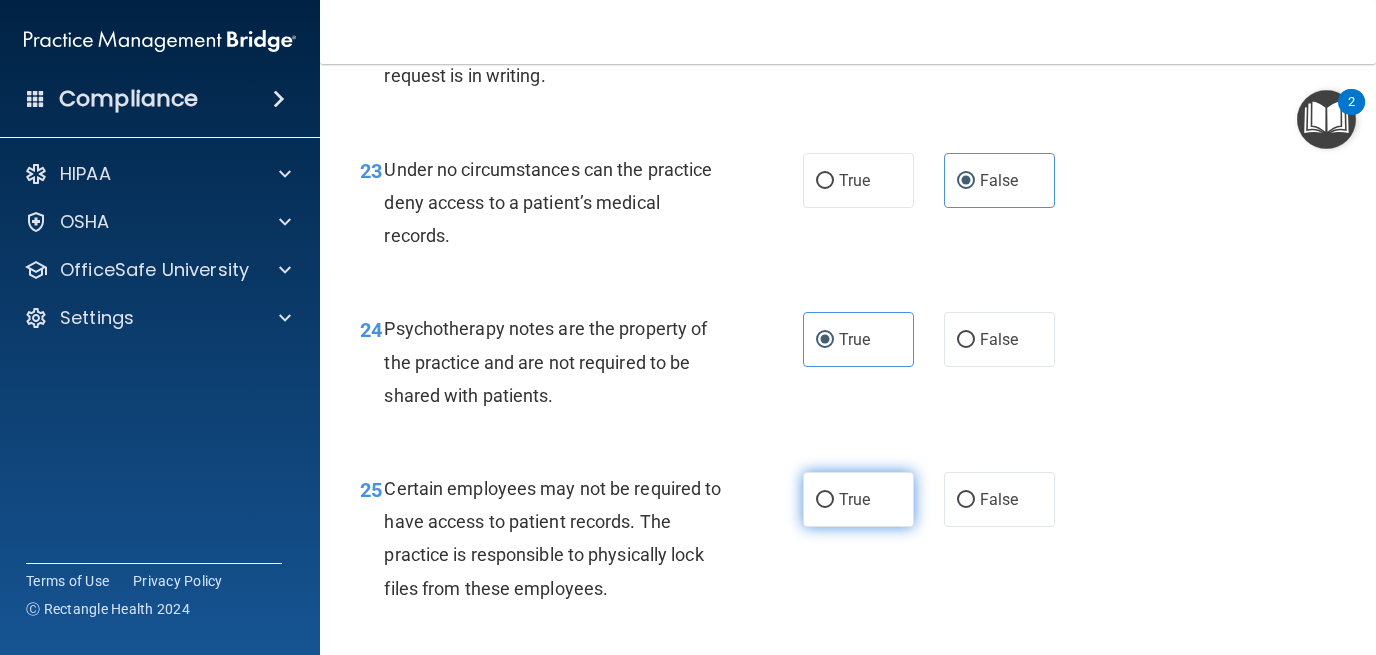 click on "True" at bounding box center (858, 499) 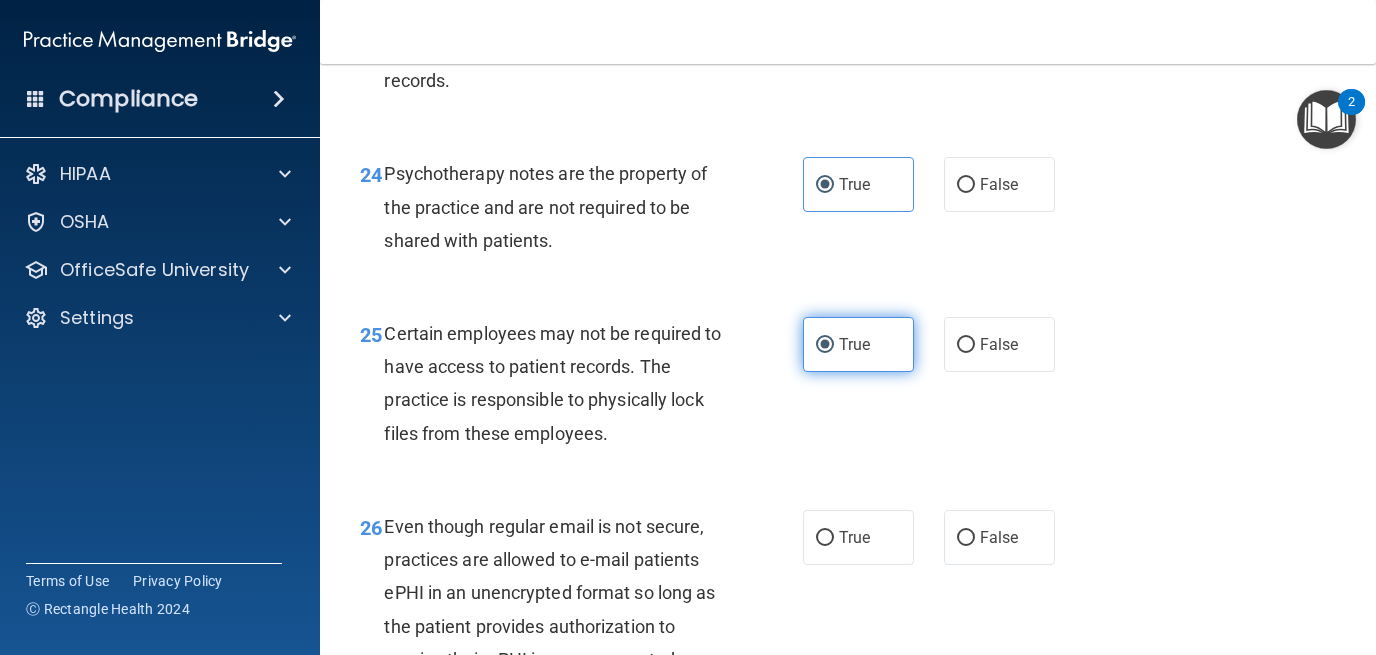 scroll, scrollTop: 4974, scrollLeft: 0, axis: vertical 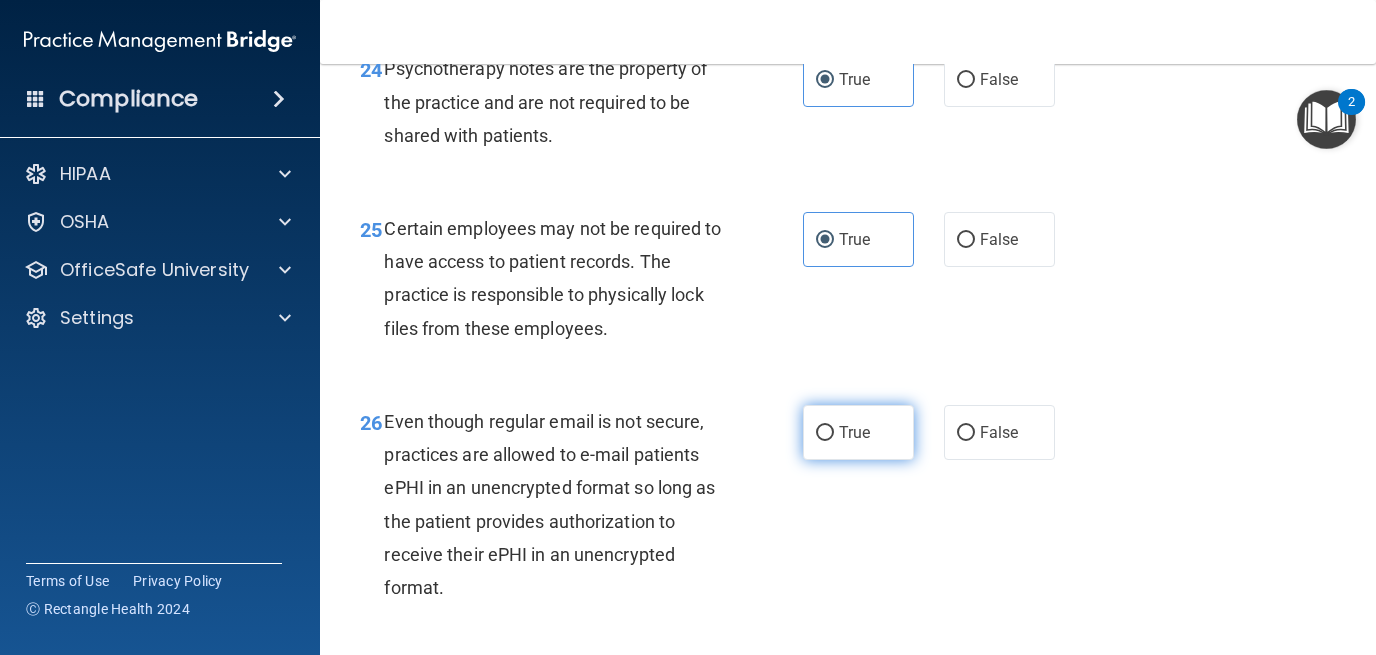 click on "True" at bounding box center (858, 432) 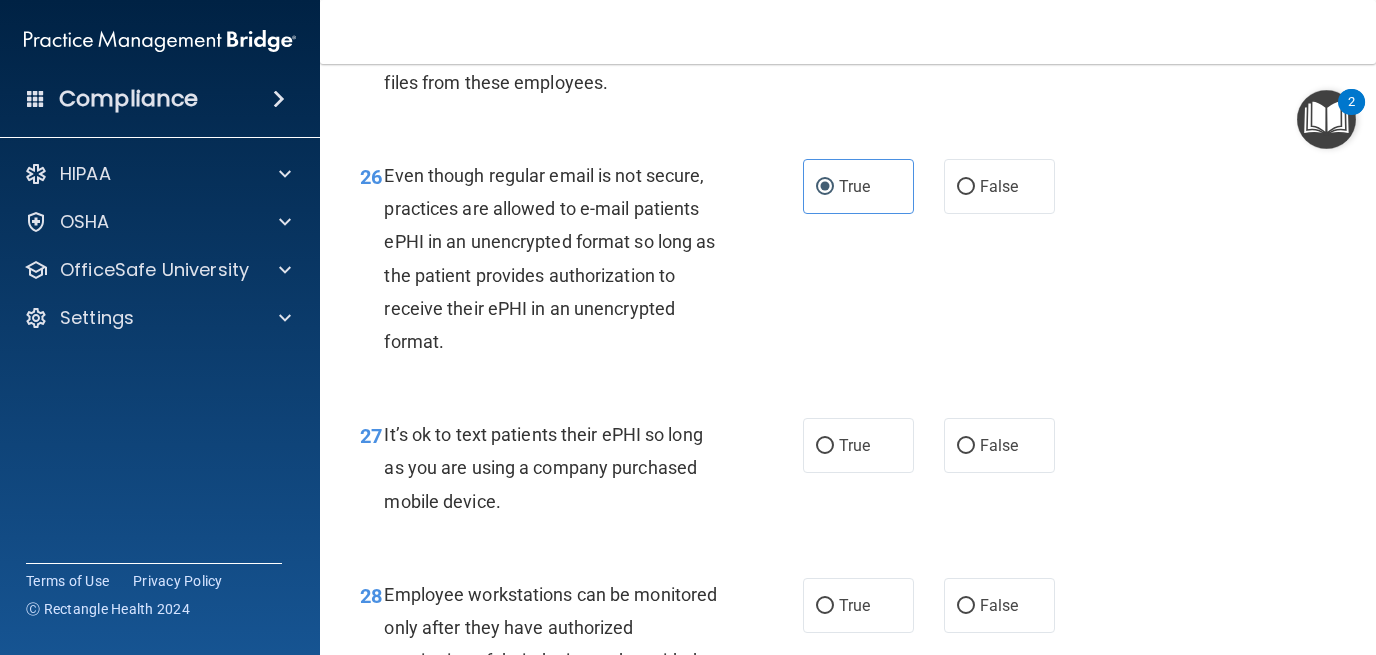 scroll, scrollTop: 5225, scrollLeft: 0, axis: vertical 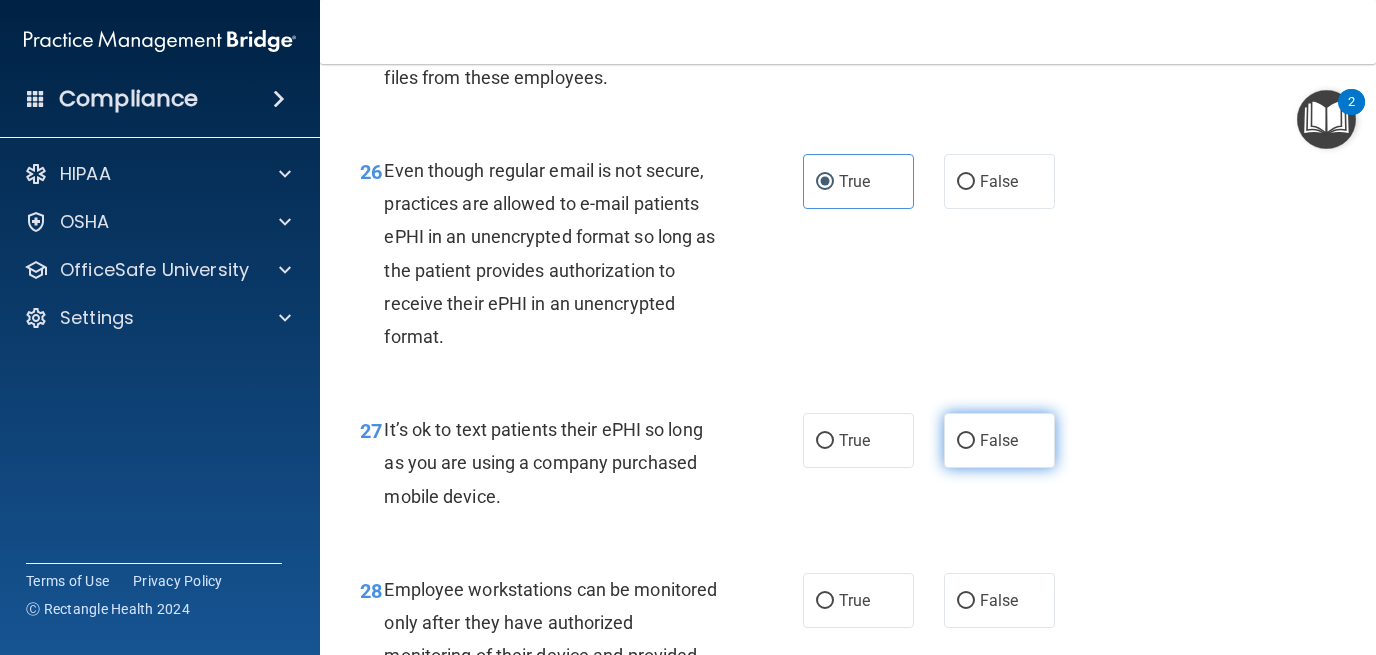click on "False" at bounding box center [999, 440] 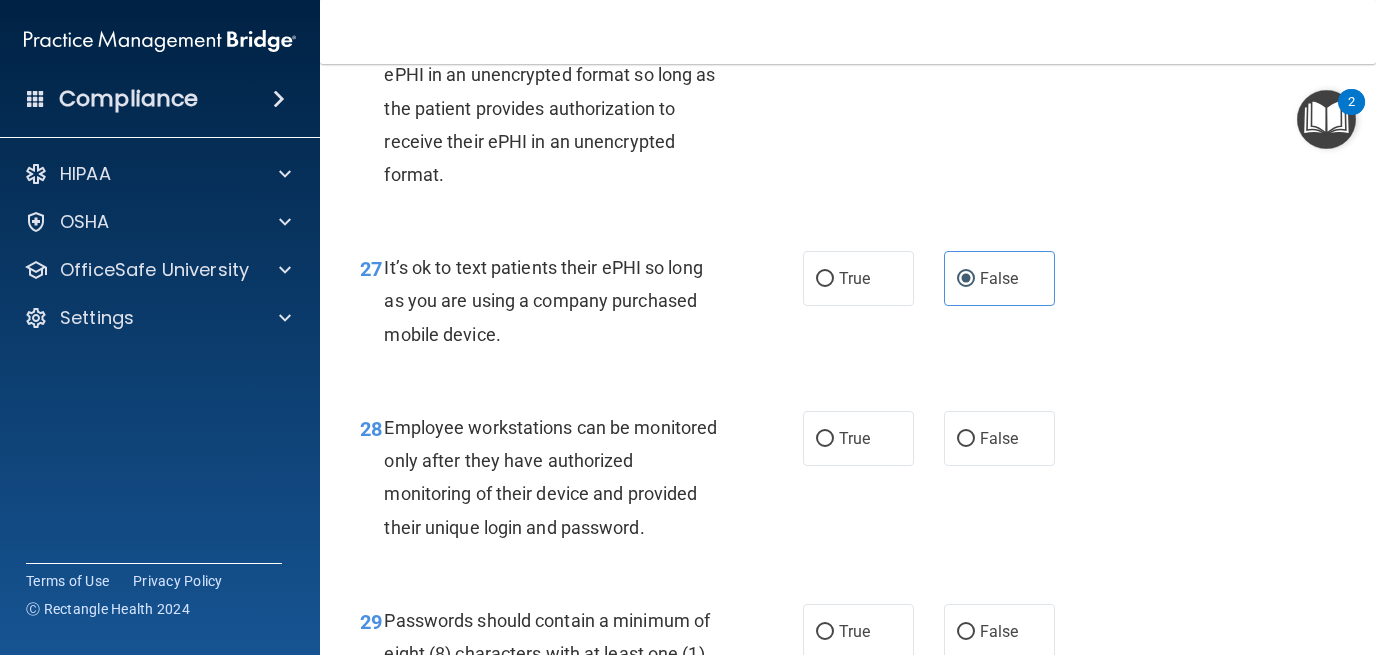 scroll, scrollTop: 5394, scrollLeft: 0, axis: vertical 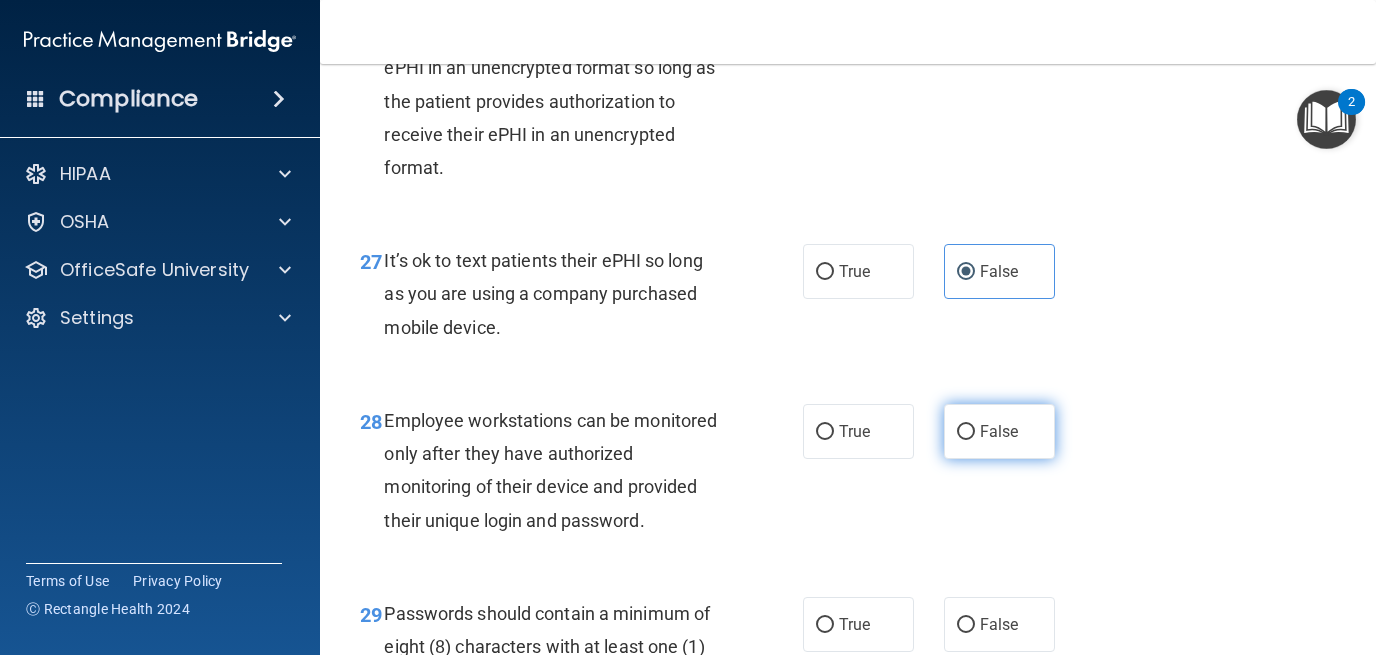 click on "False" at bounding box center [999, 431] 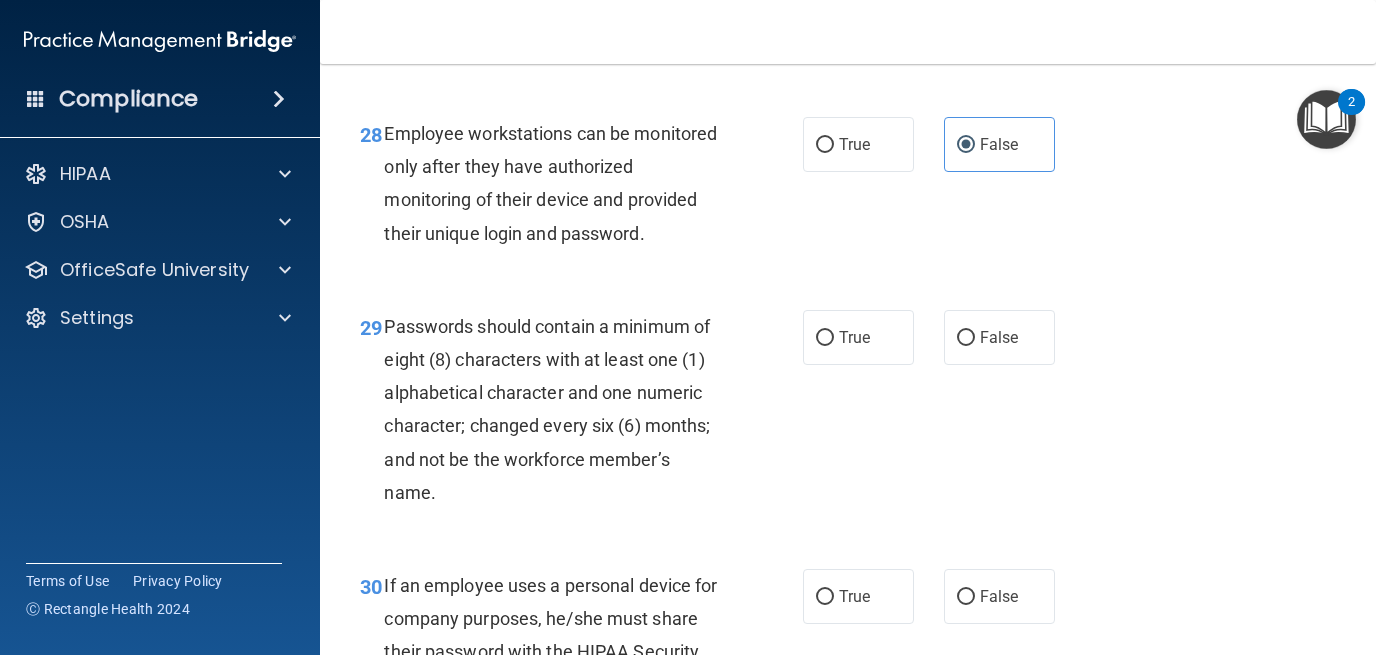 scroll, scrollTop: 5682, scrollLeft: 0, axis: vertical 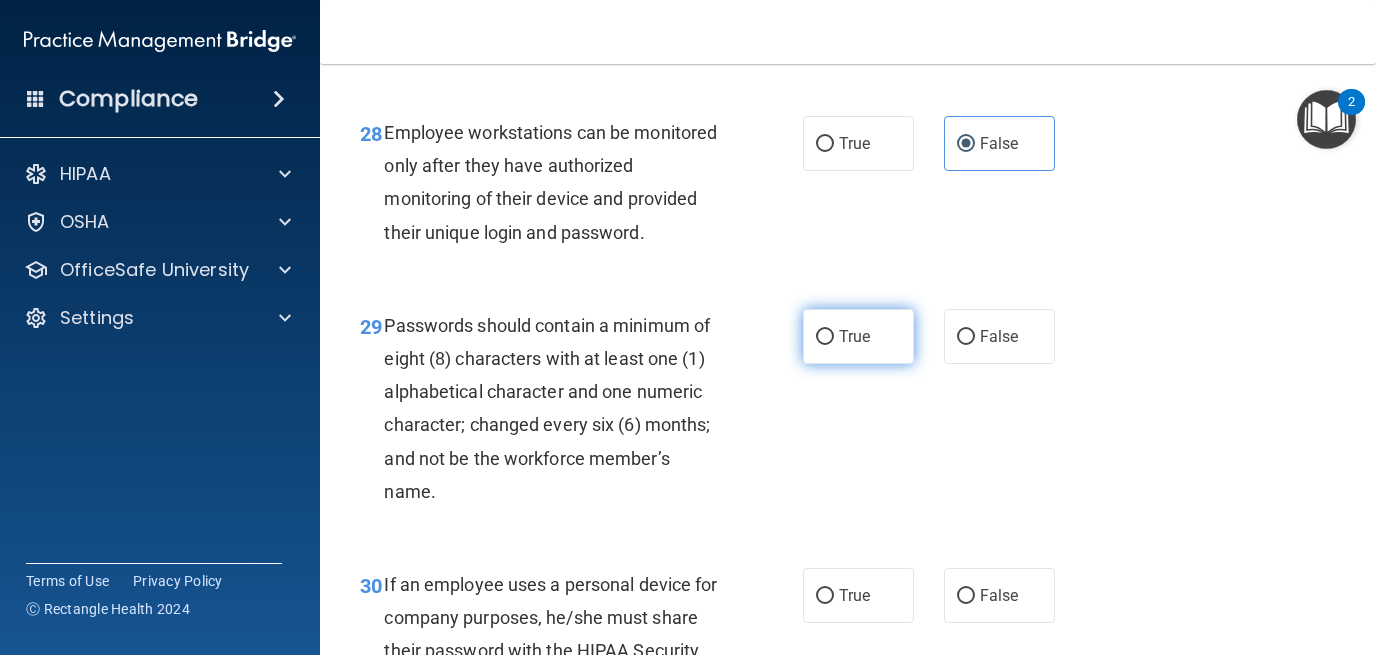 click on "True" at bounding box center (854, 336) 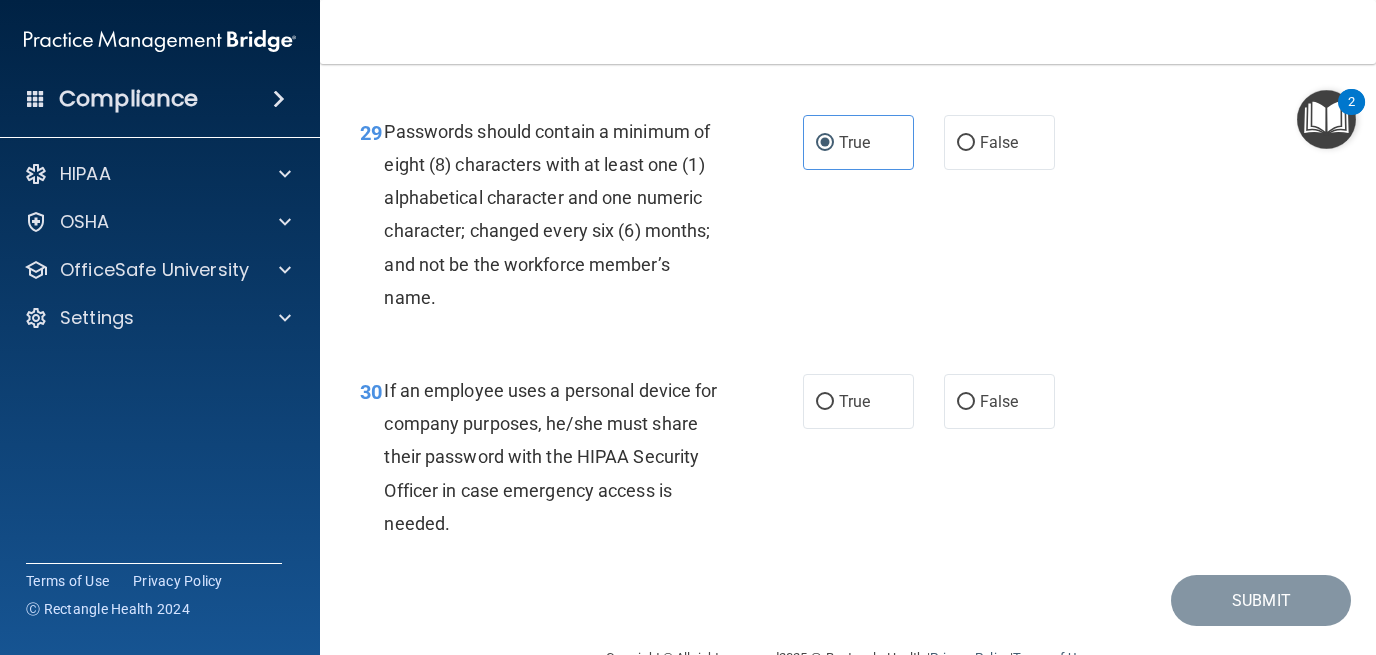 scroll, scrollTop: 5923, scrollLeft: 0, axis: vertical 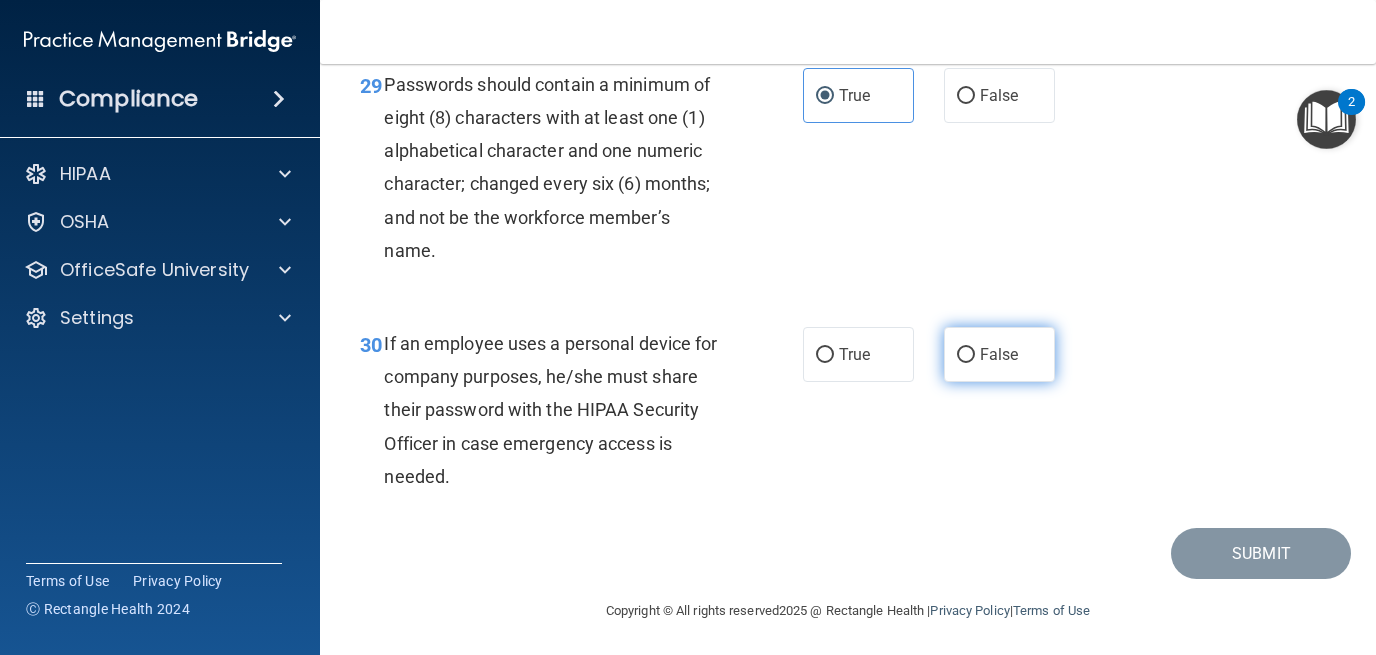 click on "False" at bounding box center [999, 354] 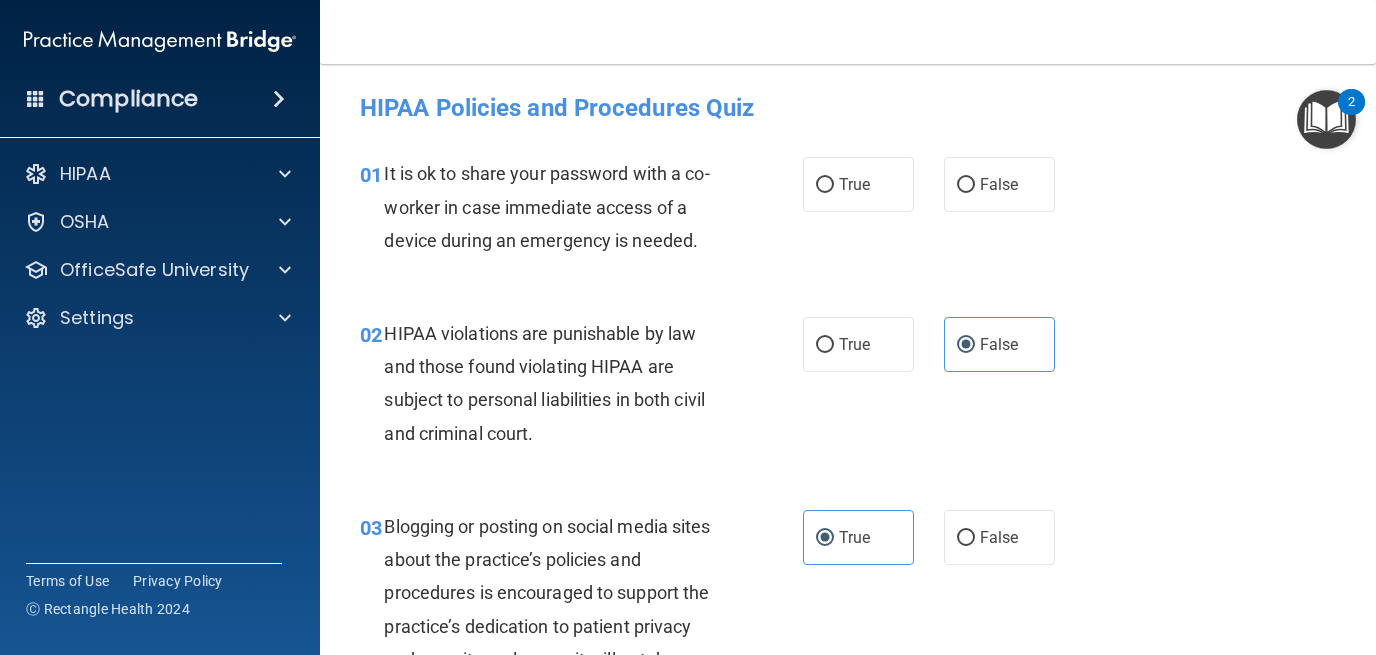 scroll, scrollTop: 0, scrollLeft: 0, axis: both 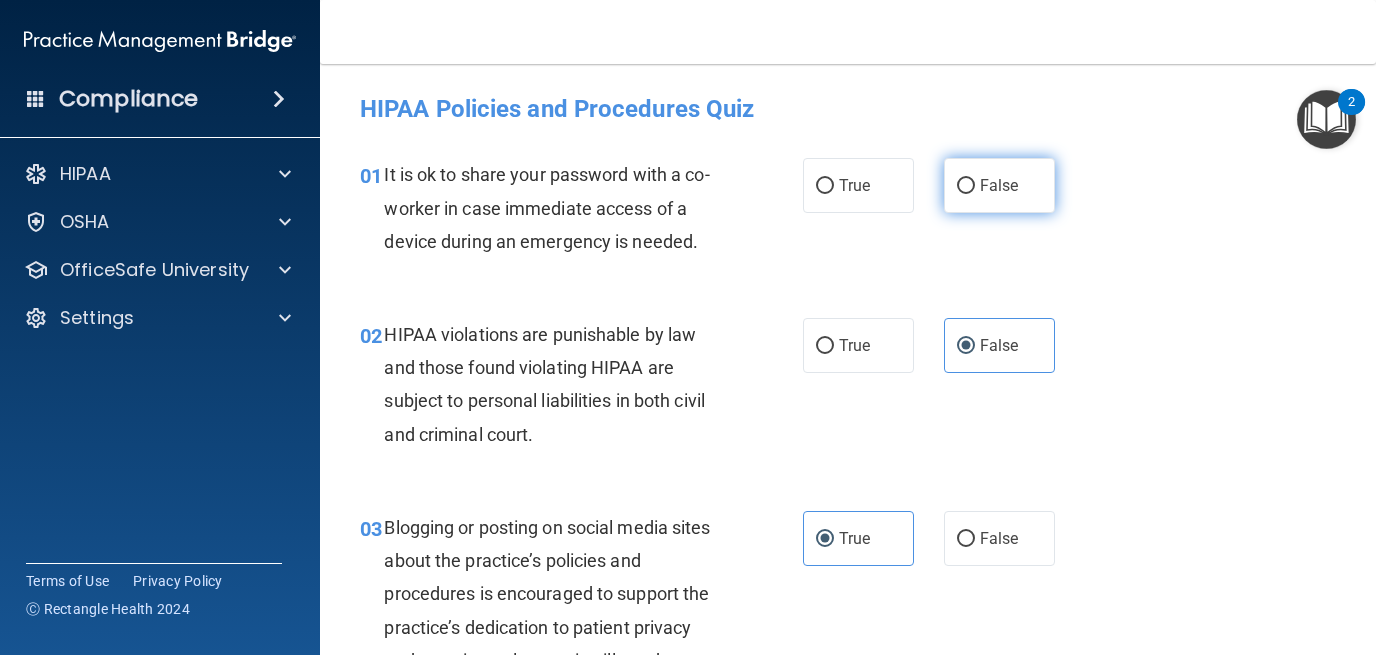 click on "False" at bounding box center [999, 185] 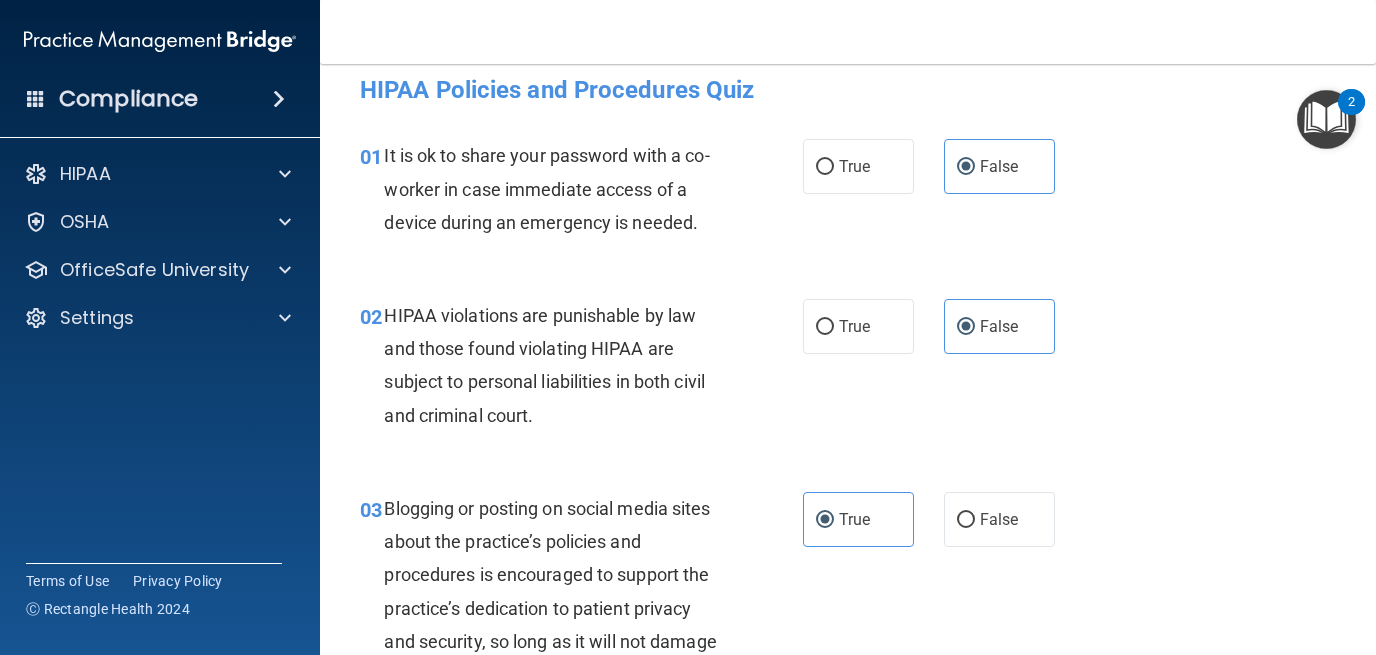 scroll, scrollTop: 20, scrollLeft: 0, axis: vertical 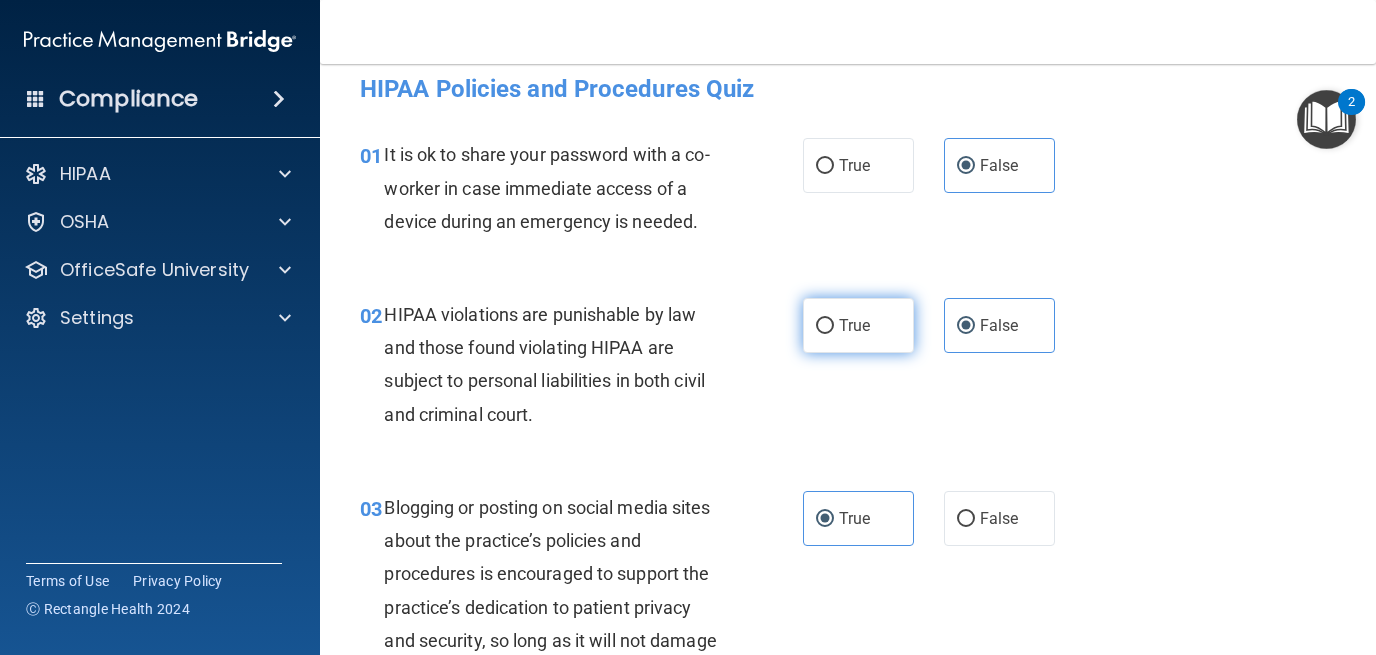 click on "True" at bounding box center [854, 325] 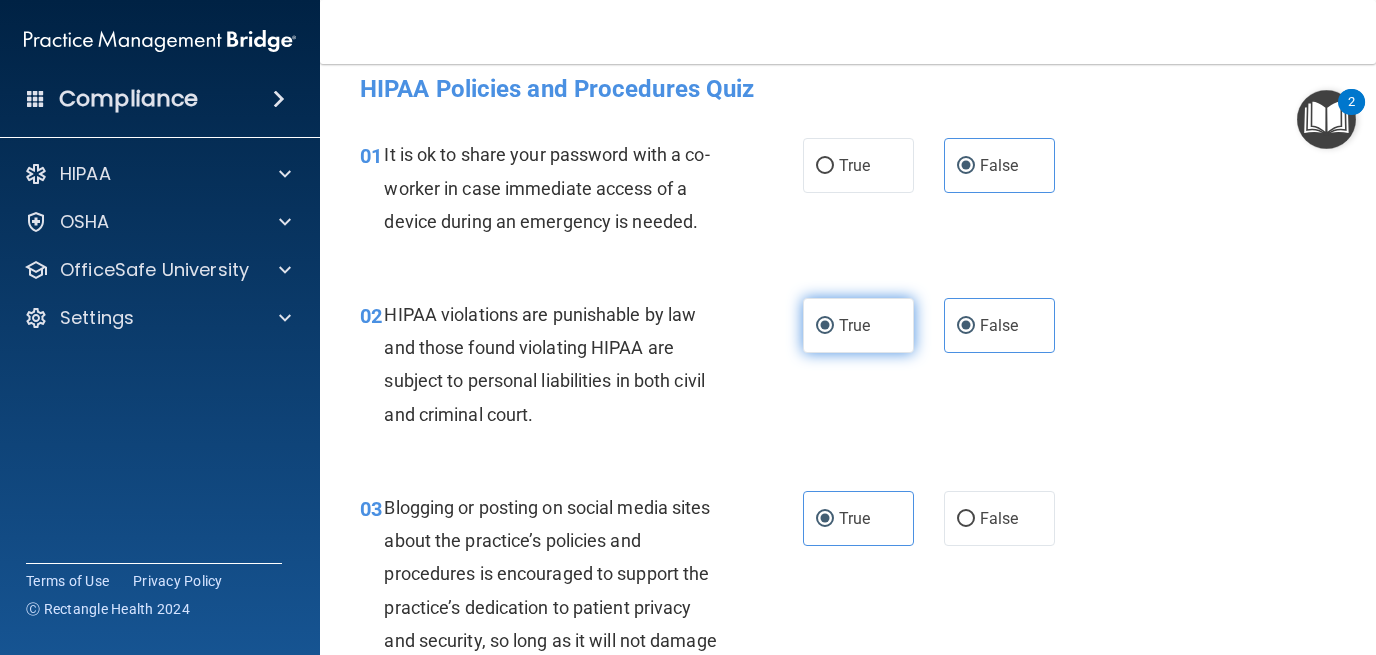 radio on "false" 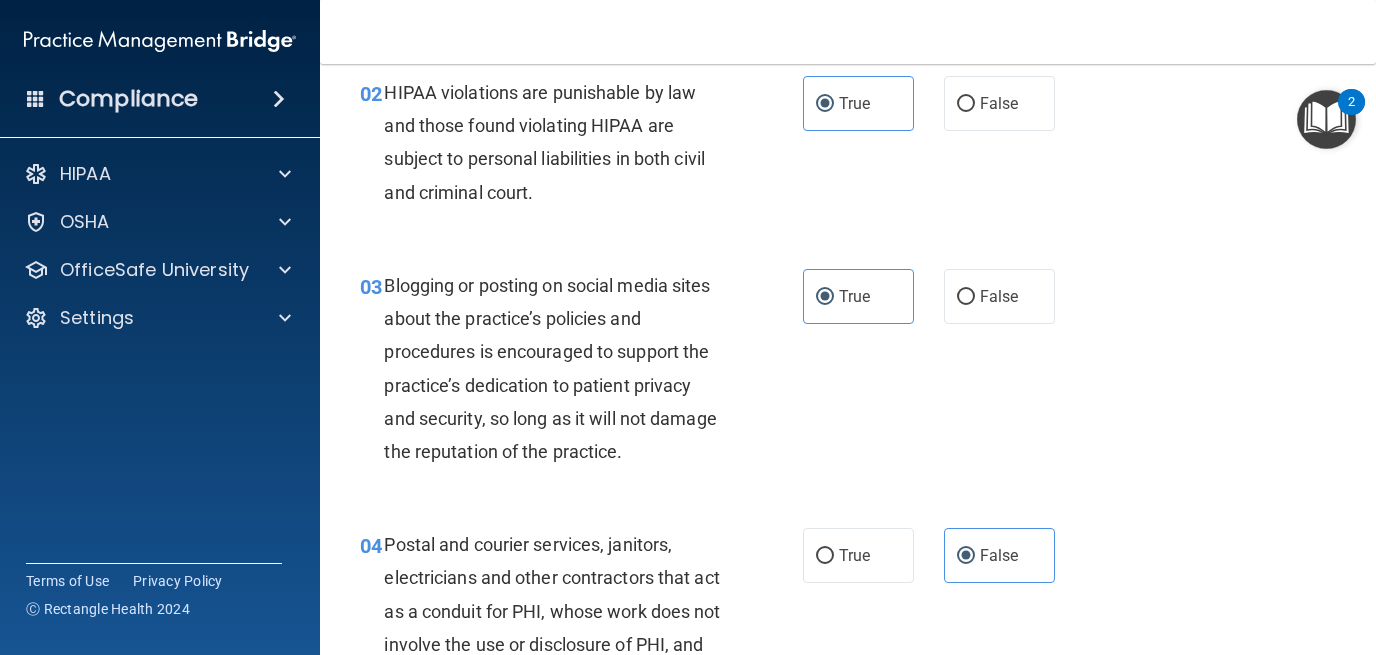 scroll, scrollTop: 243, scrollLeft: 0, axis: vertical 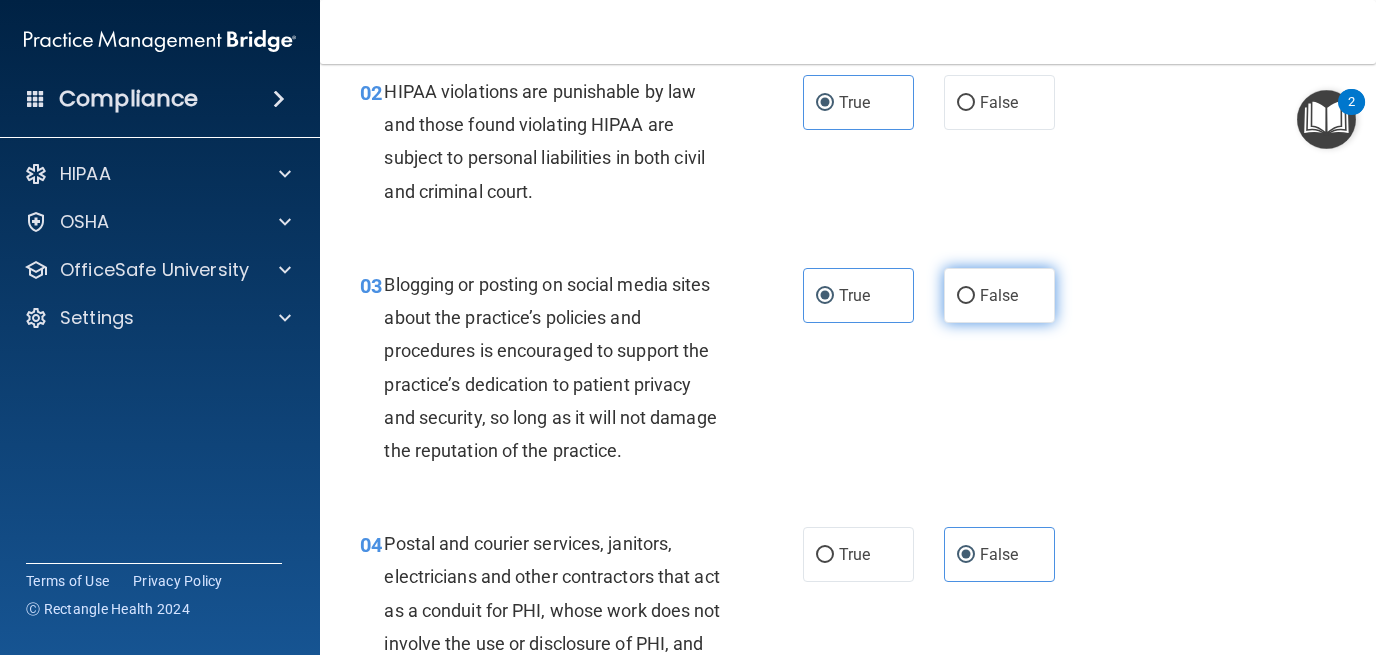 click on "False" at bounding box center (999, 295) 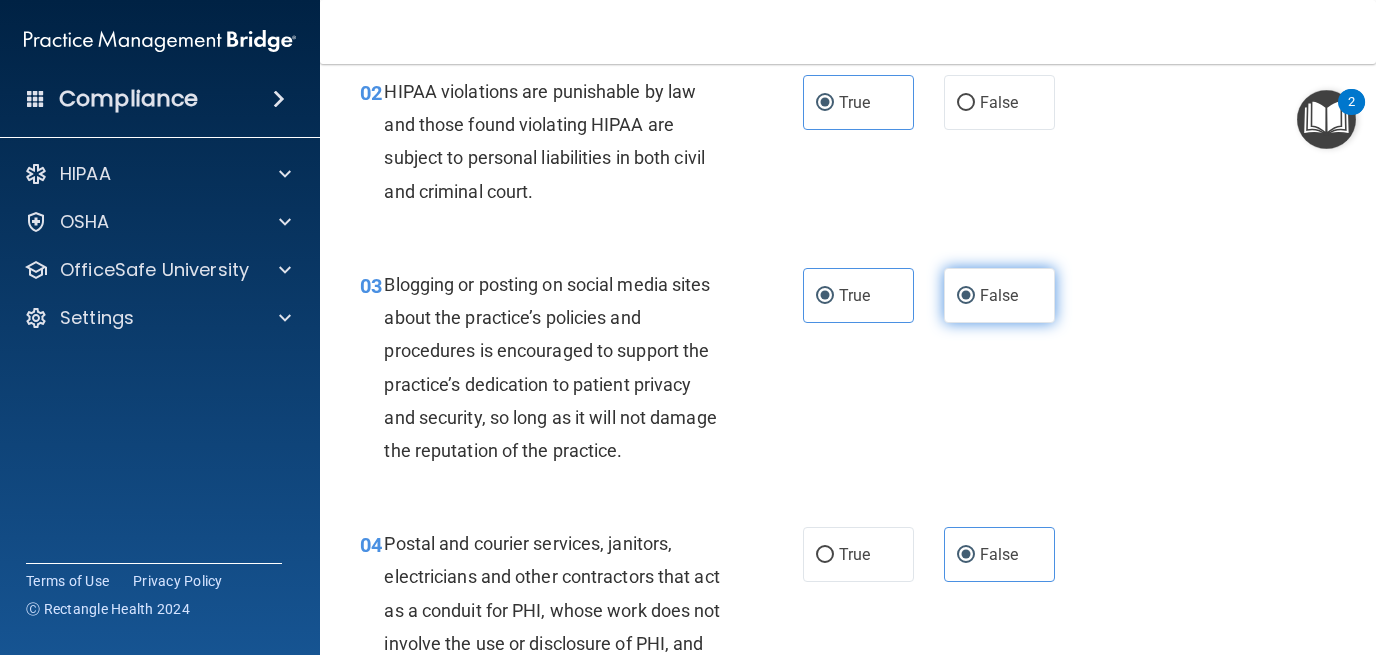 radio on "false" 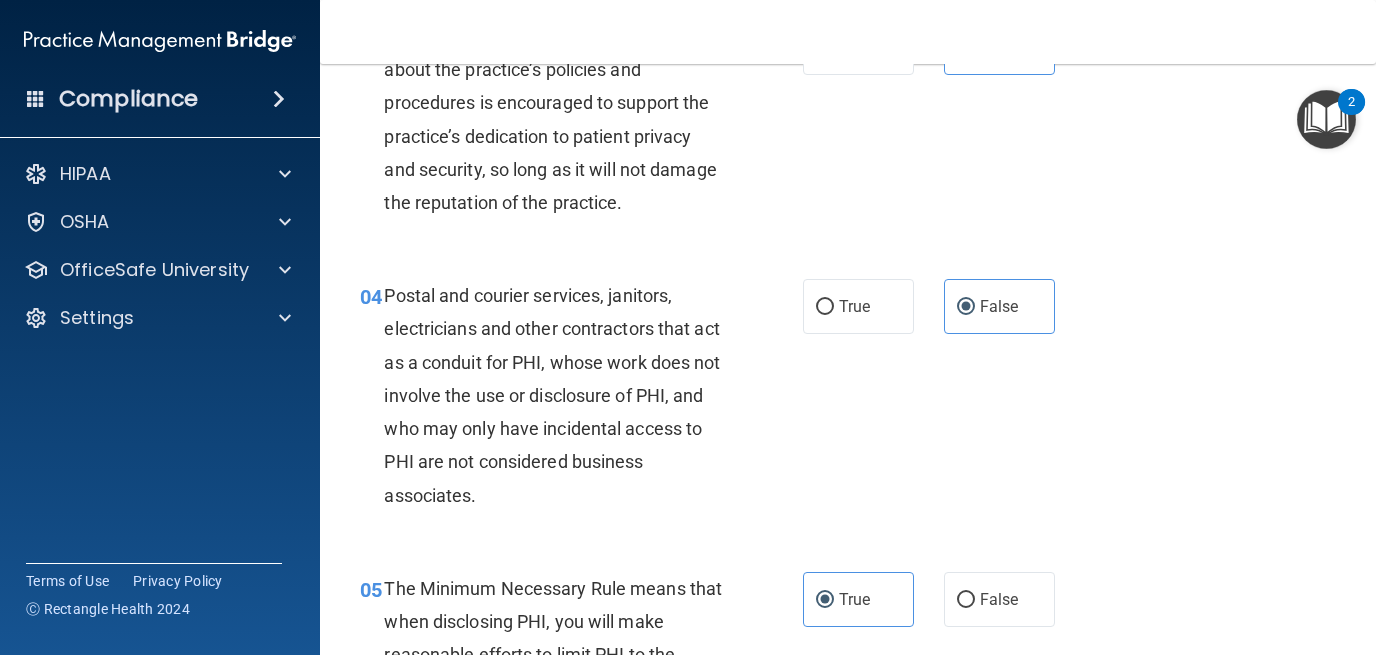 scroll, scrollTop: 509, scrollLeft: 0, axis: vertical 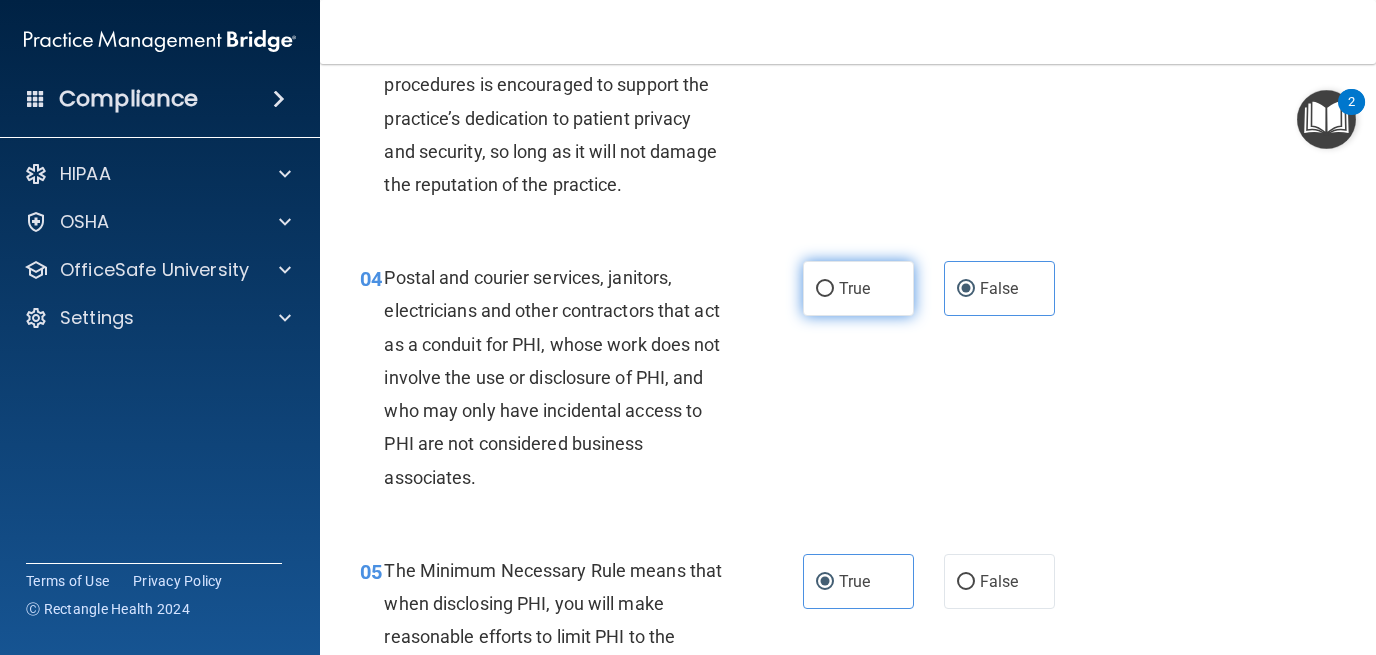 click on "True" at bounding box center (858, 288) 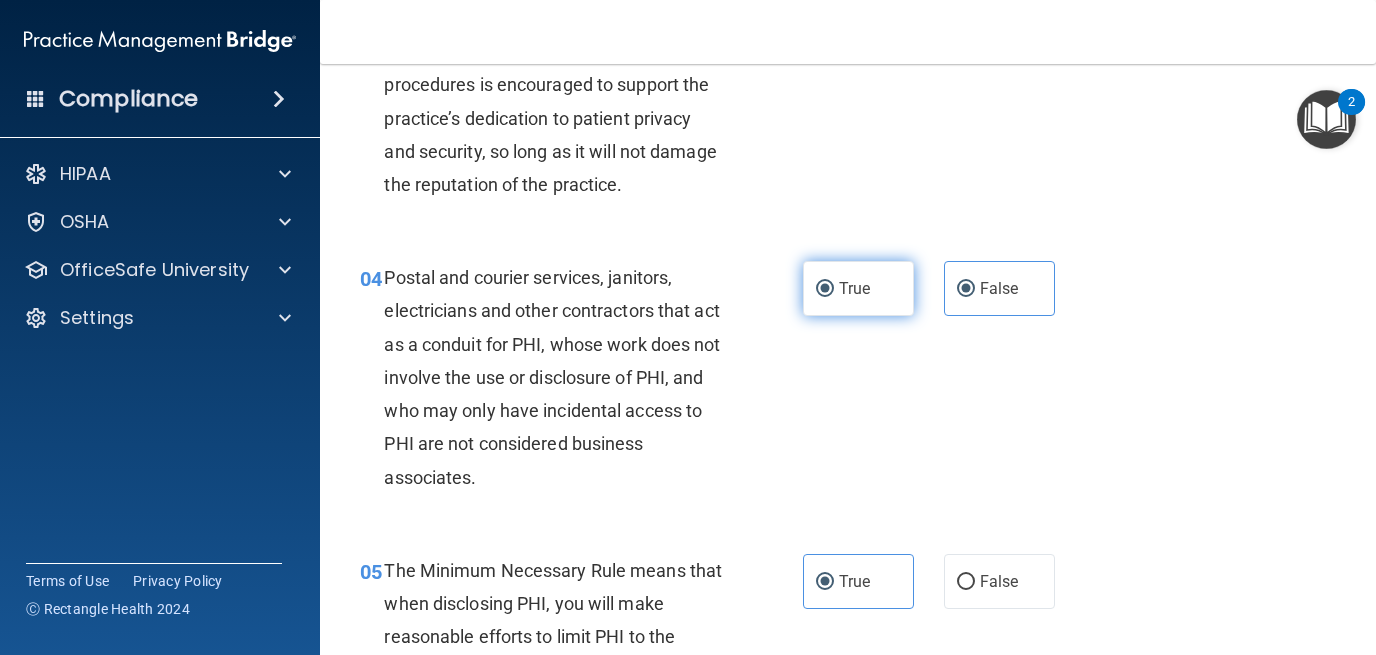 radio on "false" 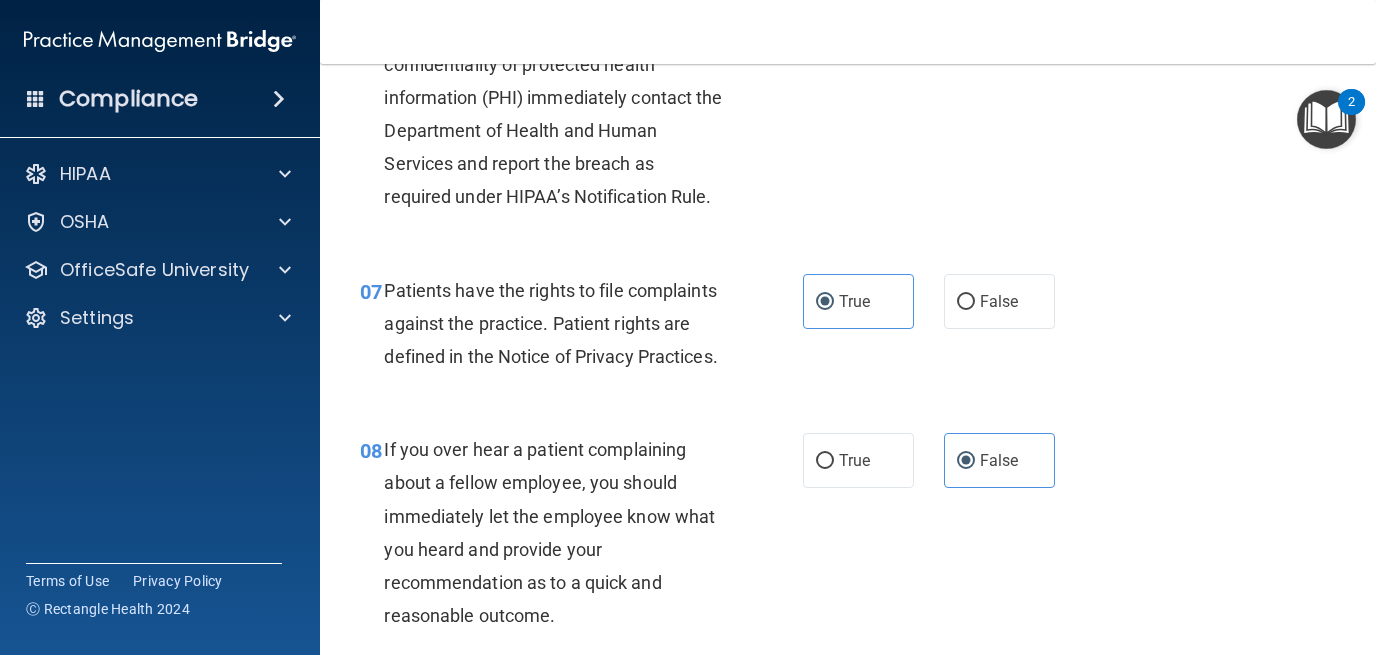 scroll, scrollTop: 1347, scrollLeft: 0, axis: vertical 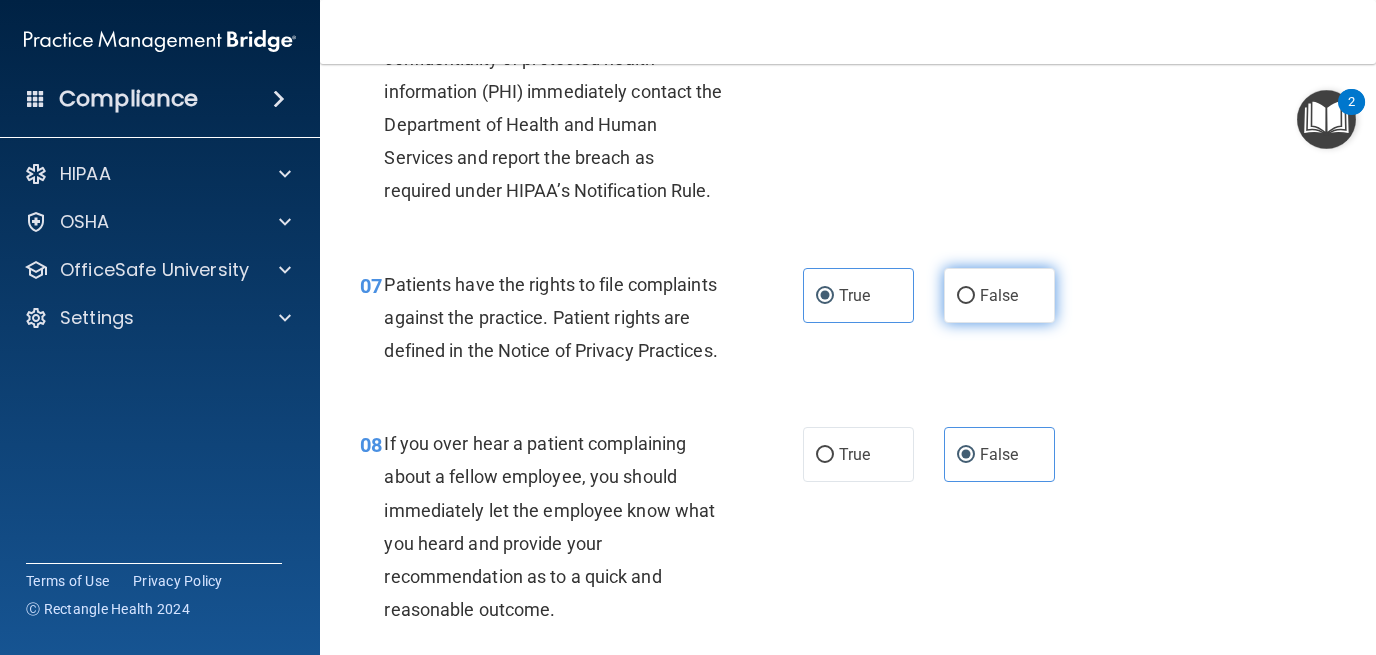 click on "False" at bounding box center [999, 295] 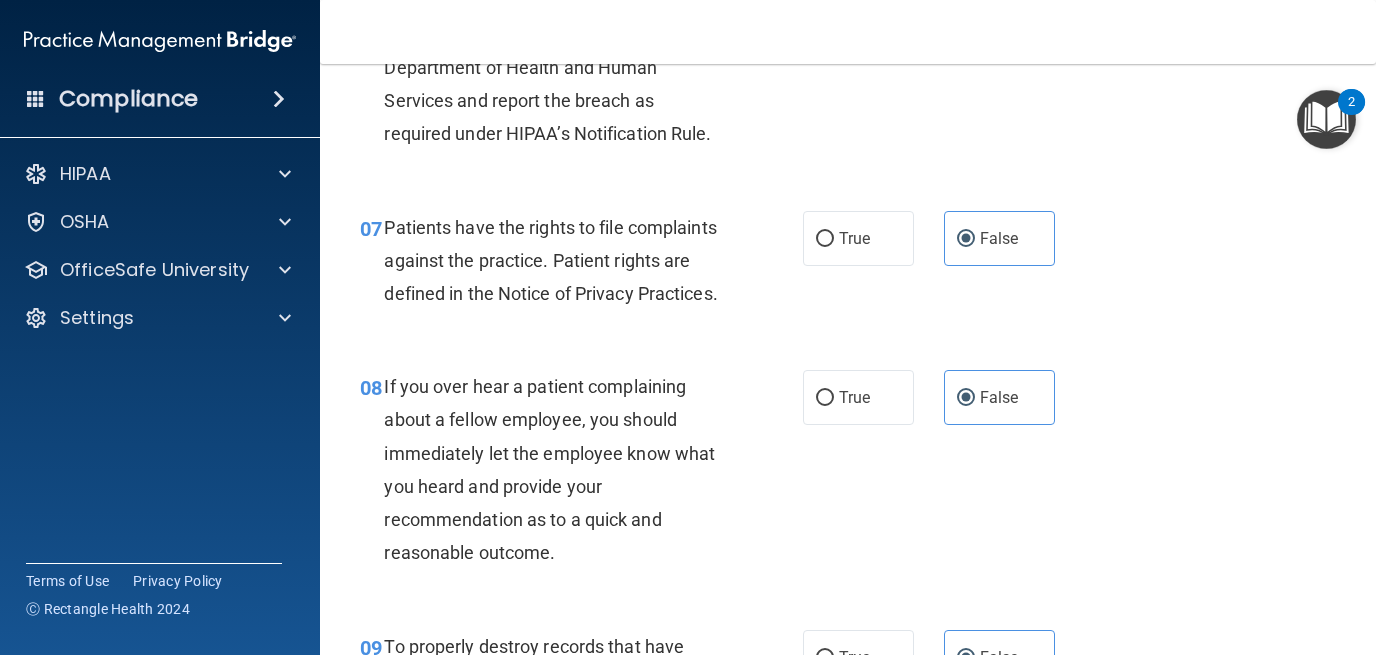 scroll, scrollTop: 1402, scrollLeft: 0, axis: vertical 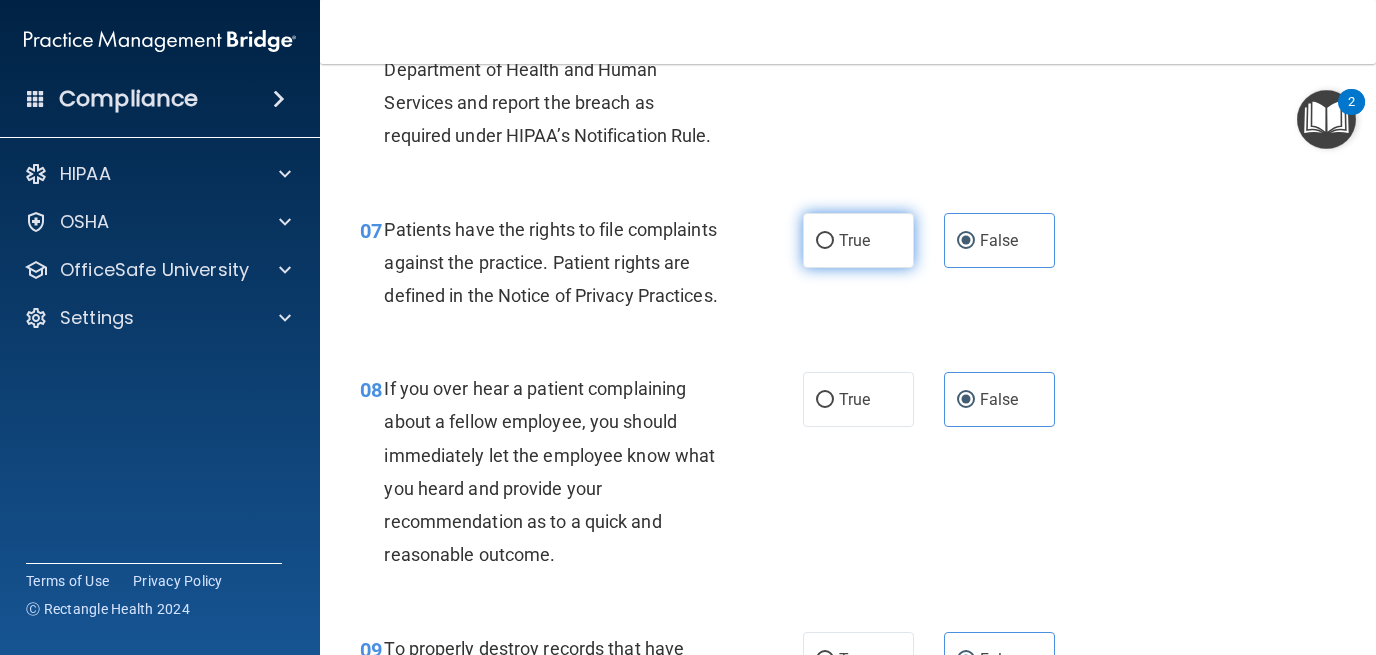 click on "True" at bounding box center [854, 240] 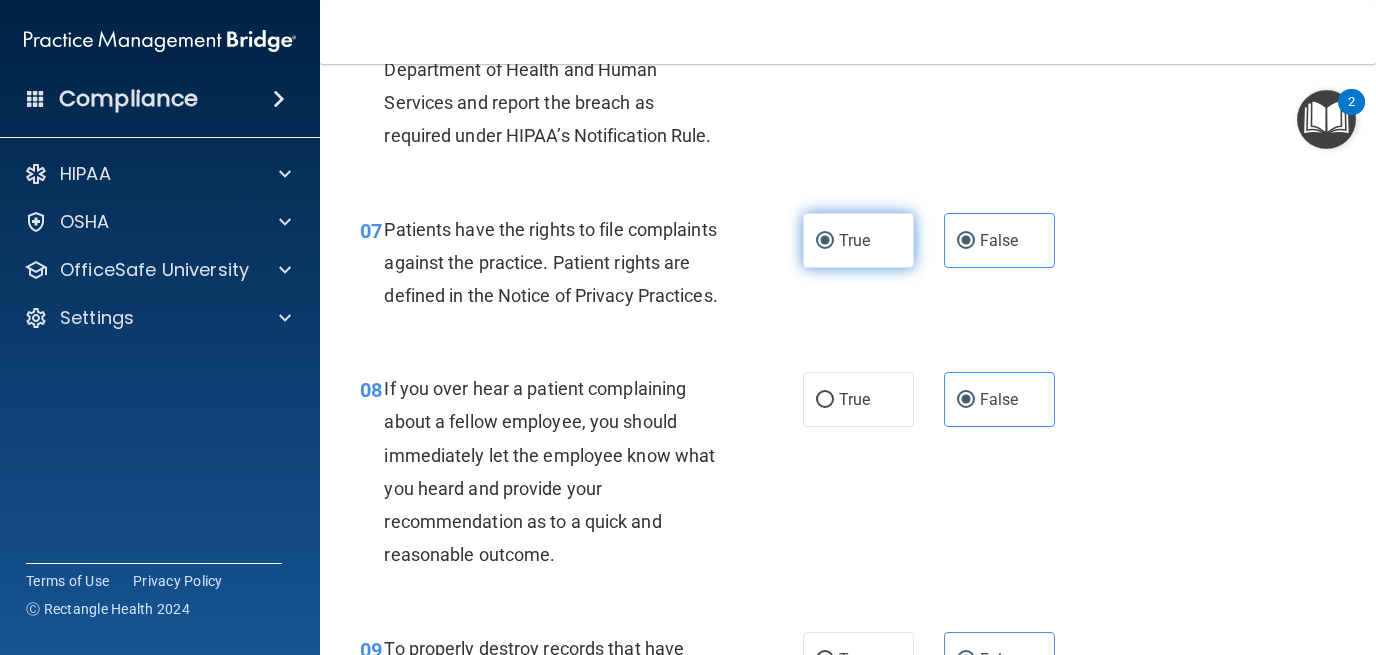 radio on "false" 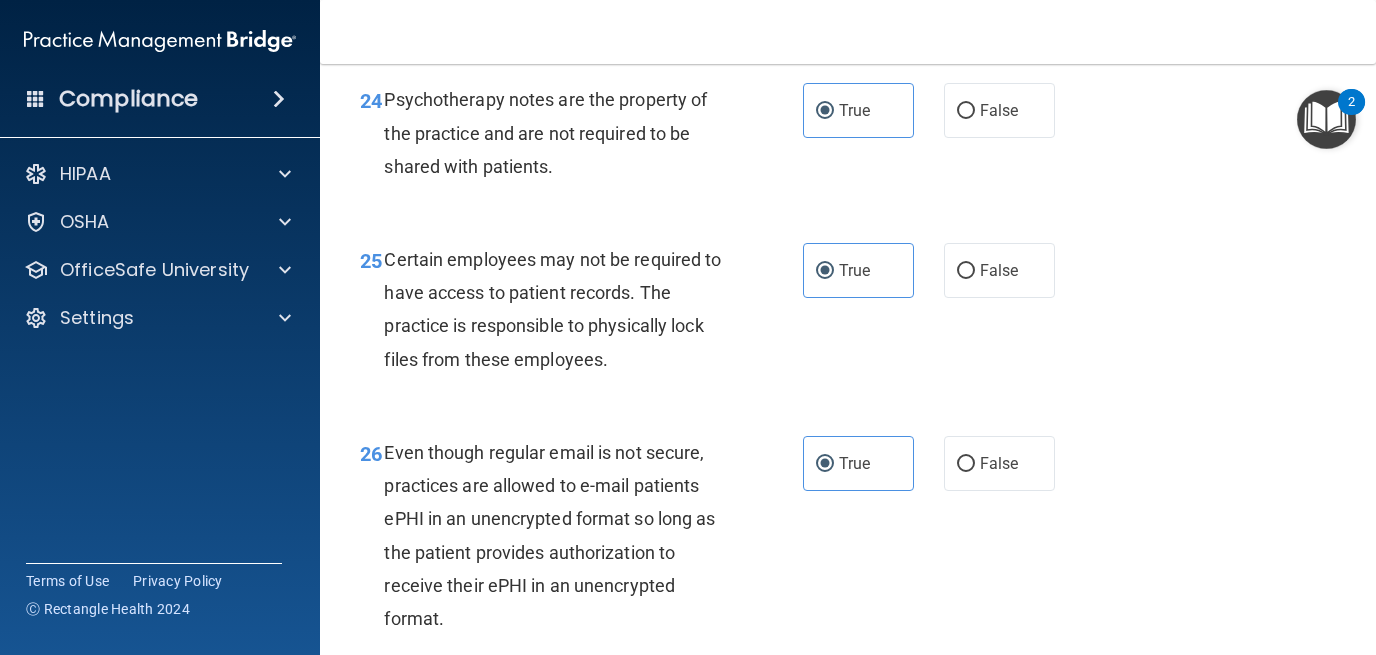 scroll, scrollTop: 5961, scrollLeft: 0, axis: vertical 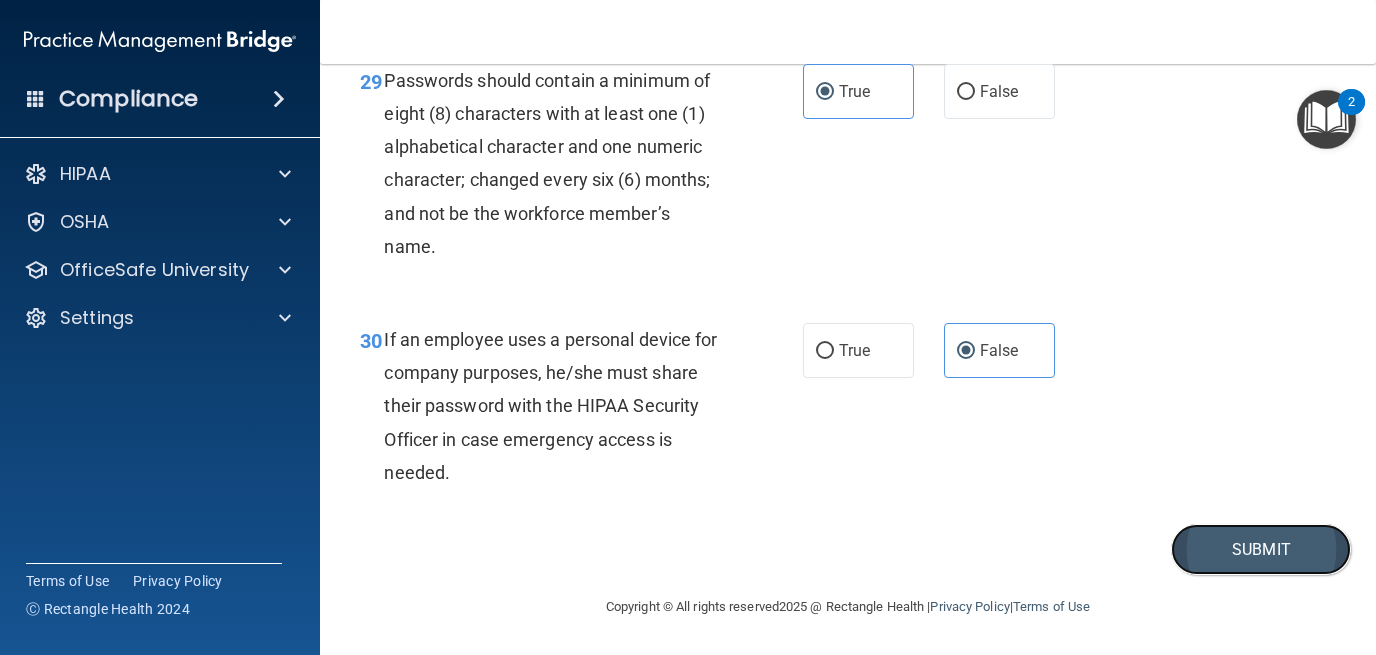 click on "Submit" at bounding box center [1261, 549] 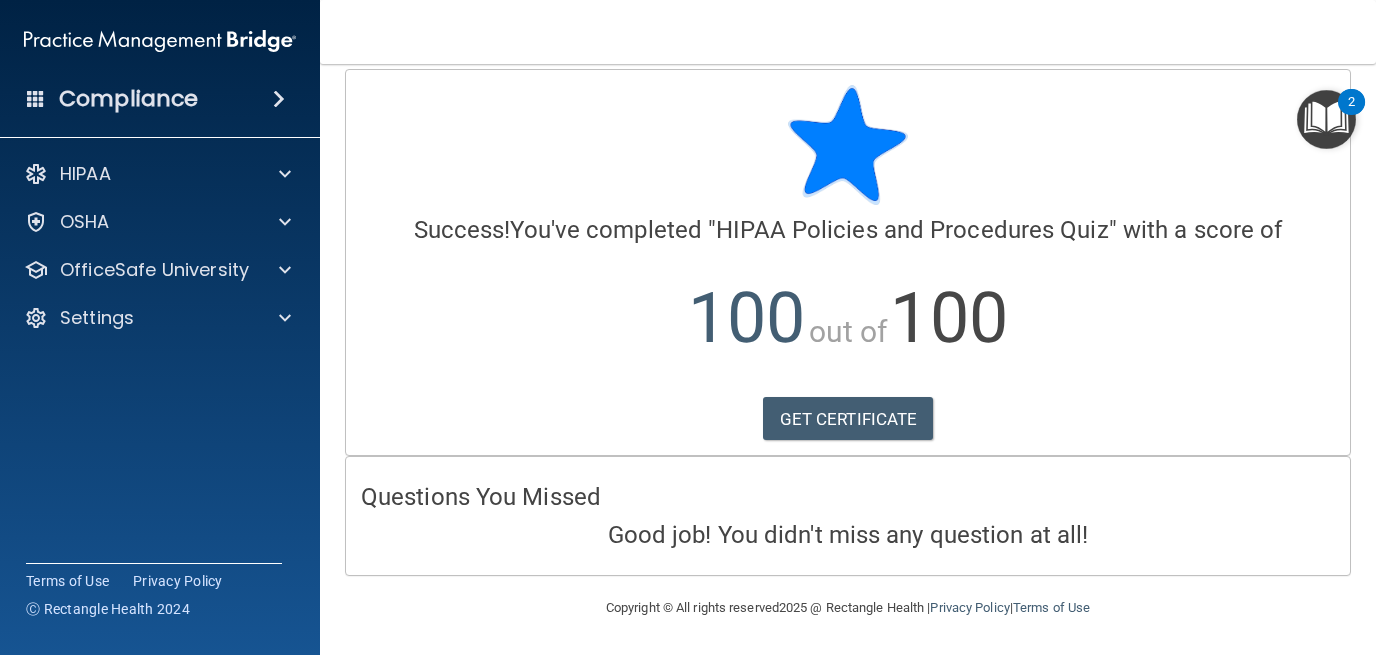 scroll, scrollTop: 0, scrollLeft: 0, axis: both 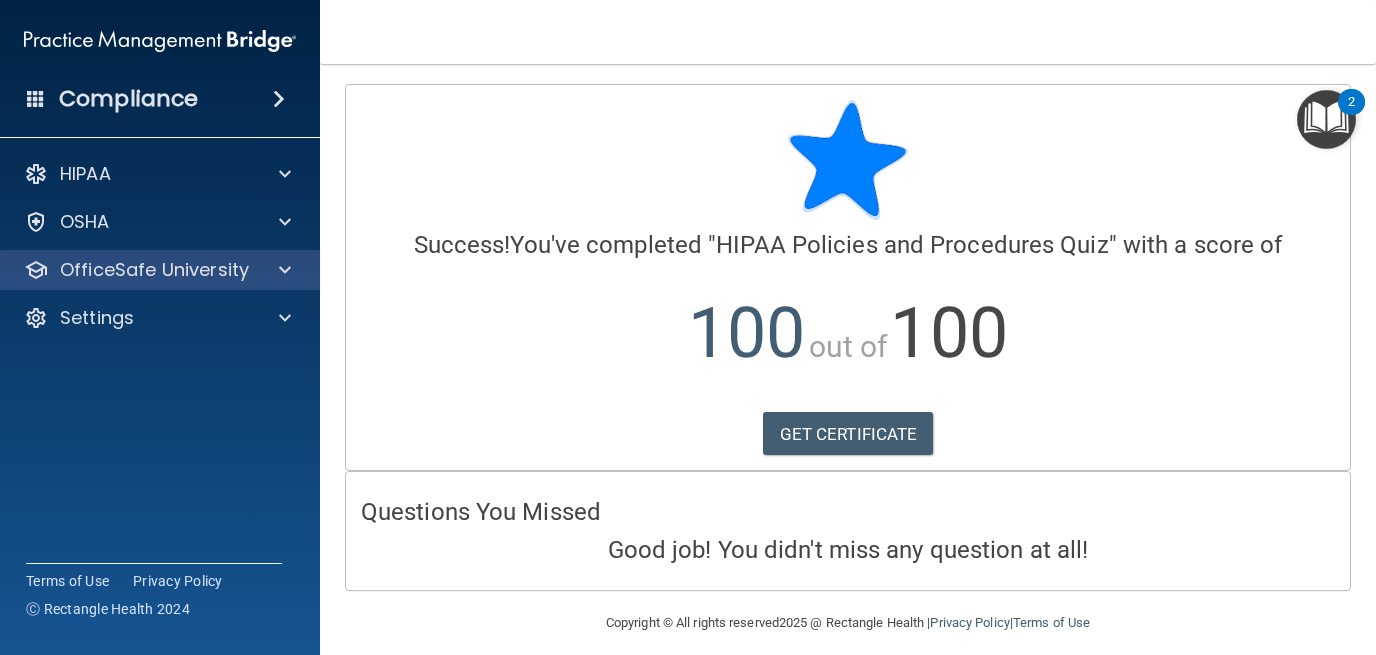 click on "OfficeSafe University" at bounding box center [160, 270] 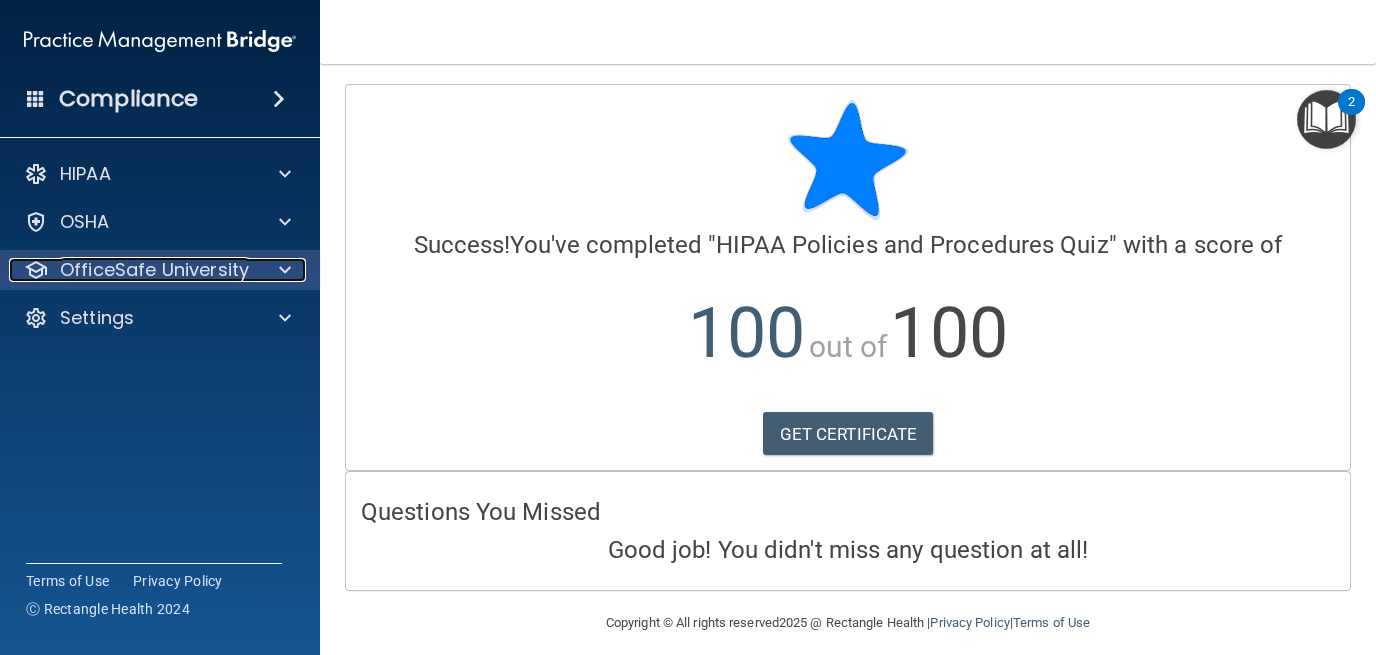 click on "OfficeSafe University" at bounding box center (154, 270) 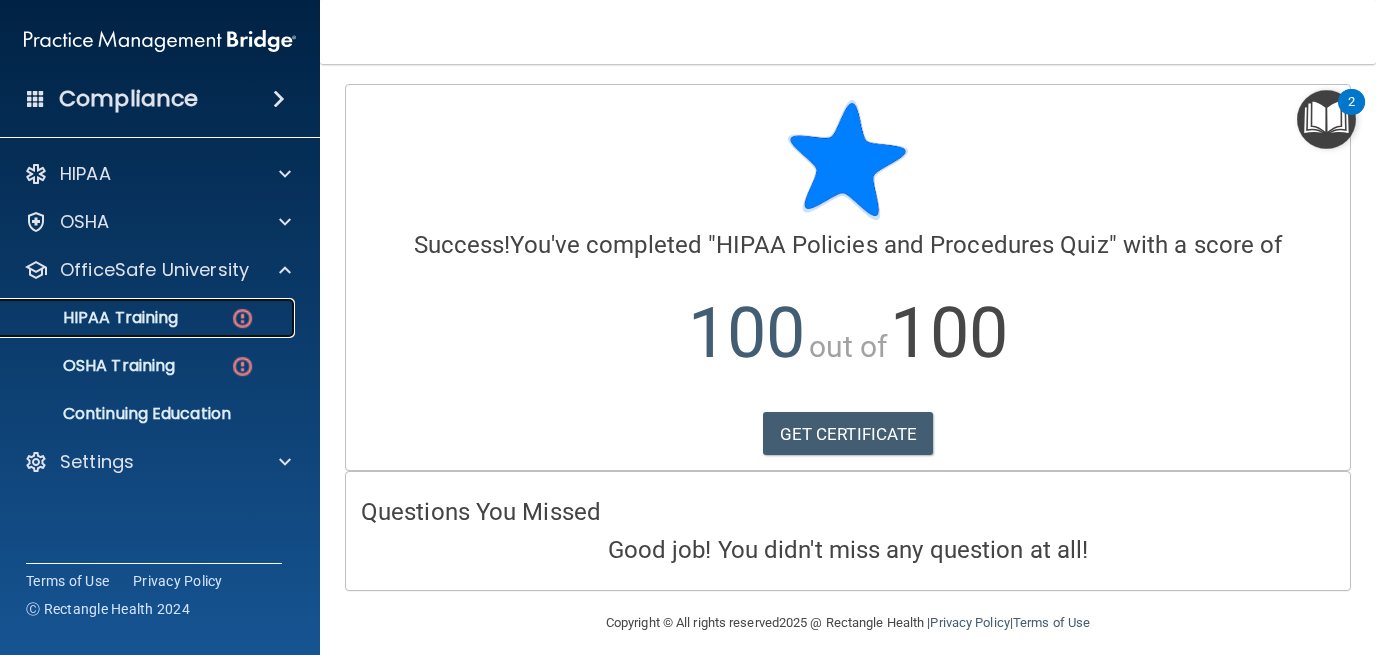click on "HIPAA Training" at bounding box center [149, 318] 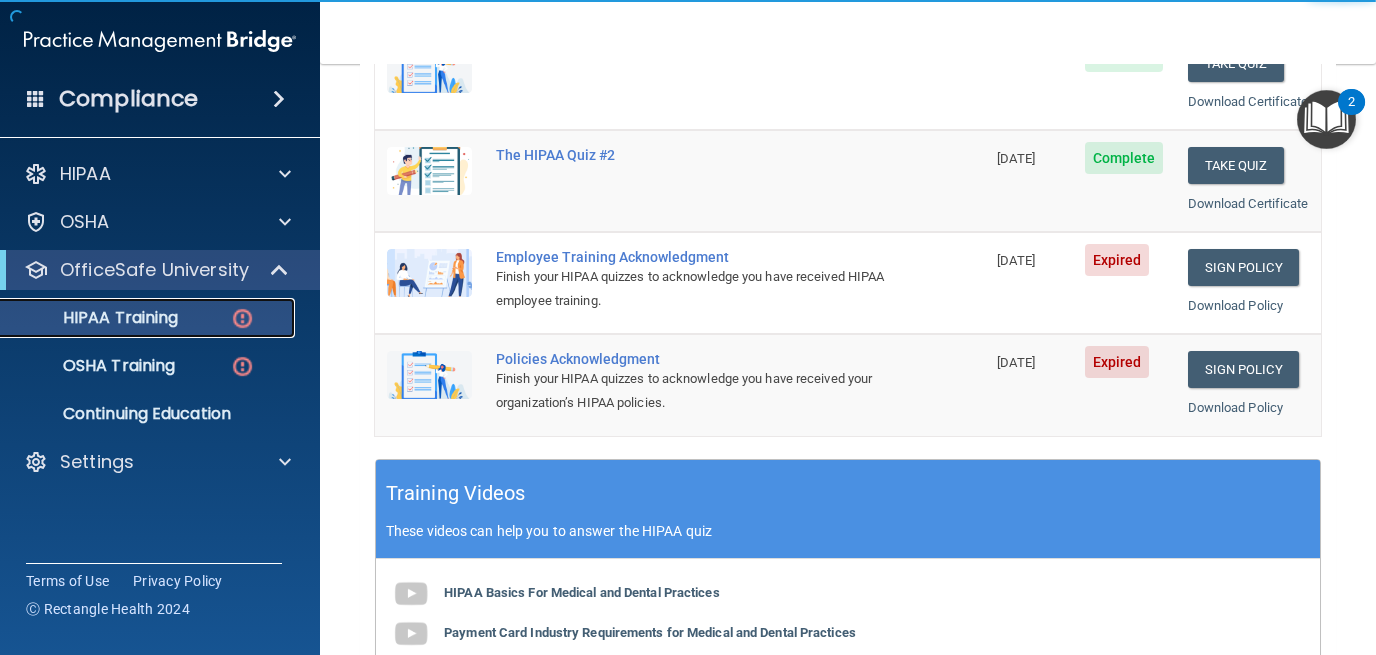 scroll, scrollTop: 427, scrollLeft: 0, axis: vertical 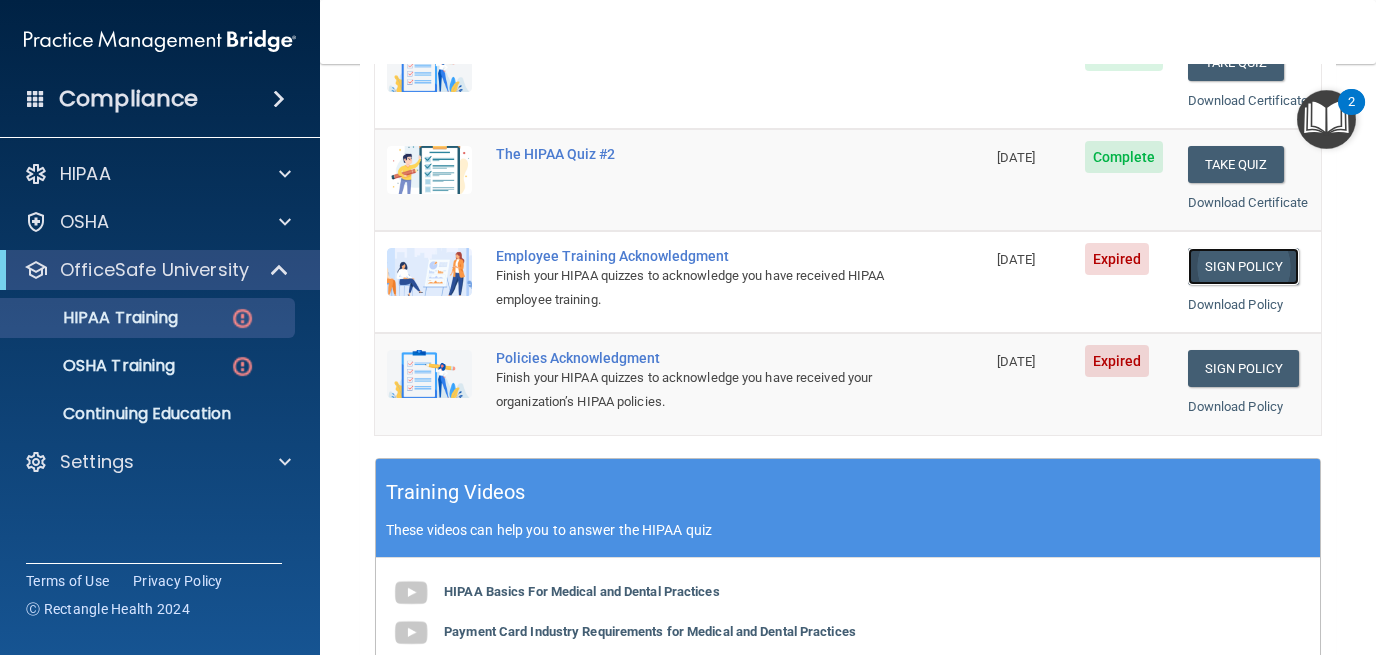 click on "Sign Policy" at bounding box center [1243, 266] 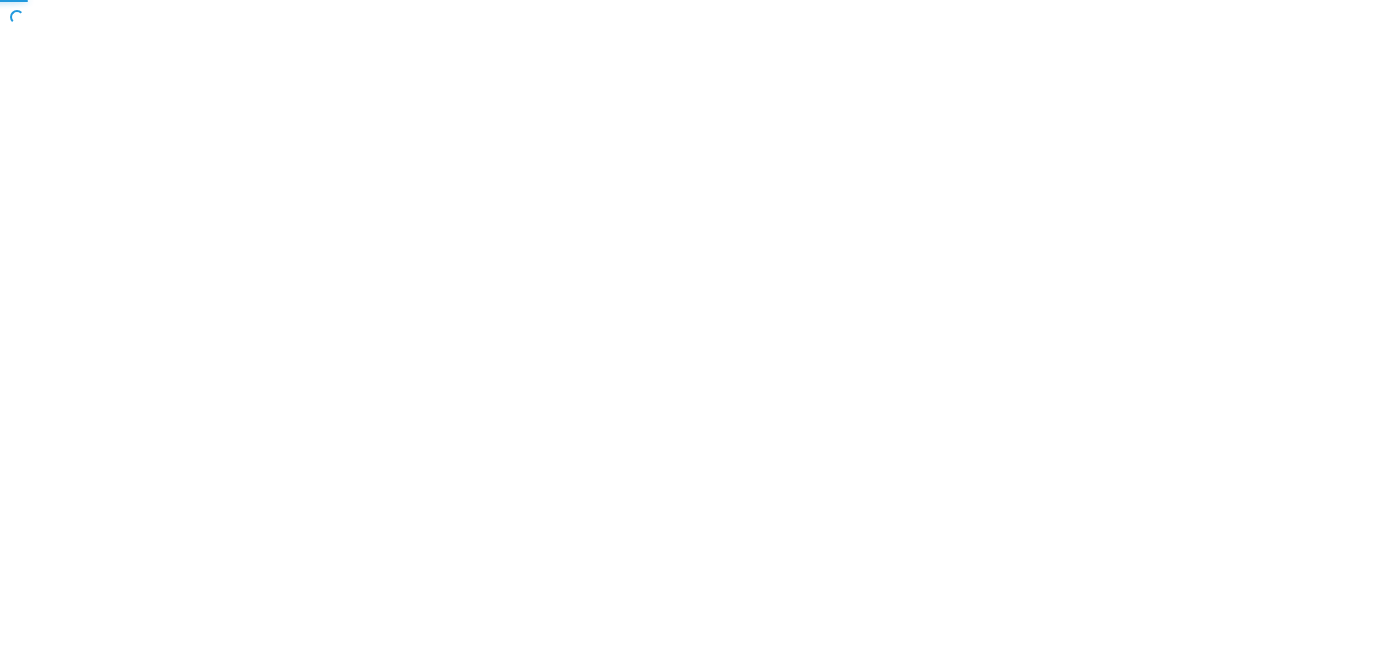 scroll, scrollTop: 0, scrollLeft: 0, axis: both 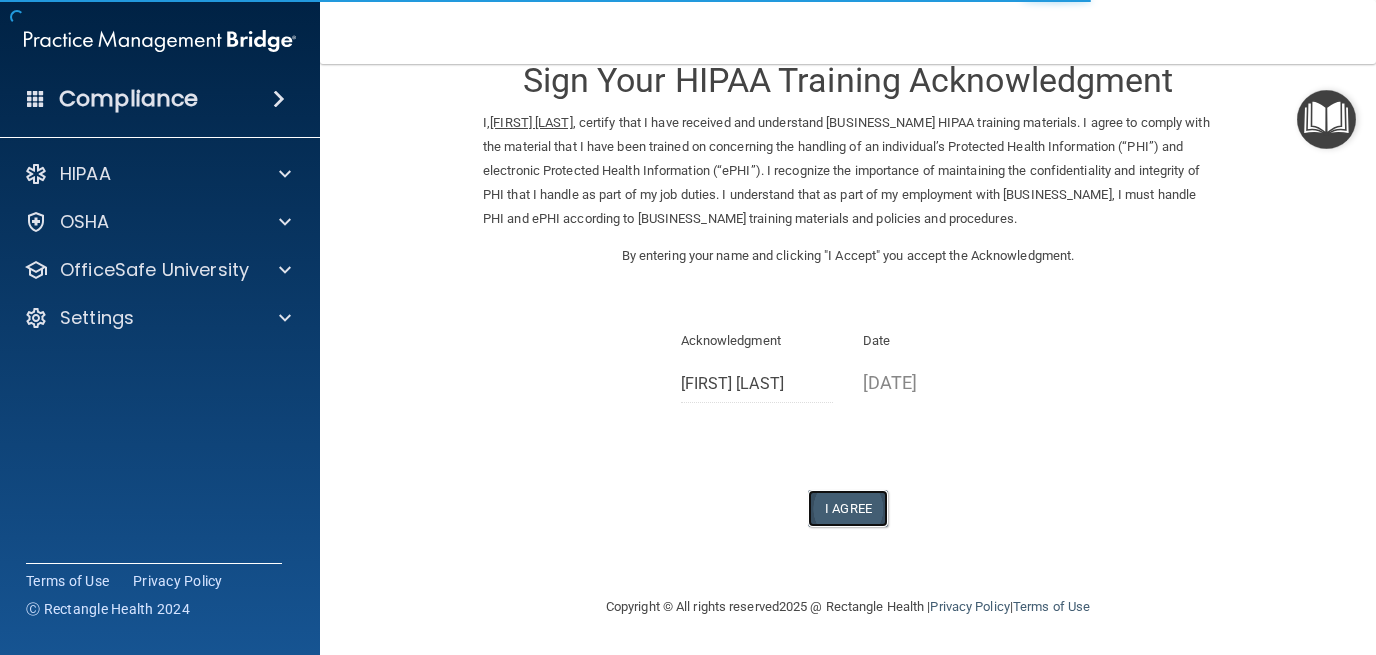click on "I Agree" at bounding box center (848, 508) 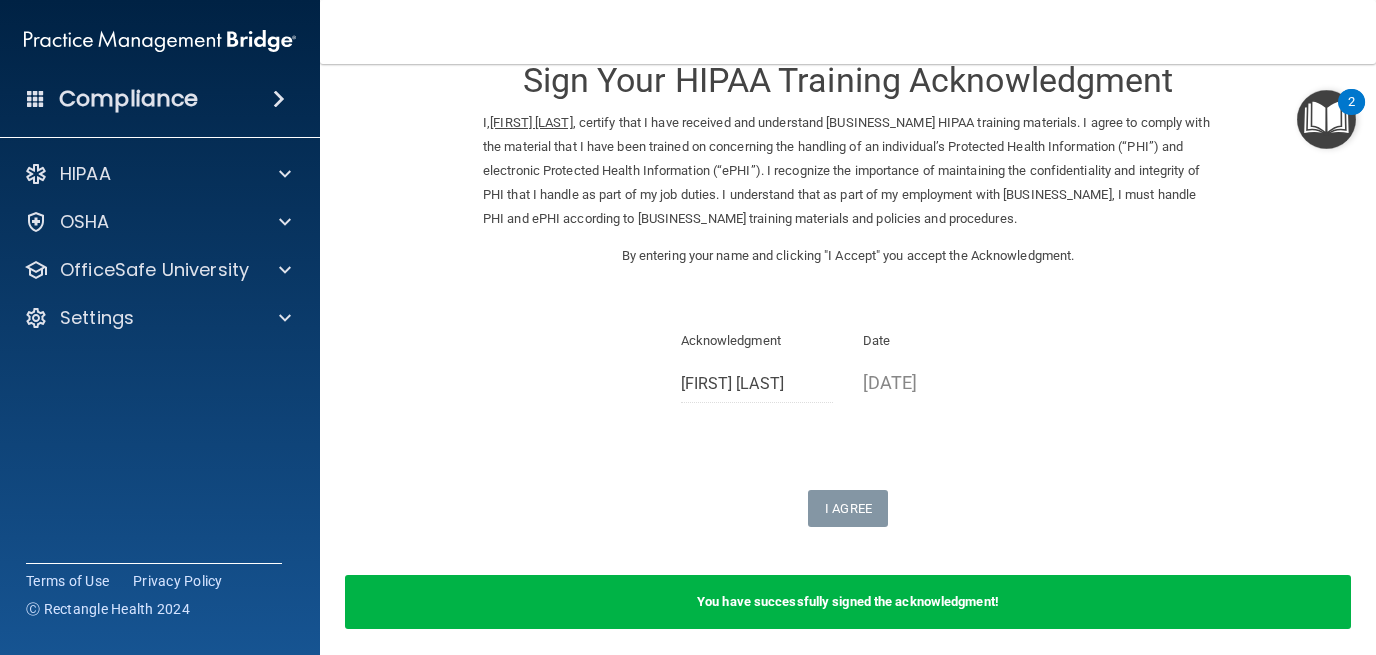 scroll, scrollTop: 123, scrollLeft: 0, axis: vertical 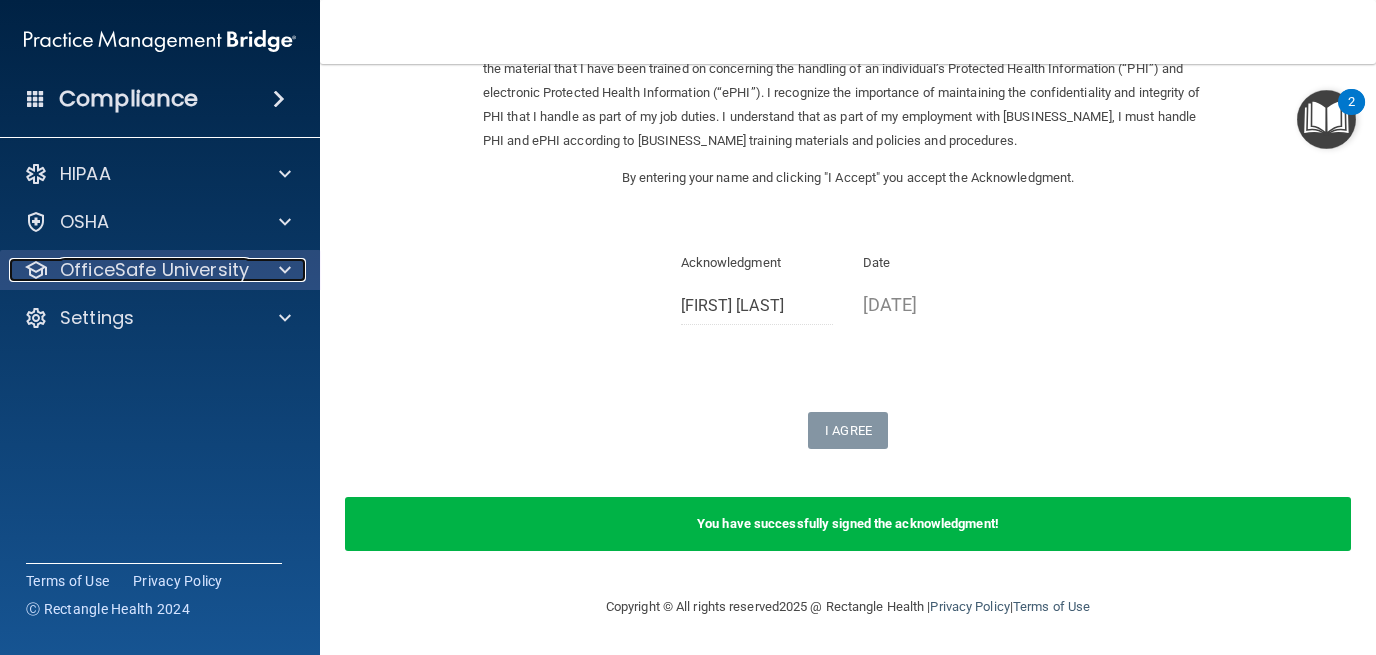 click at bounding box center (282, 270) 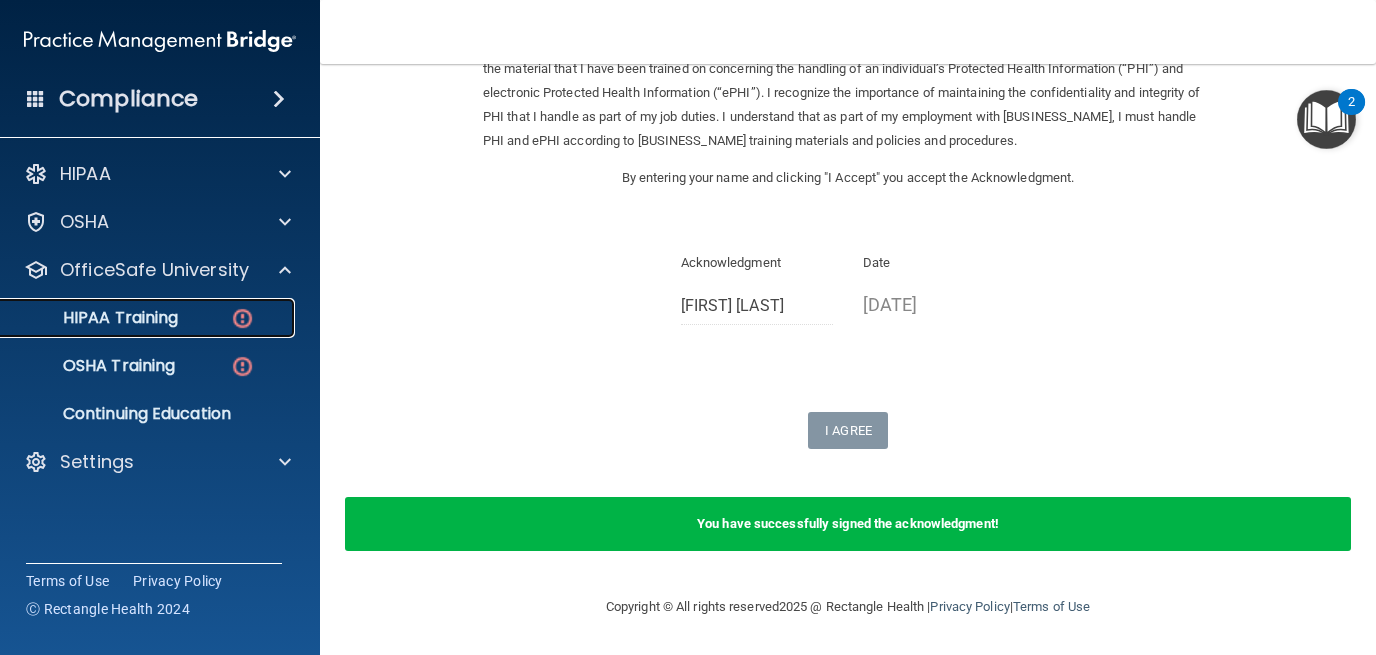 click on "HIPAA Training" at bounding box center [137, 318] 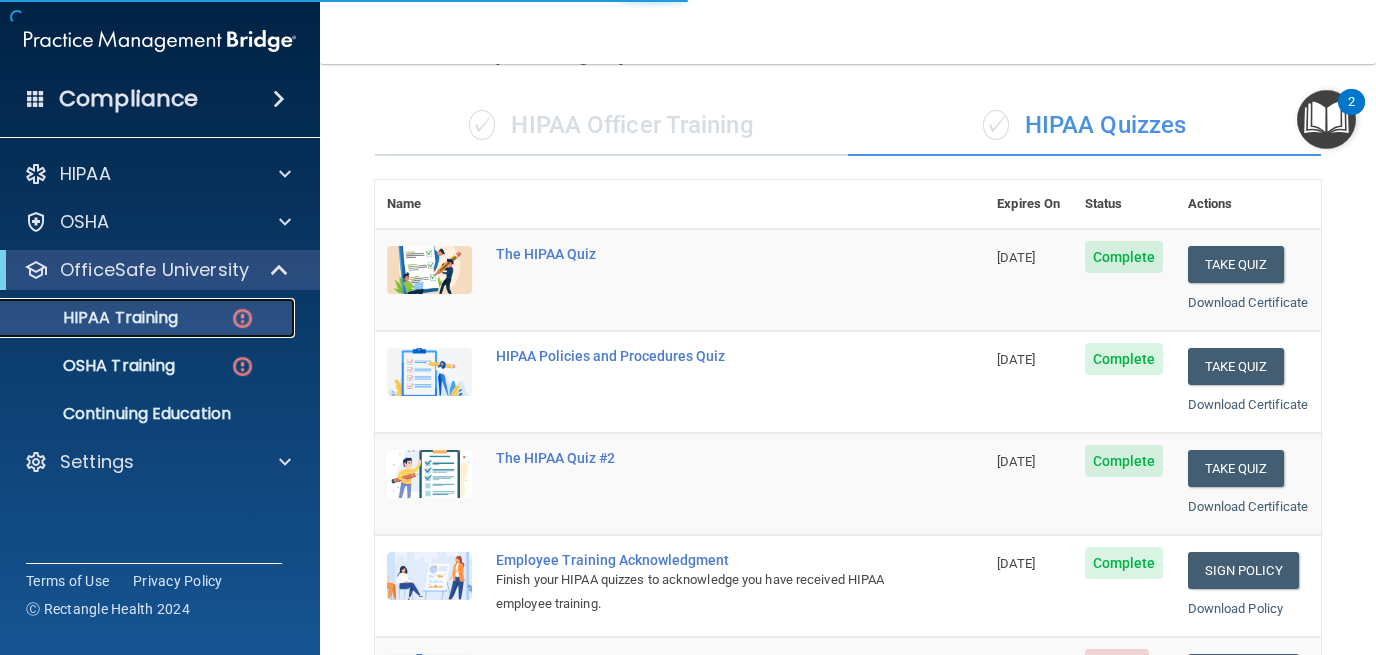 scroll, scrollTop: 922, scrollLeft: 0, axis: vertical 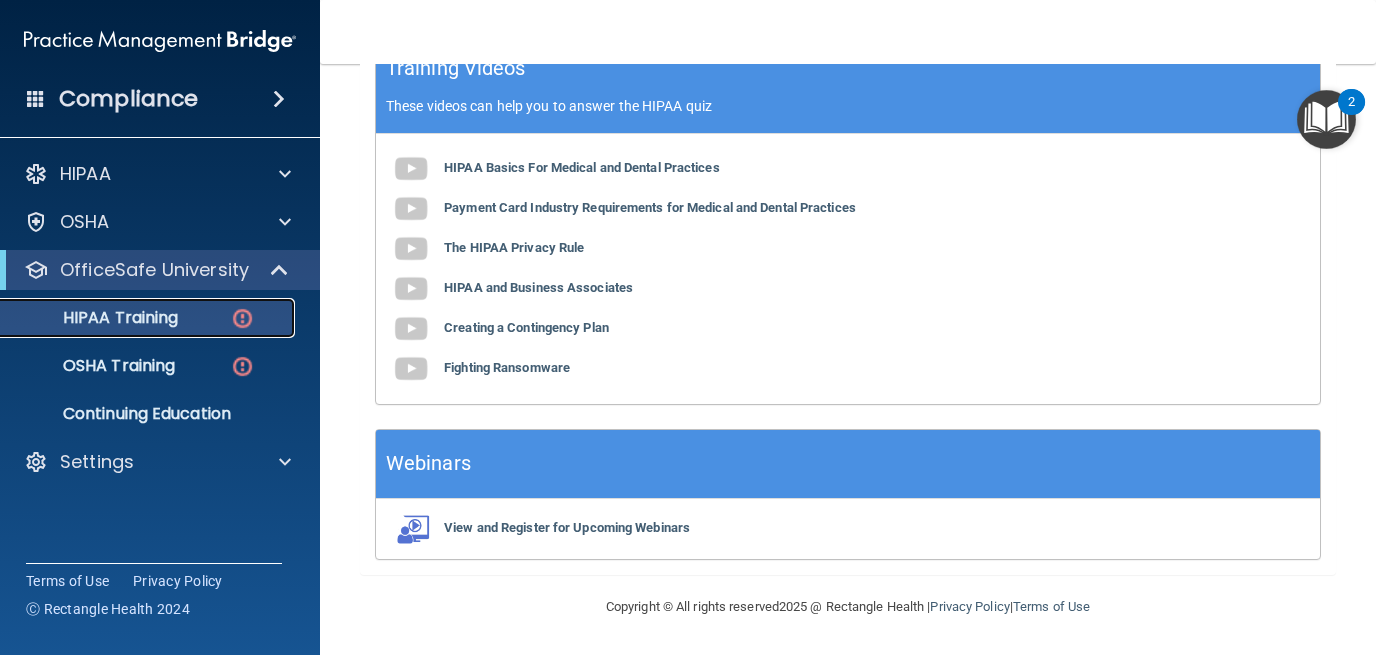 click on "HIPAA Training" at bounding box center (149, 318) 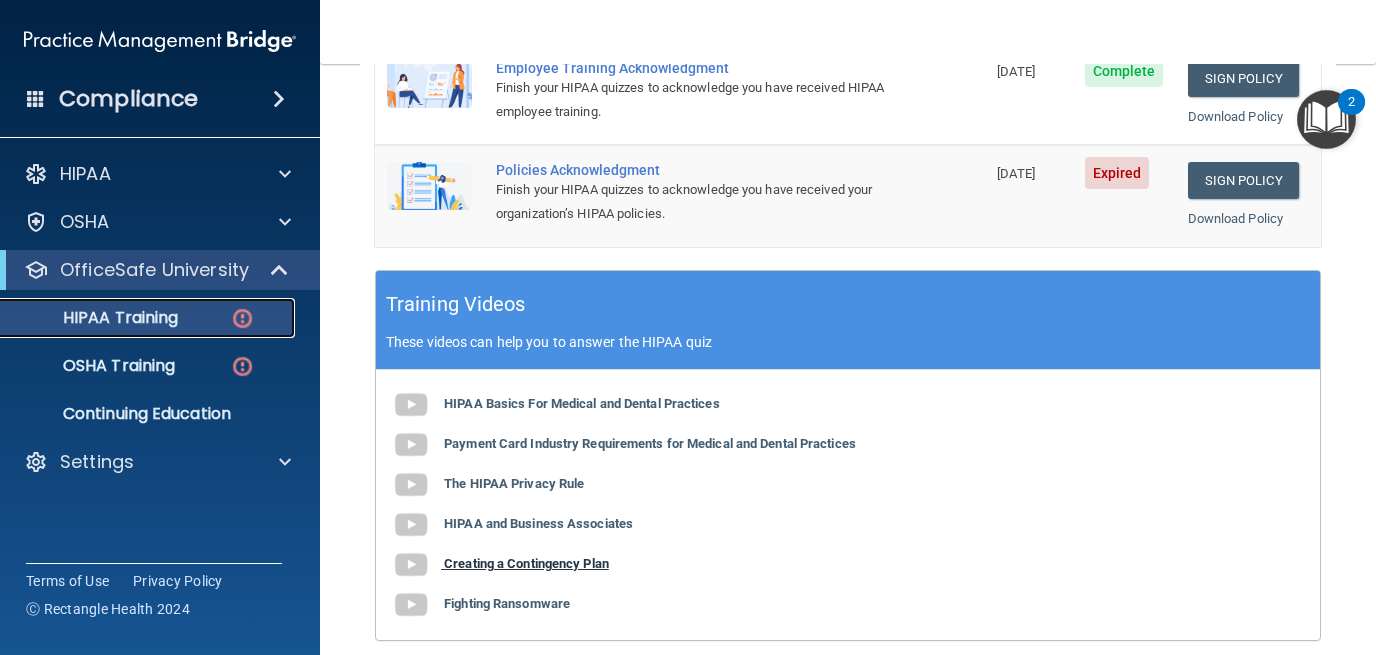 scroll, scrollTop: 589, scrollLeft: 0, axis: vertical 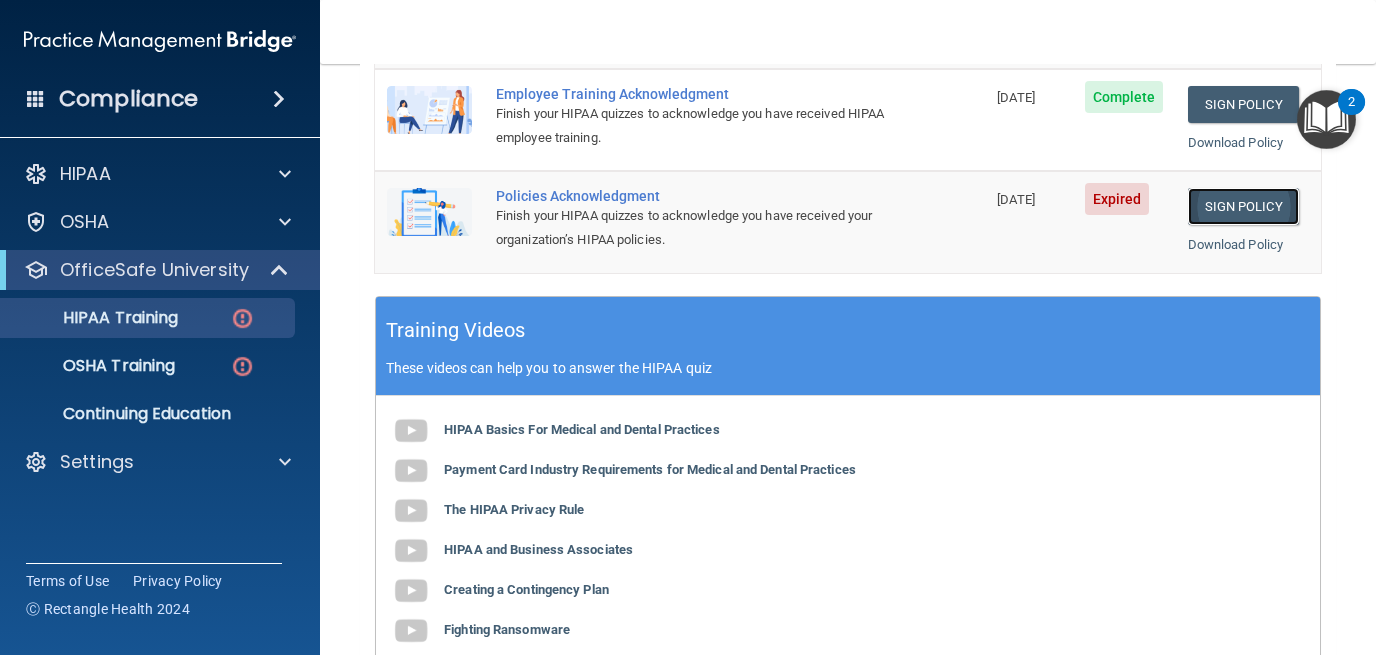 click on "Sign Policy" at bounding box center [1243, 206] 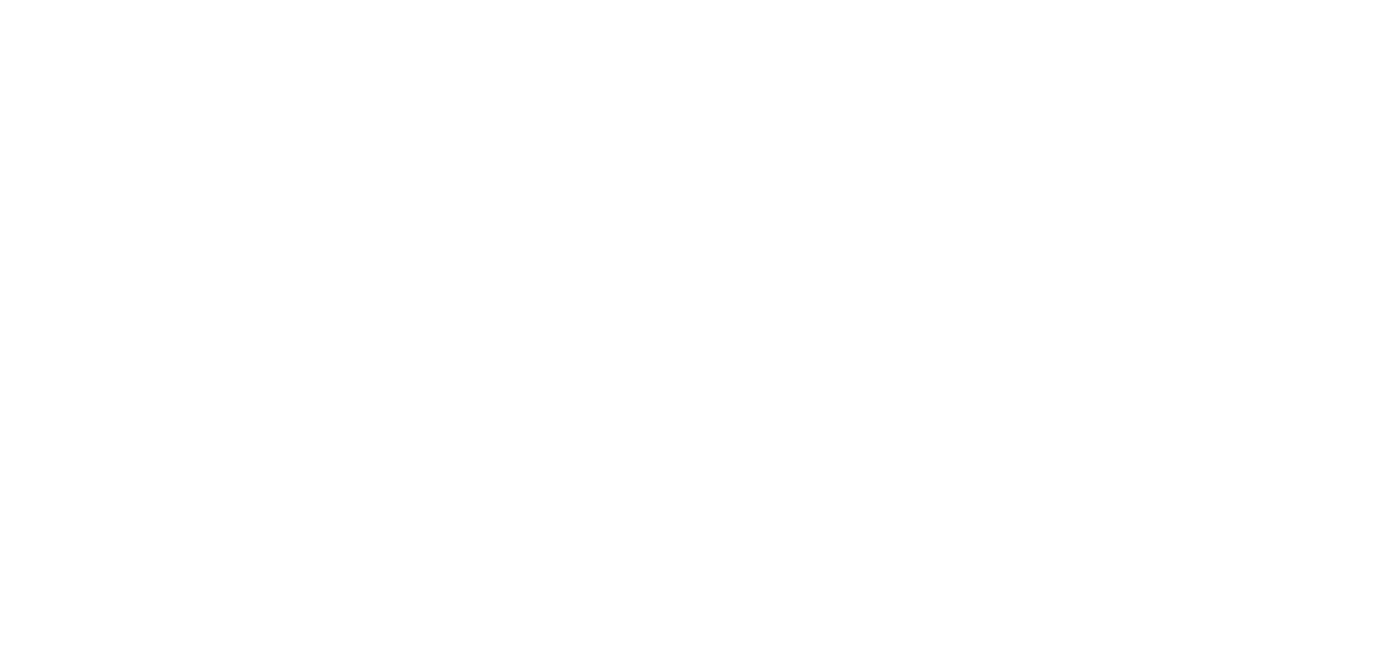 scroll, scrollTop: 0, scrollLeft: 0, axis: both 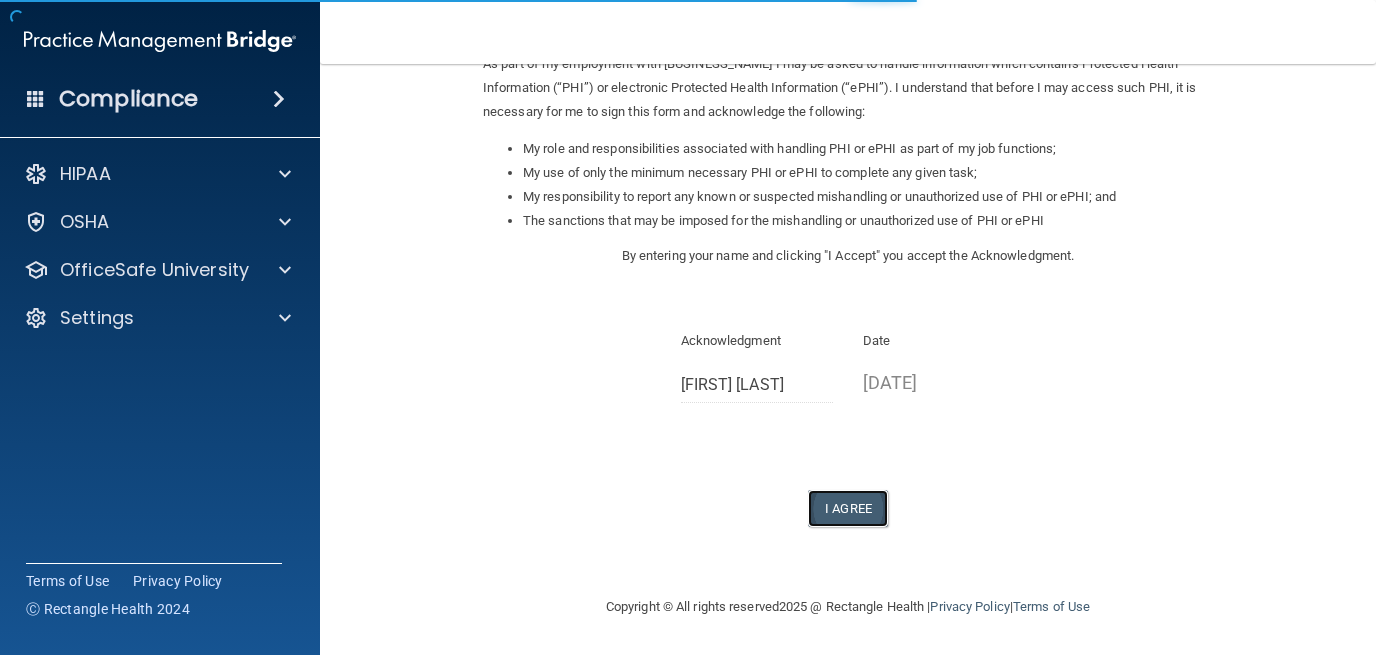 click on "I Agree" at bounding box center [848, 508] 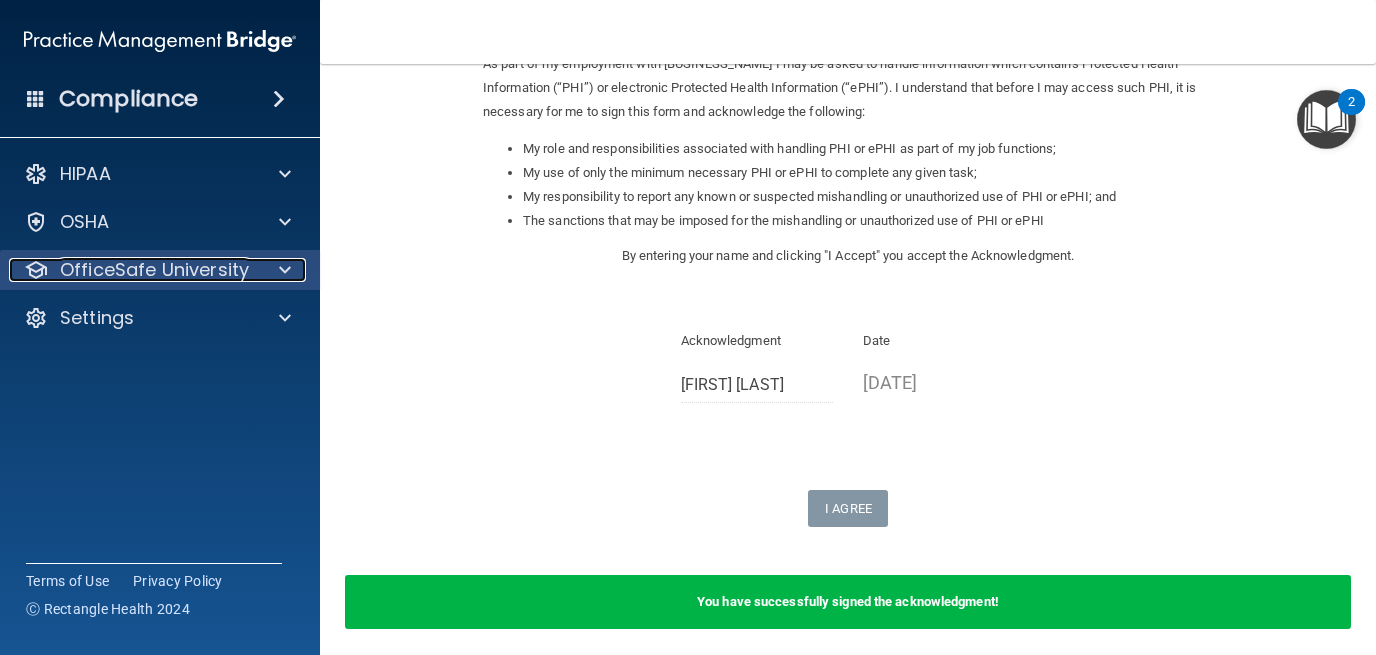 click at bounding box center (285, 270) 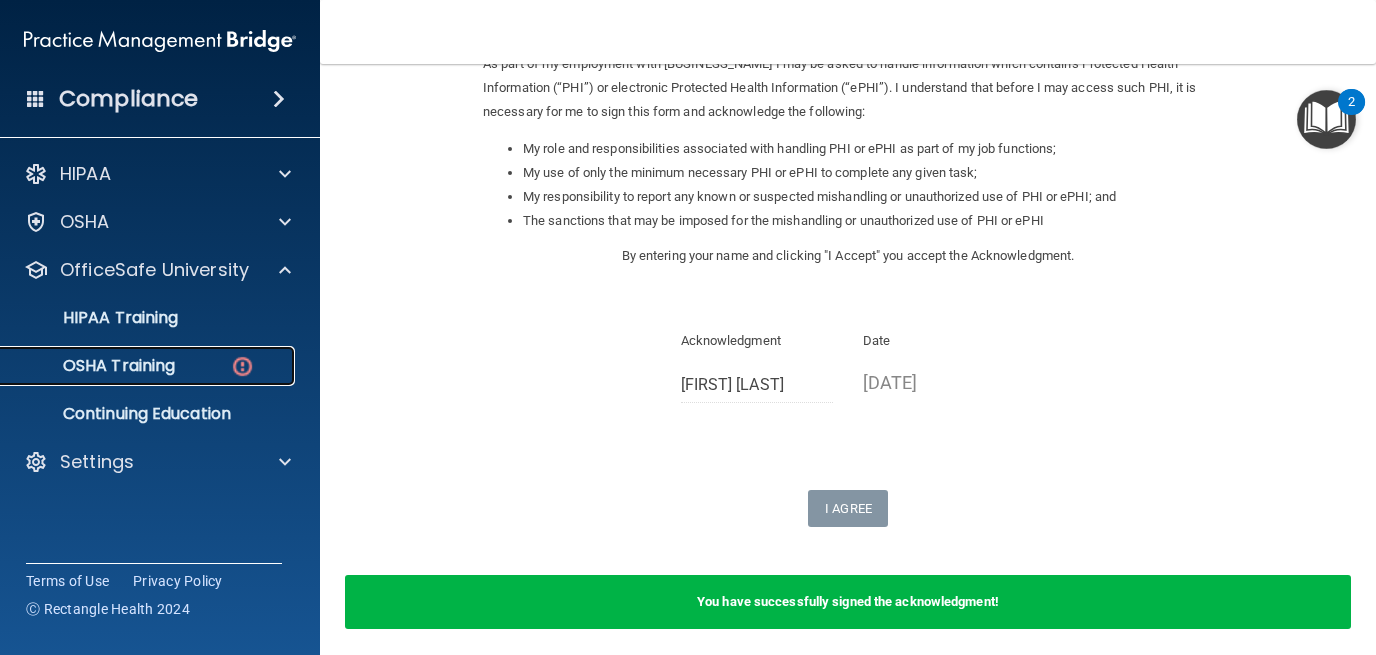 click on "OSHA Training" at bounding box center [149, 366] 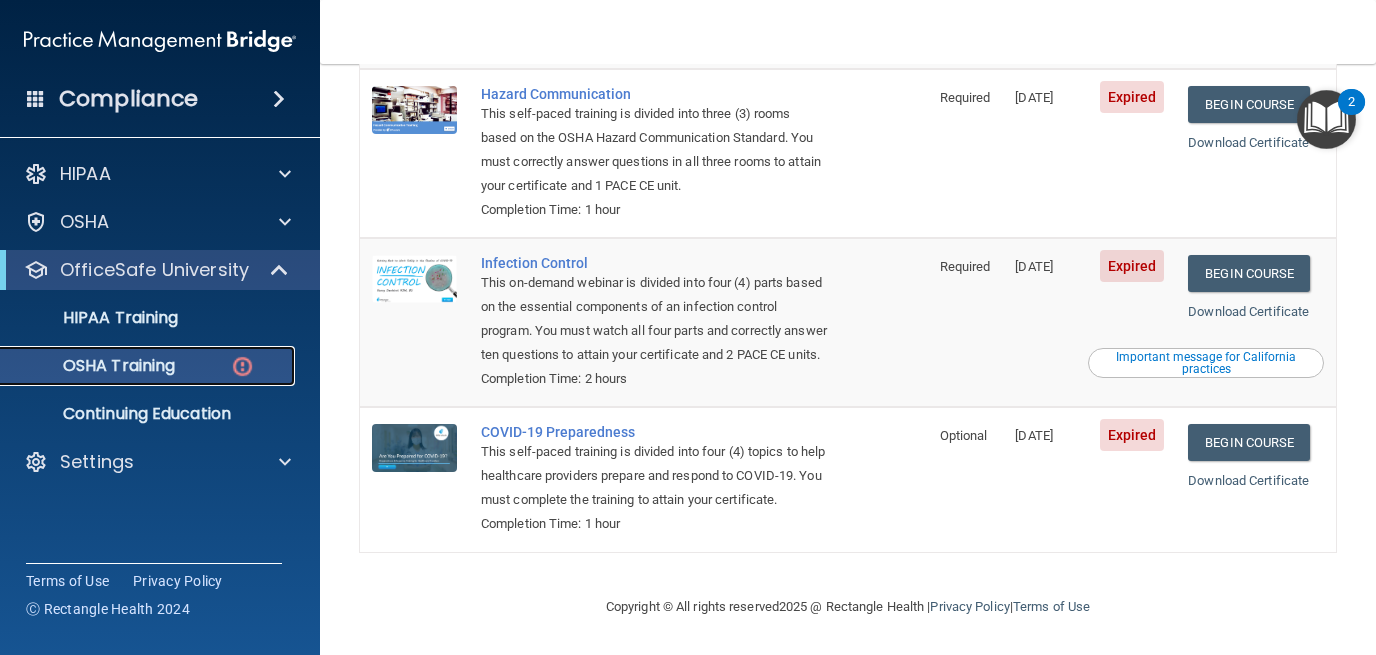 scroll, scrollTop: 0, scrollLeft: 0, axis: both 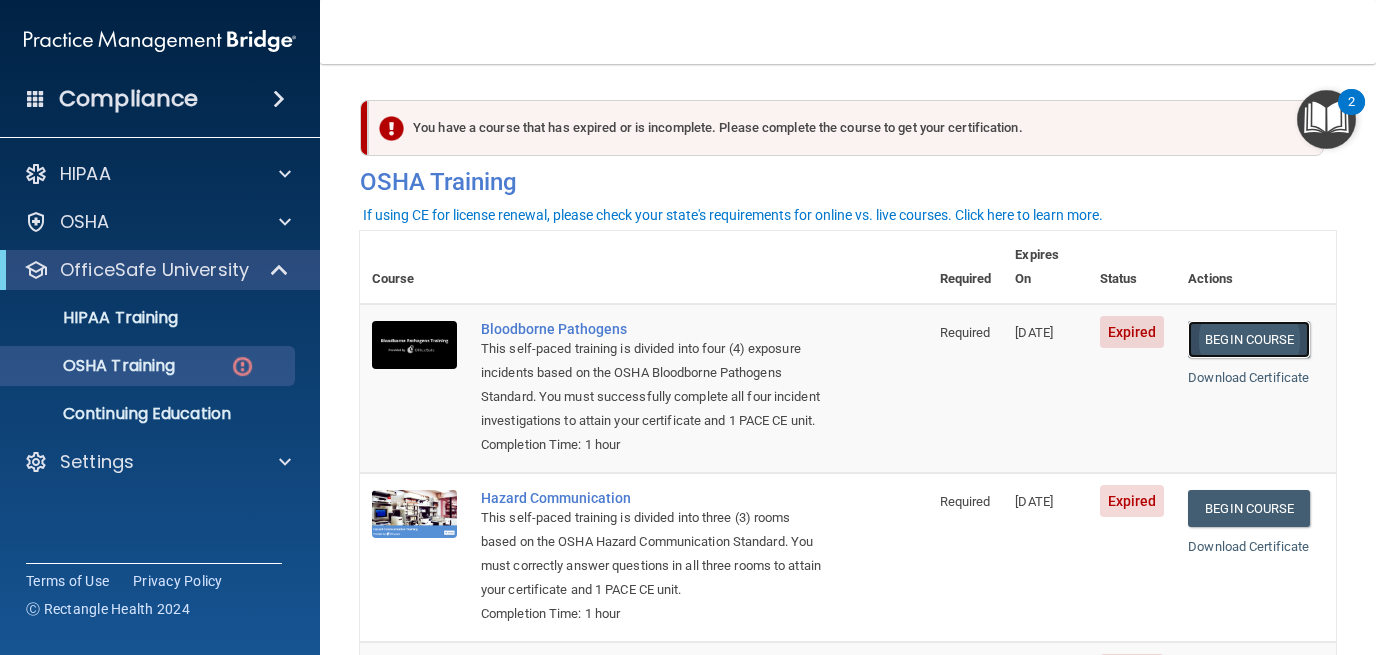 click on "Begin Course" at bounding box center (1249, 339) 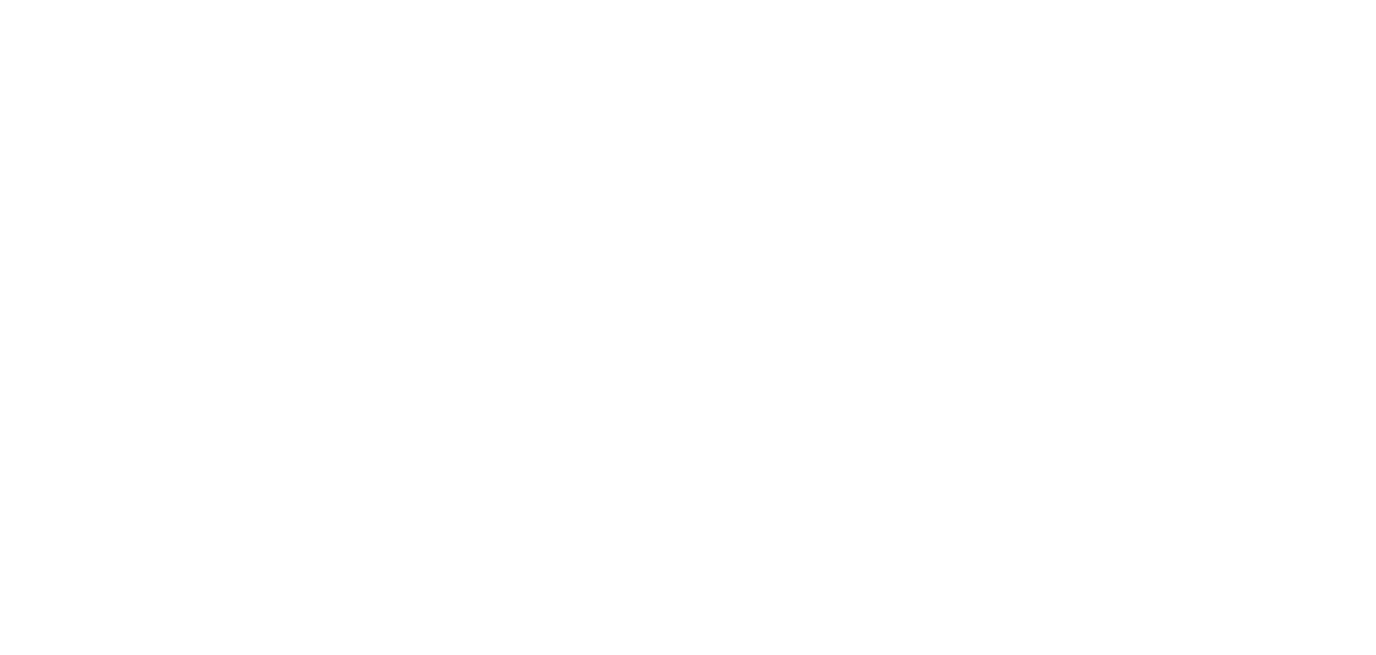 scroll, scrollTop: 0, scrollLeft: 0, axis: both 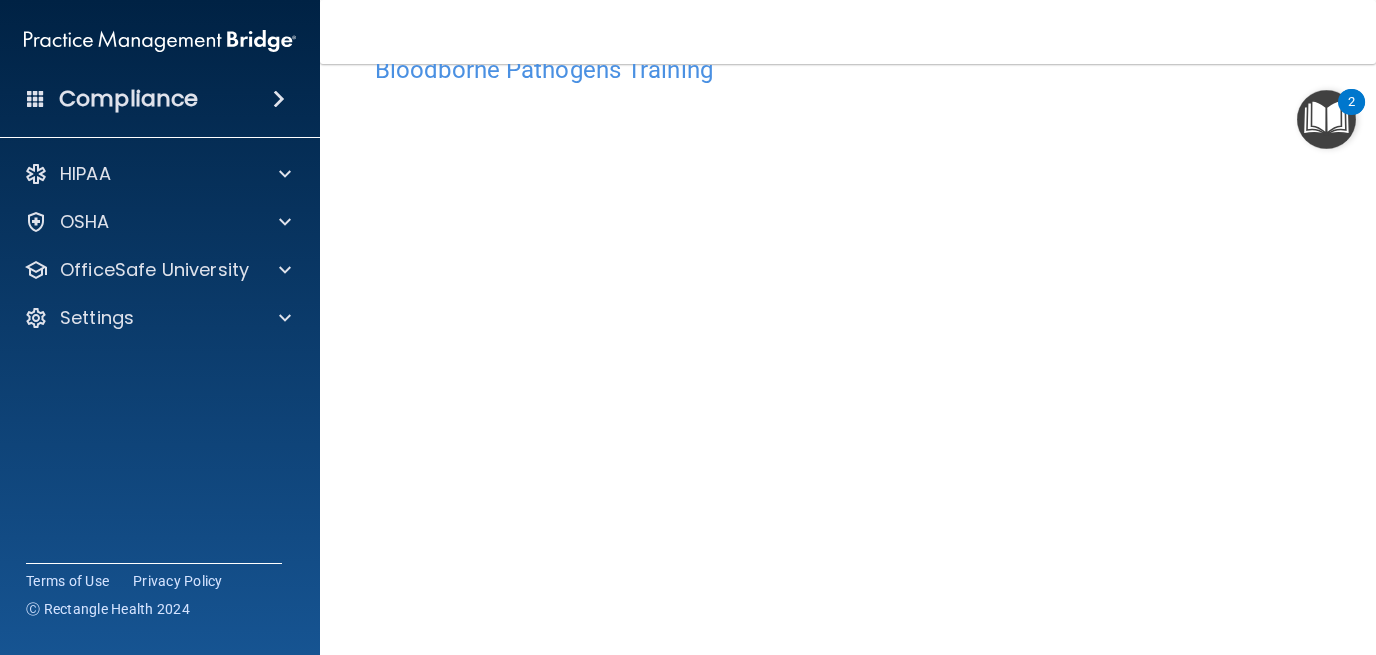 click at bounding box center [1326, 119] 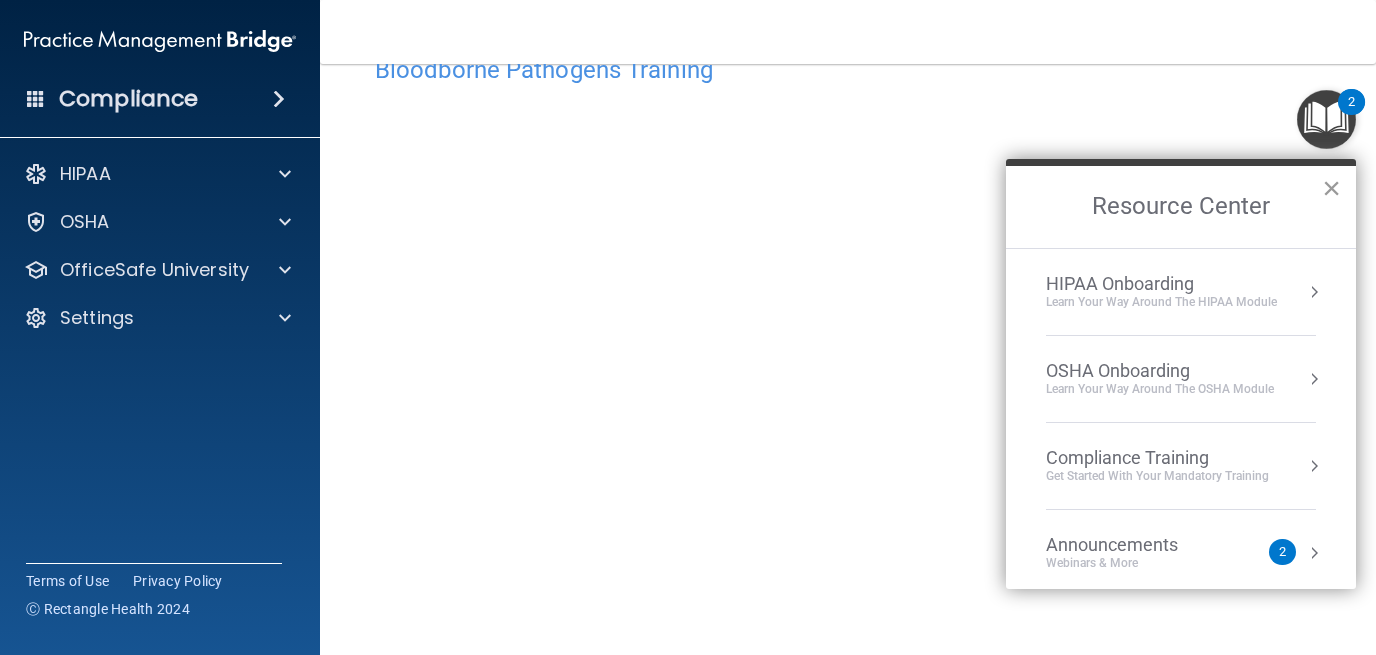 click on "×" at bounding box center (1331, 188) 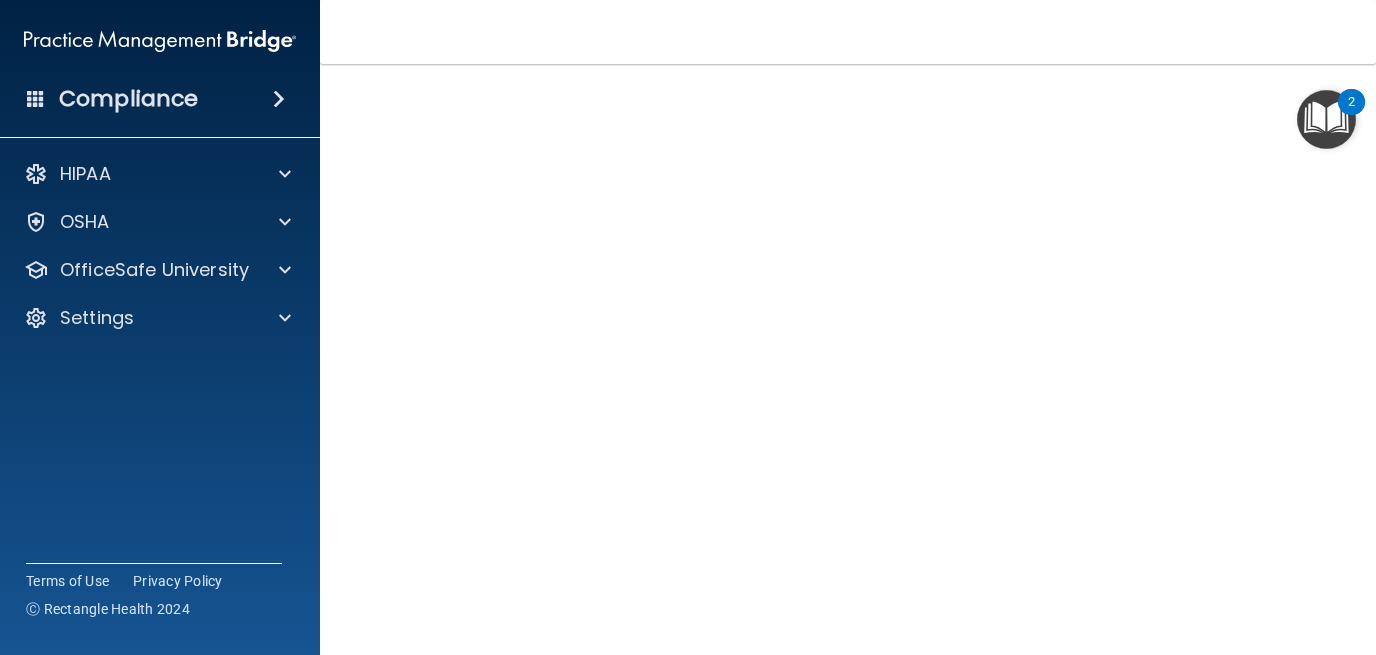 scroll, scrollTop: 75, scrollLeft: 0, axis: vertical 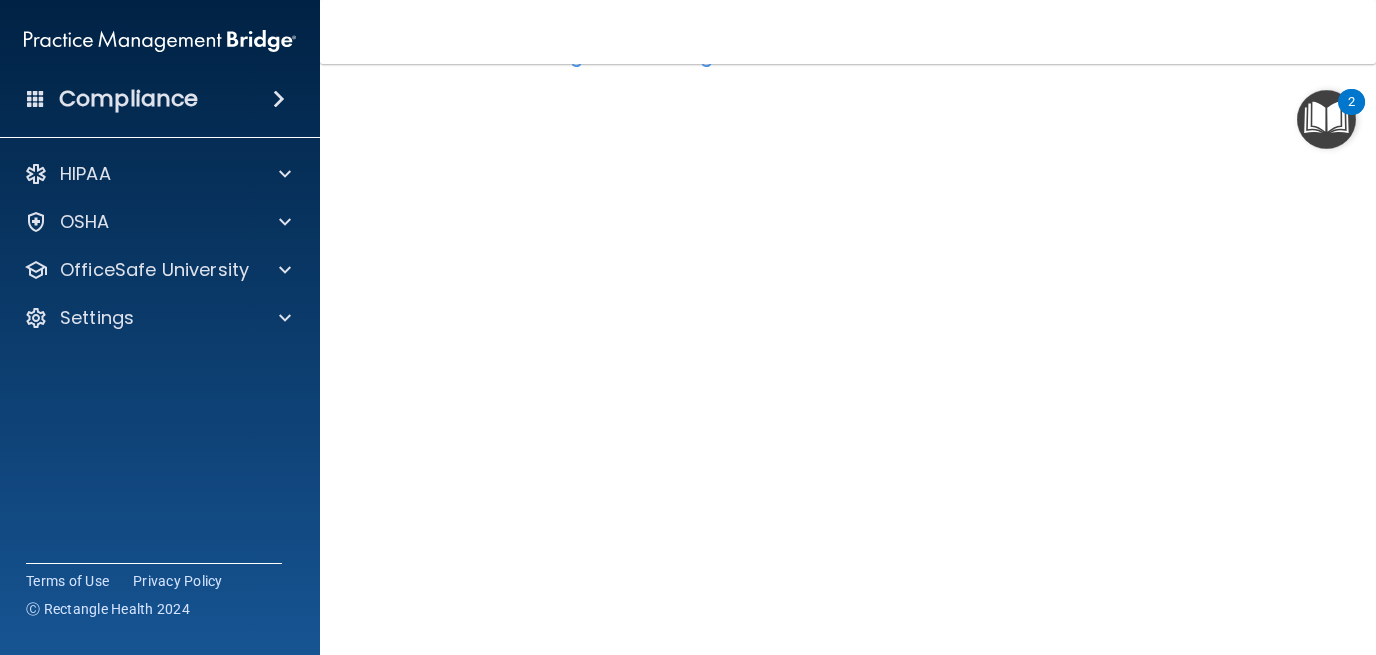 click at bounding box center (1326, 119) 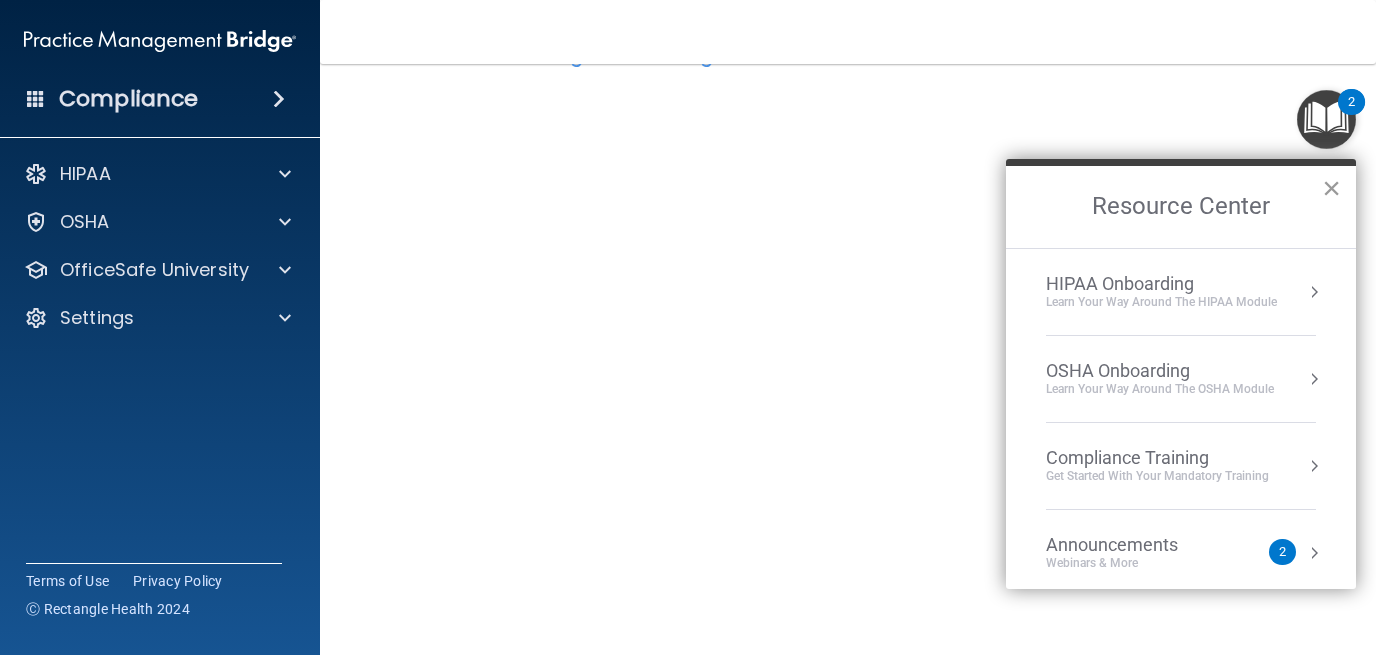 click on "×" at bounding box center [1331, 188] 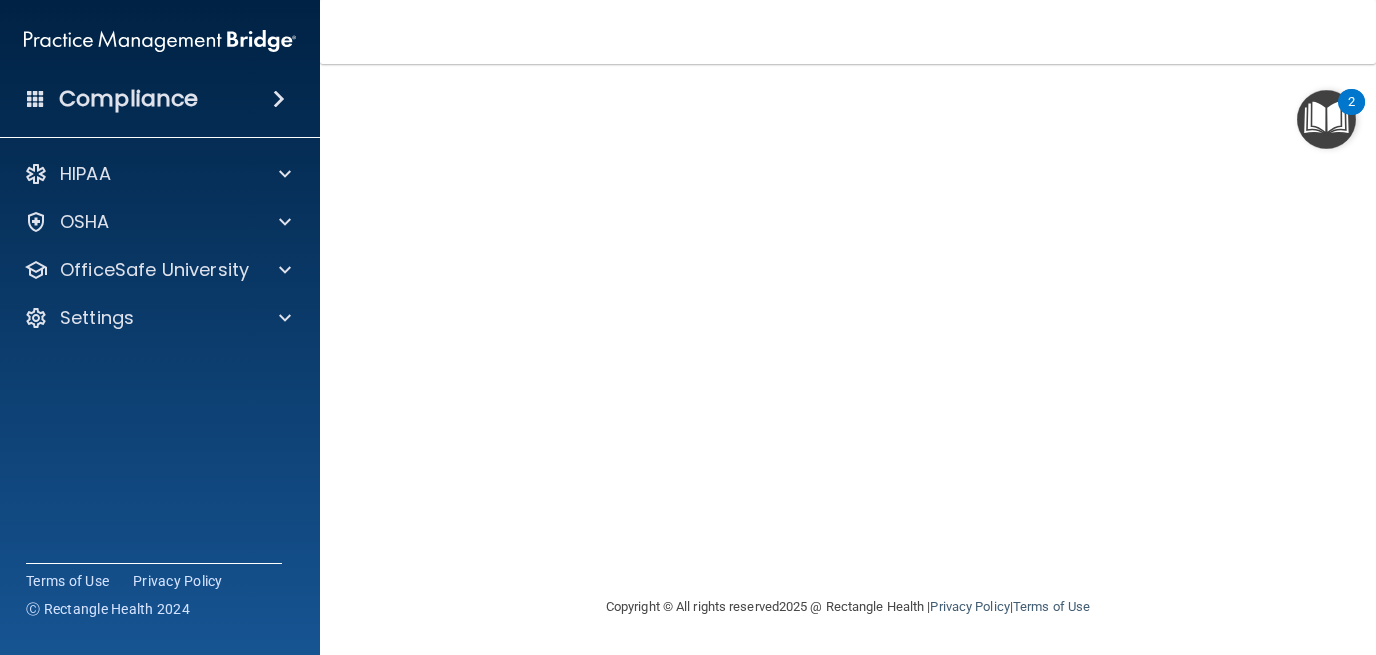 scroll, scrollTop: 0, scrollLeft: 0, axis: both 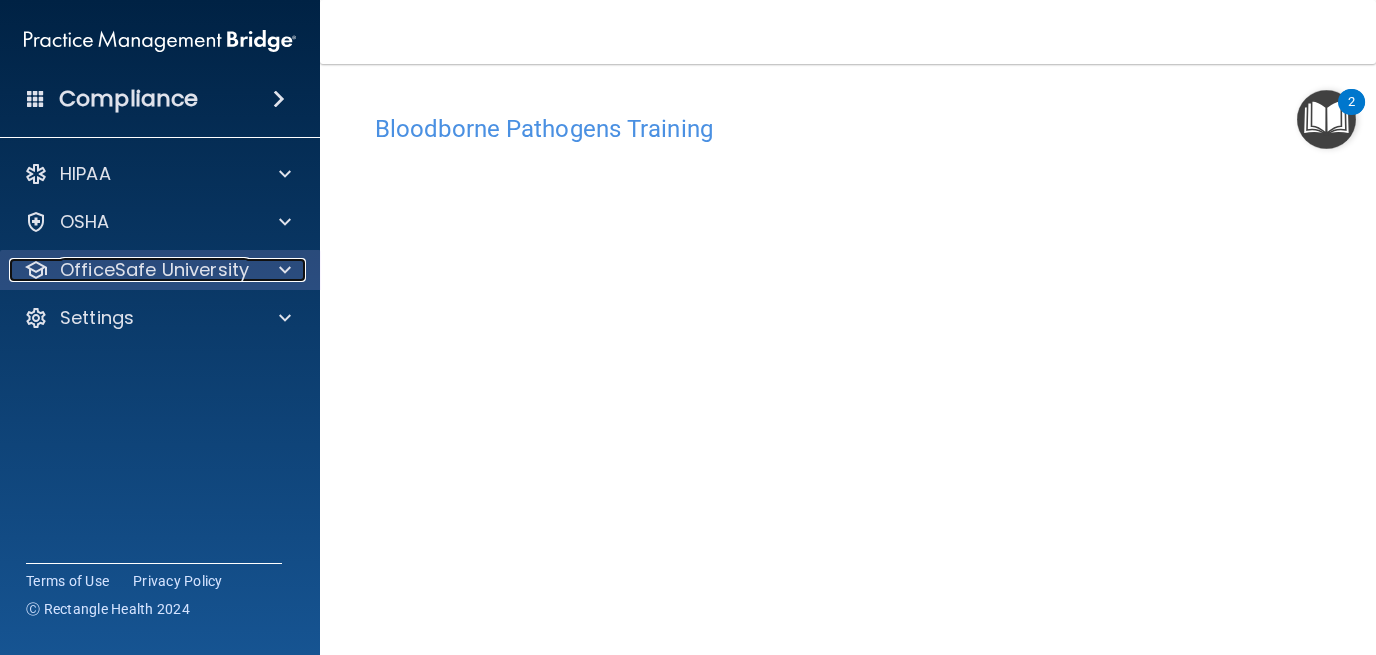 click on "OfficeSafe University" at bounding box center (154, 270) 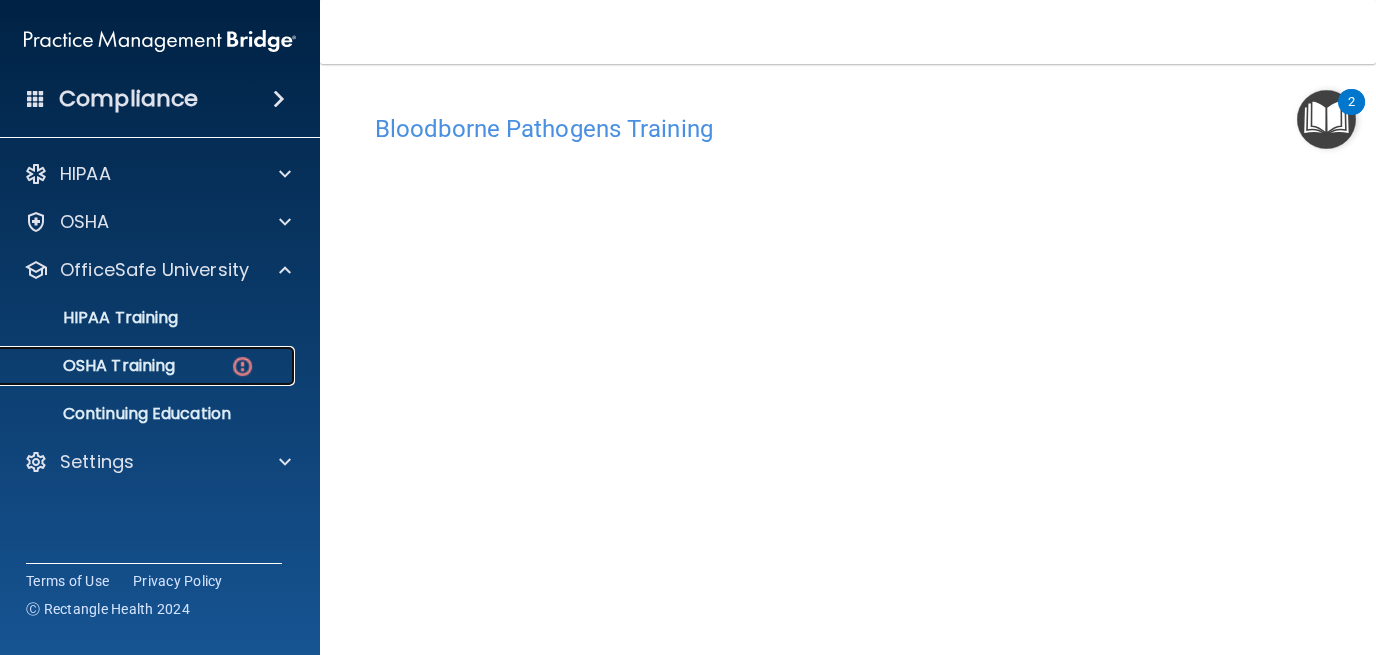 click on "OSHA Training" at bounding box center (137, 366) 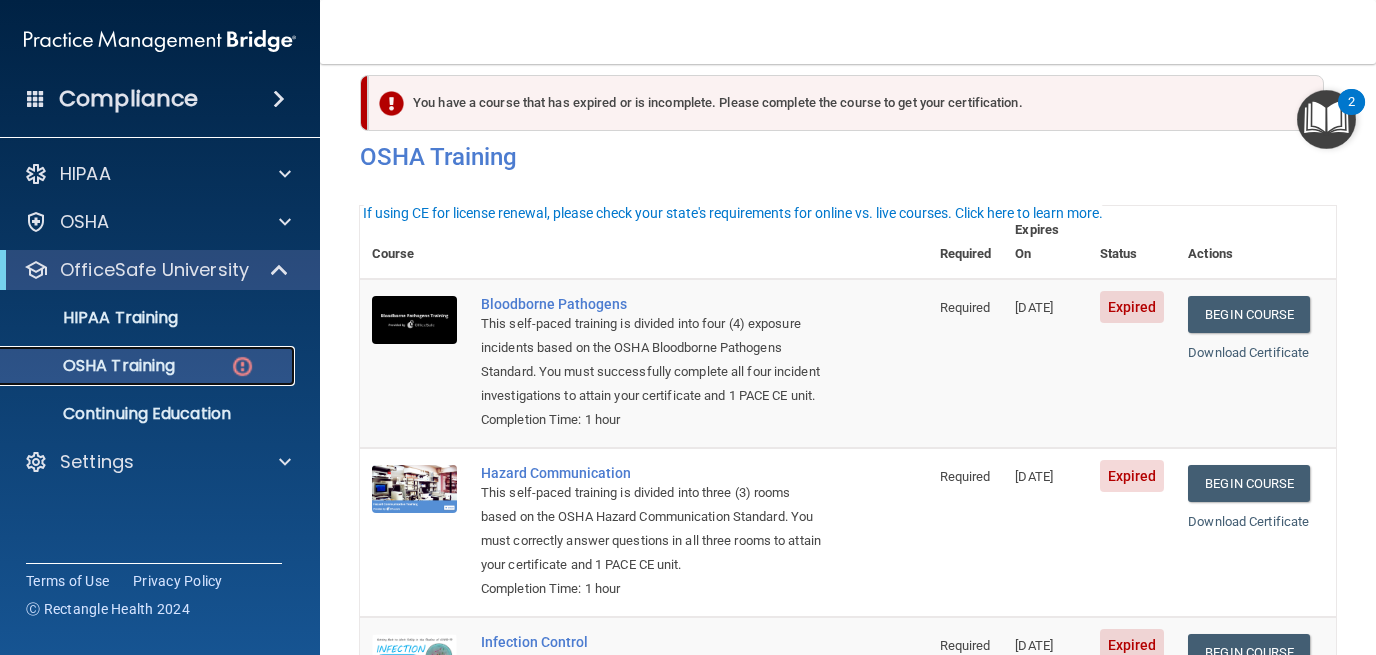 scroll, scrollTop: 0, scrollLeft: 0, axis: both 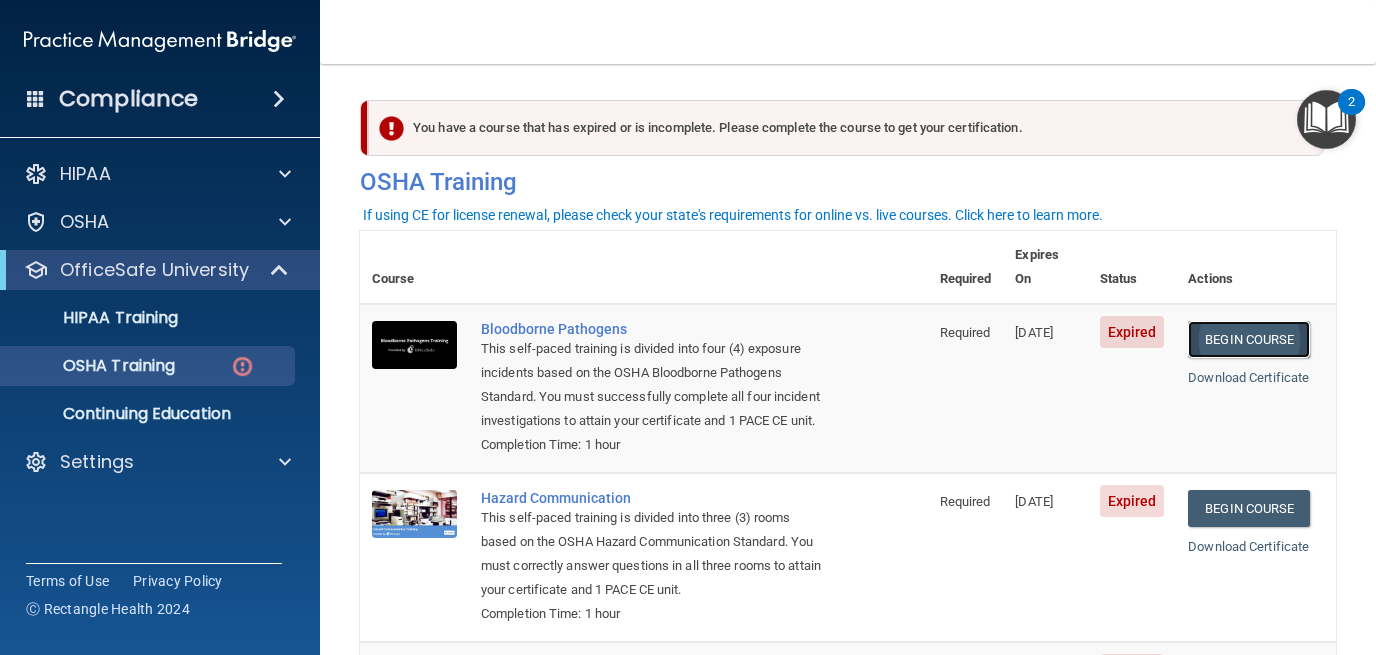 click on "Begin Course" at bounding box center (1249, 339) 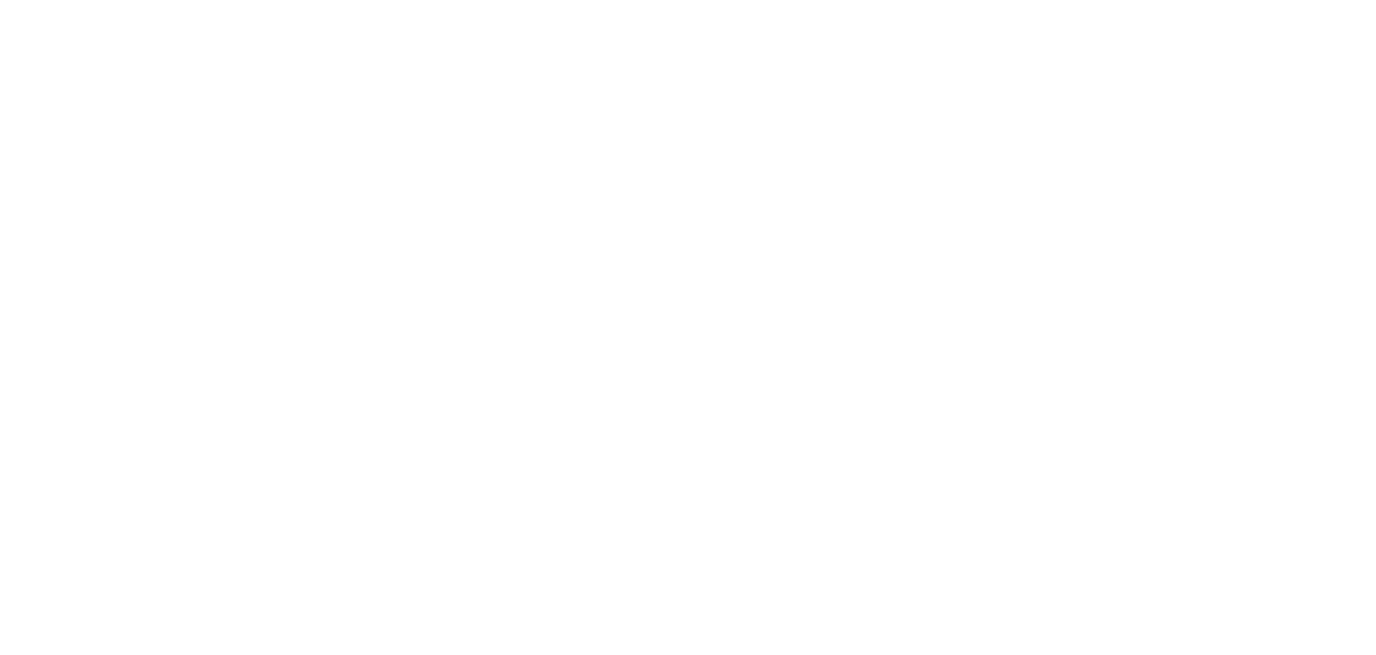 scroll, scrollTop: 0, scrollLeft: 0, axis: both 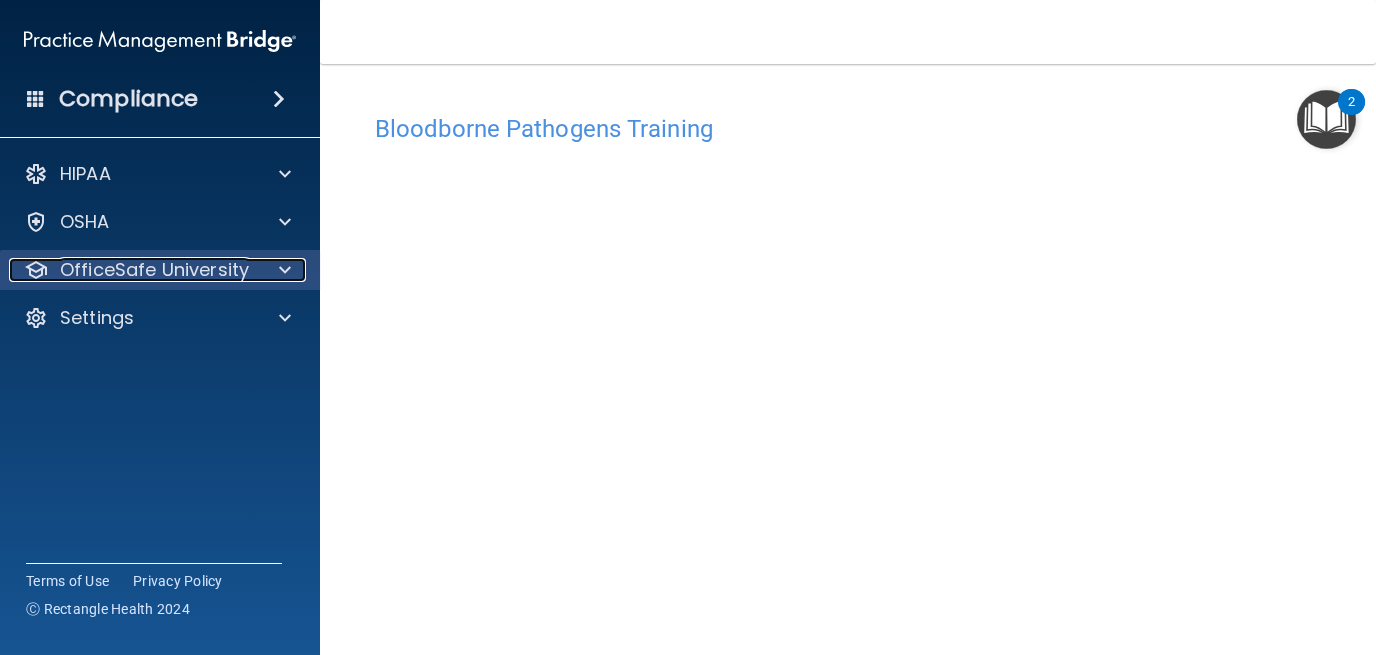 click on "OfficeSafe University" at bounding box center [133, 270] 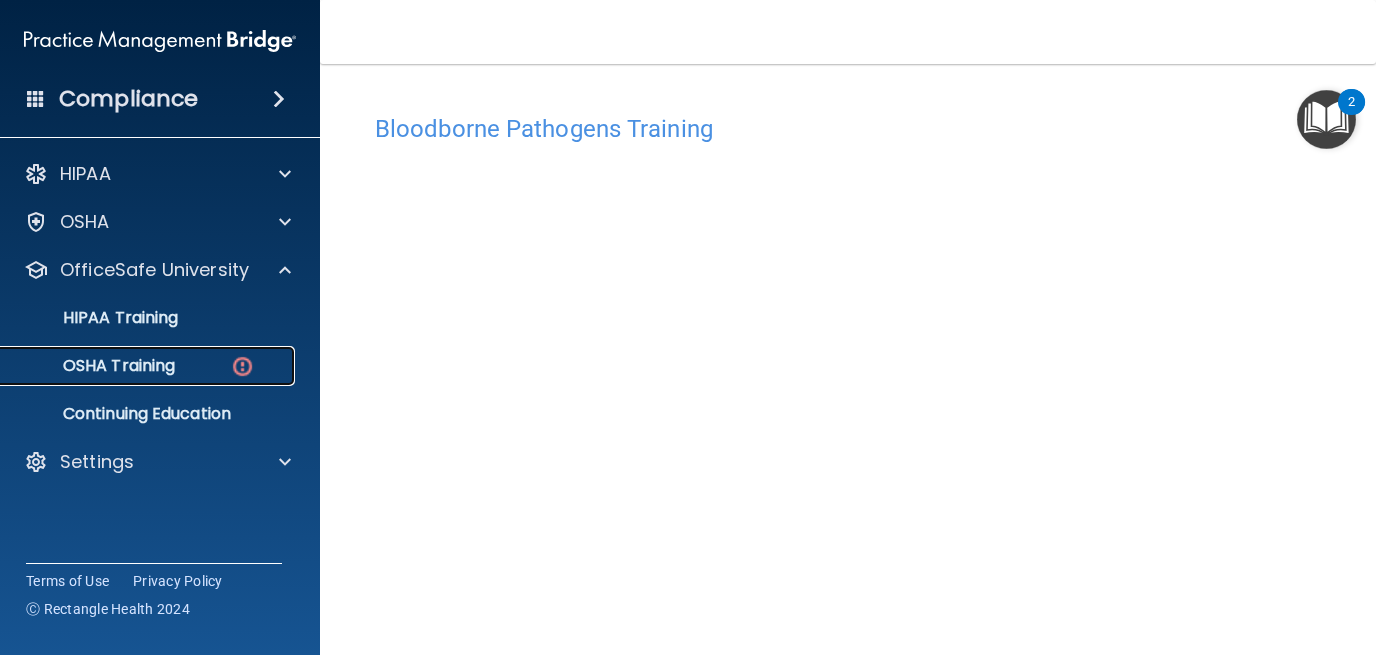 click on "OSHA Training" at bounding box center [149, 366] 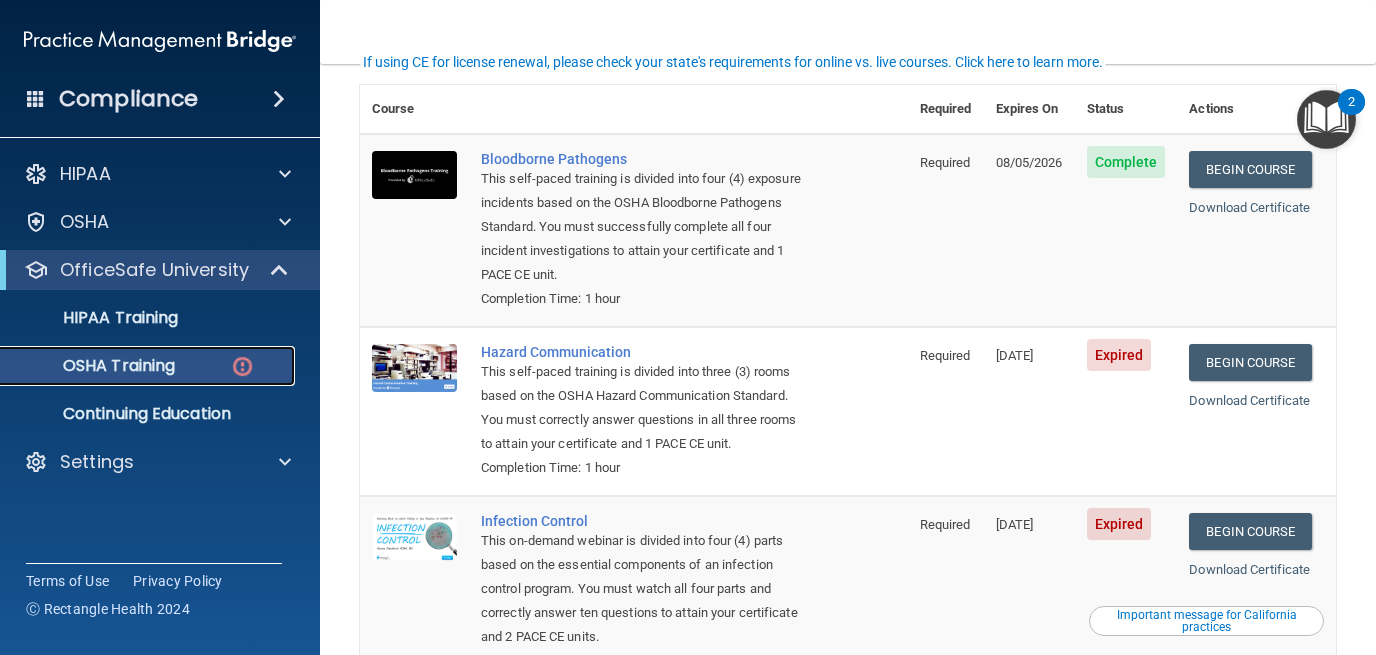 scroll, scrollTop: 153, scrollLeft: 0, axis: vertical 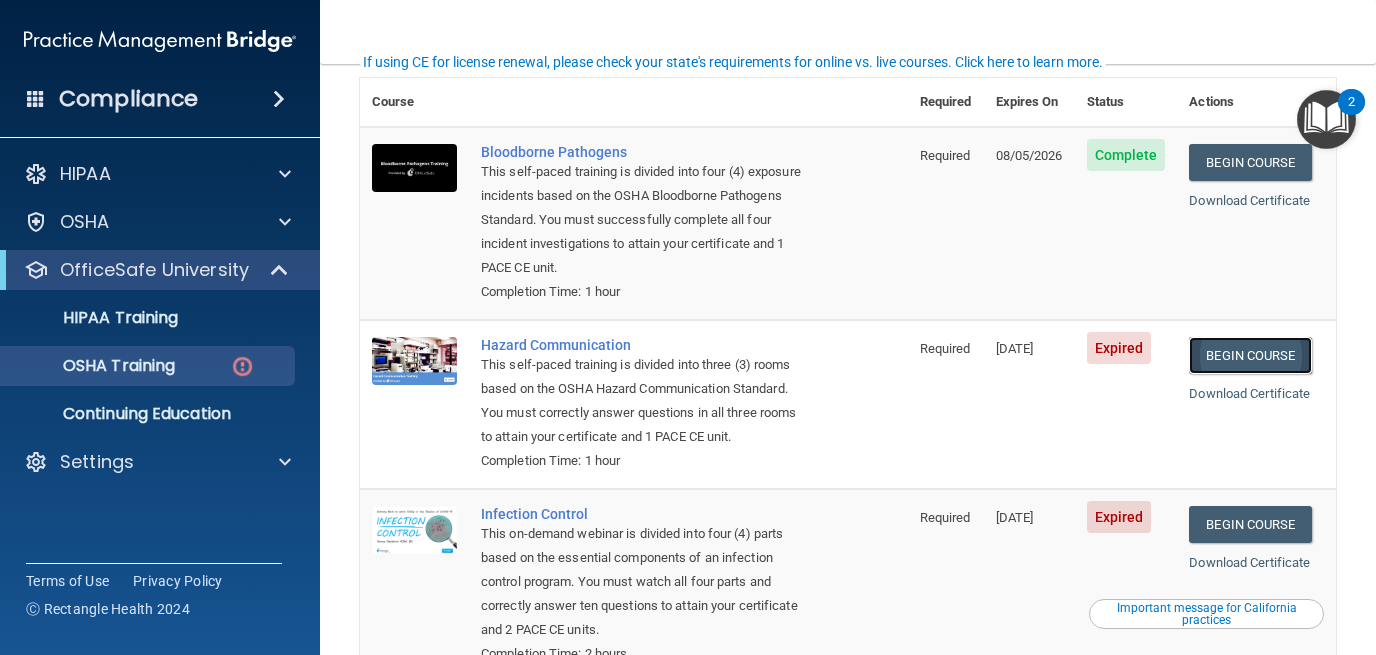 click on "Begin Course" at bounding box center [1250, 355] 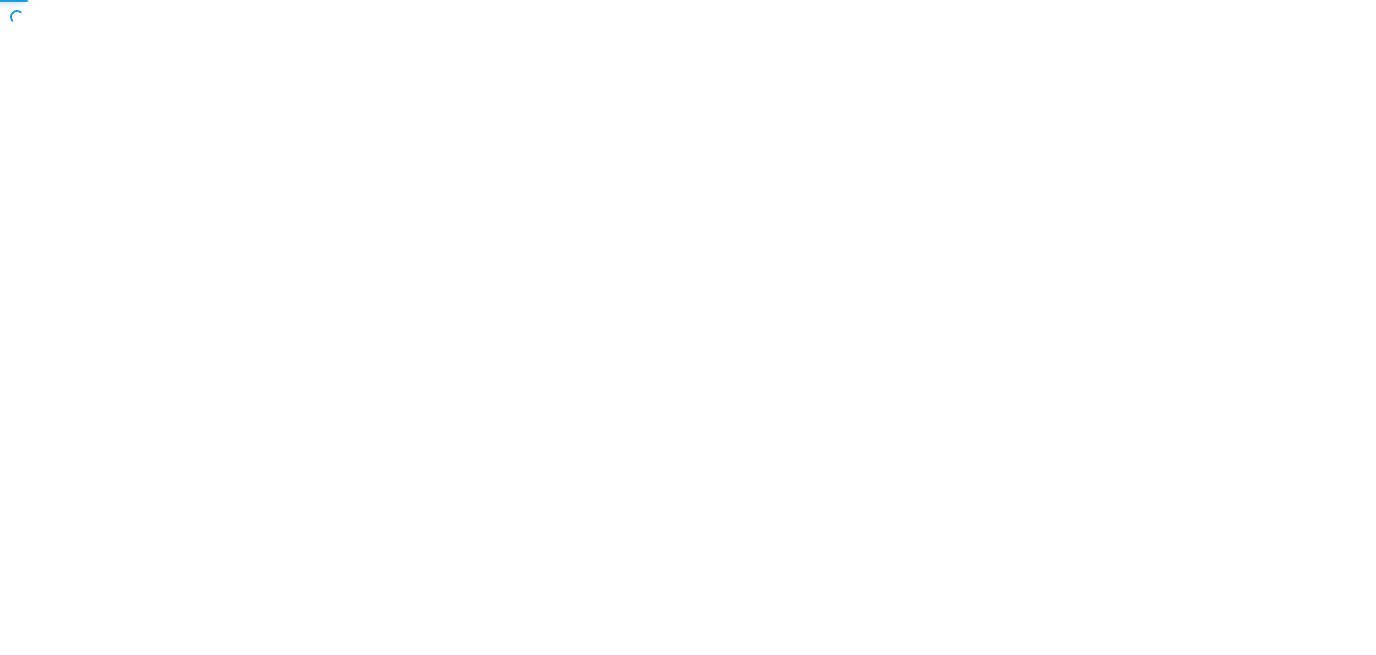 scroll, scrollTop: 0, scrollLeft: 0, axis: both 